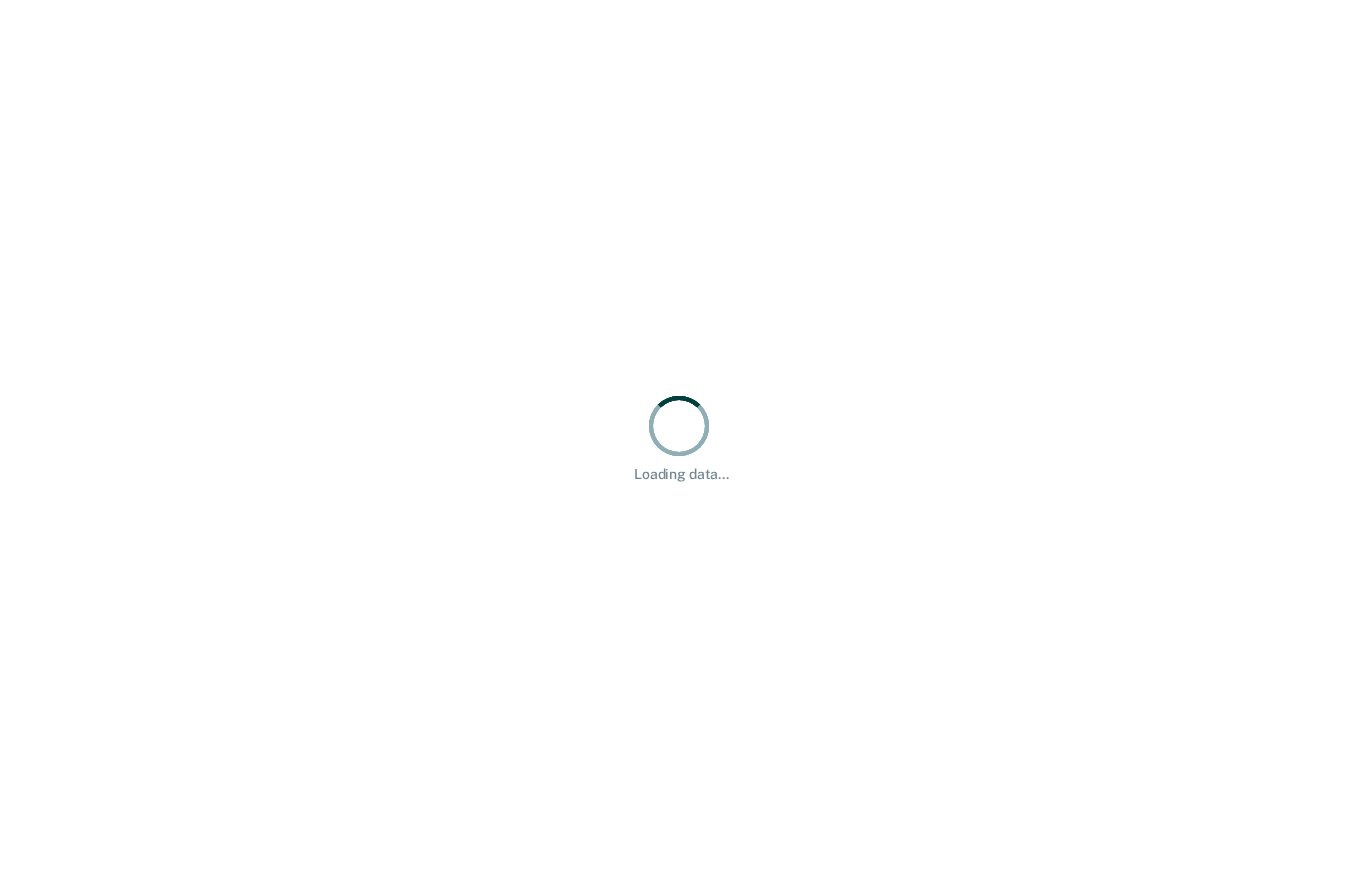 scroll, scrollTop: 0, scrollLeft: 0, axis: both 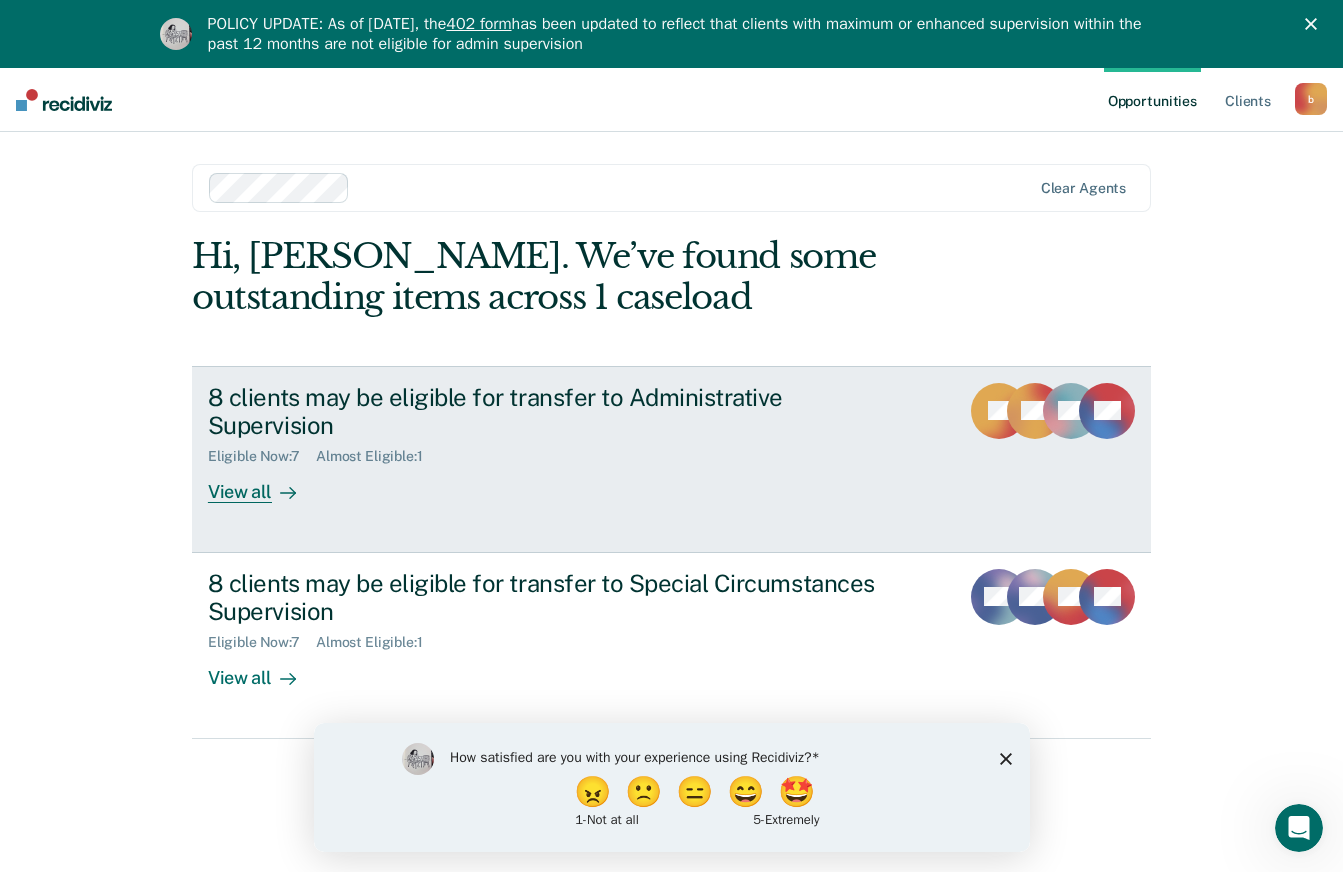click on "View all" at bounding box center (264, 484) 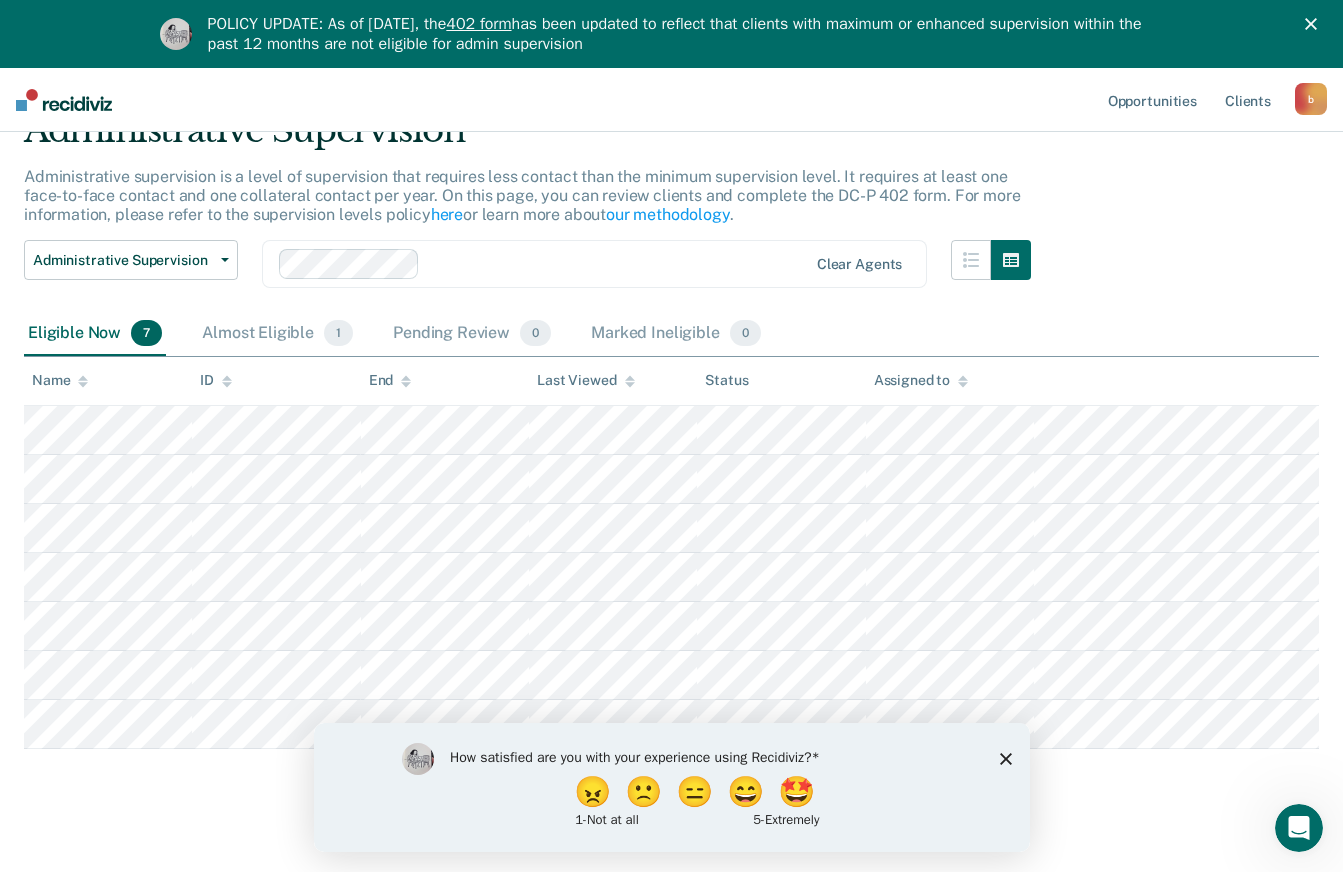 scroll, scrollTop: 117, scrollLeft: 0, axis: vertical 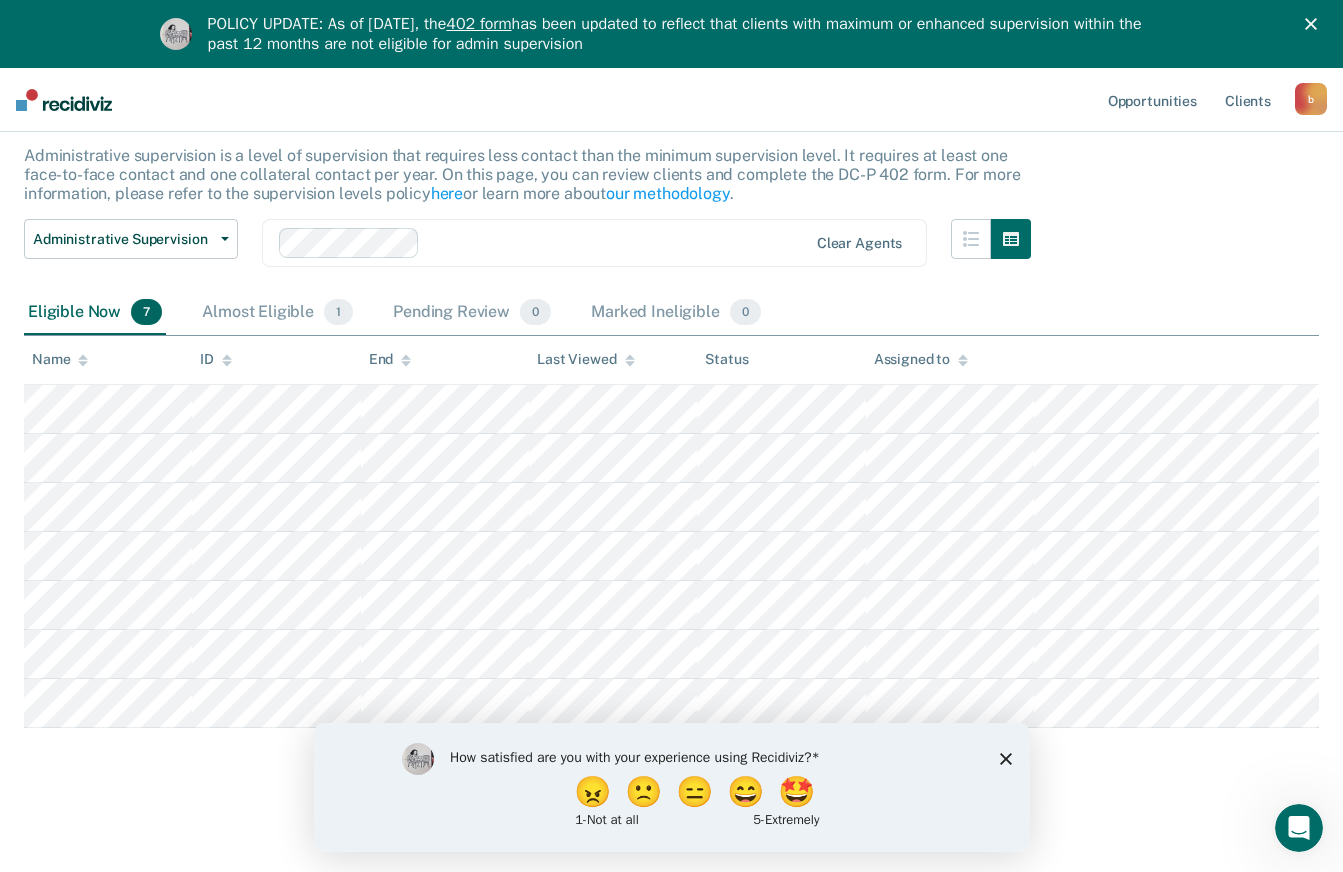 click 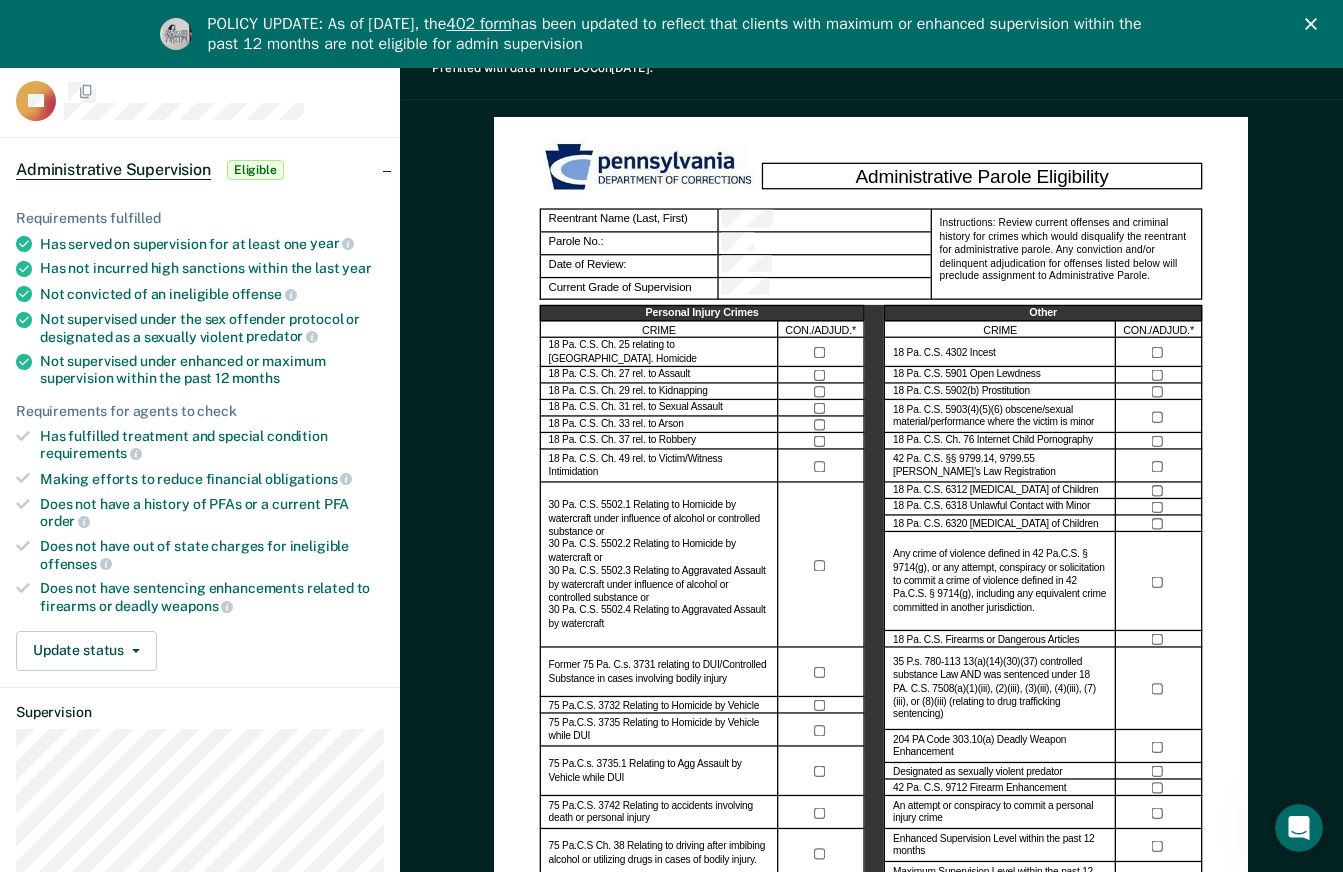 scroll, scrollTop: 0, scrollLeft: 0, axis: both 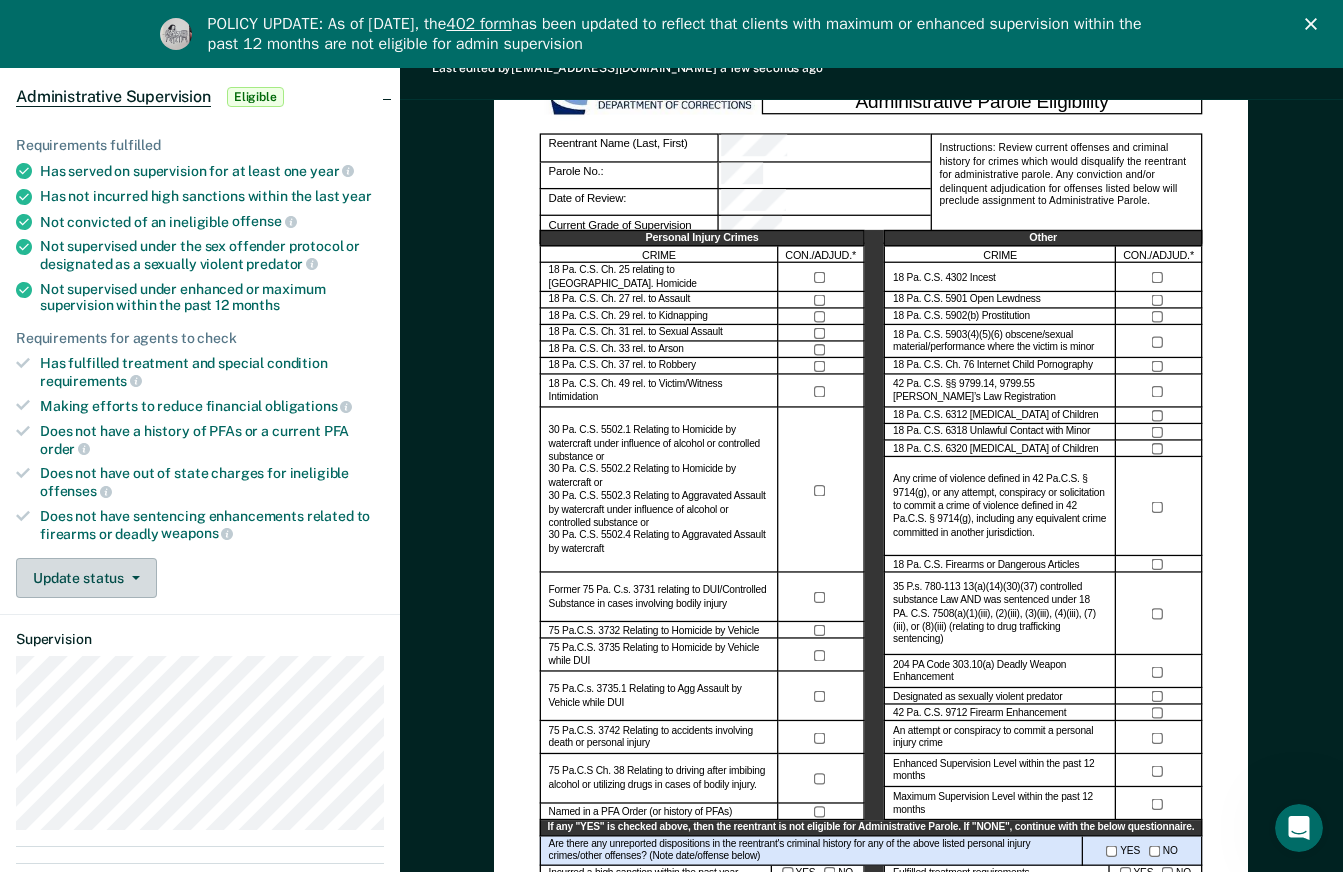click 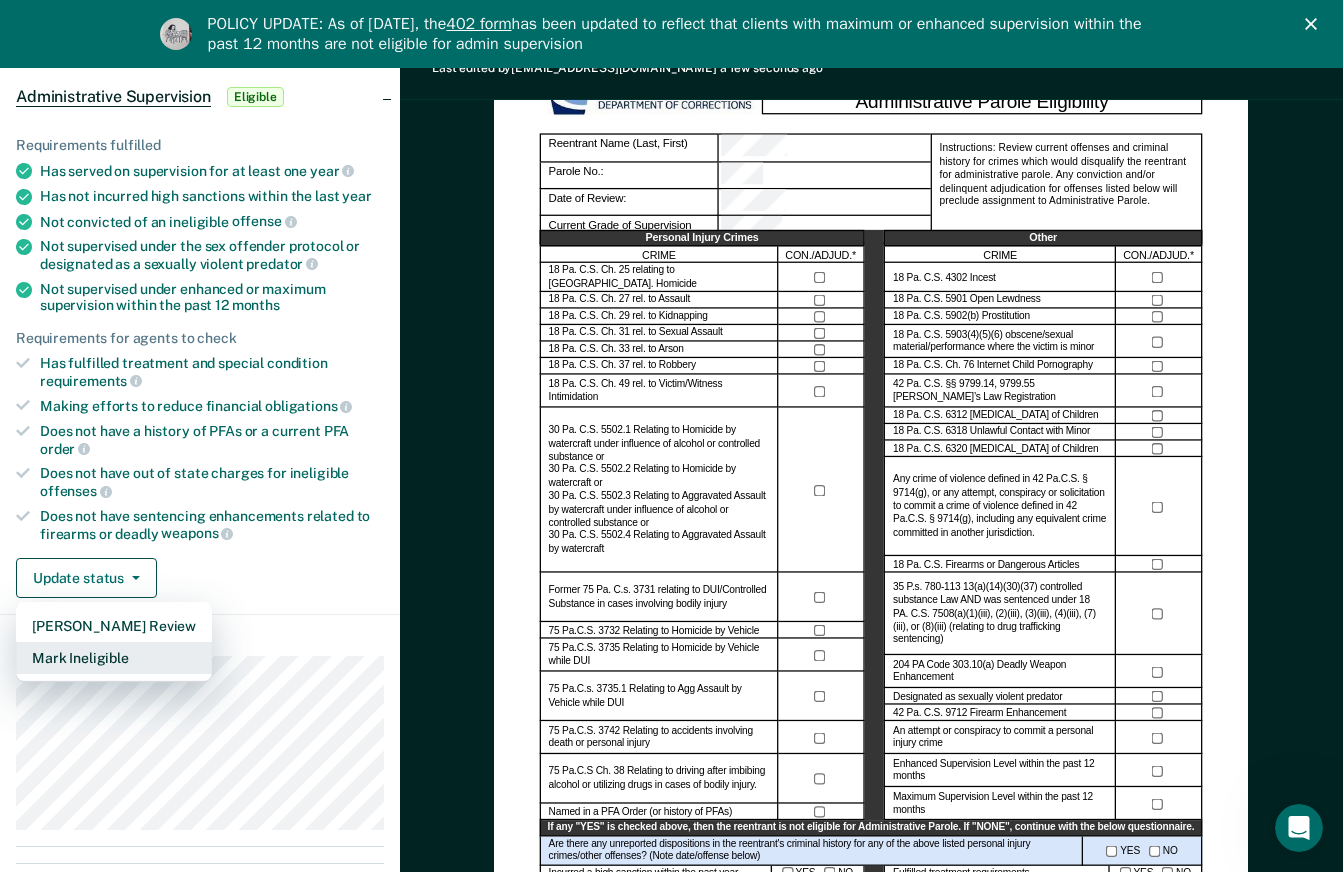 click on "Mark Ineligible" at bounding box center [114, 658] 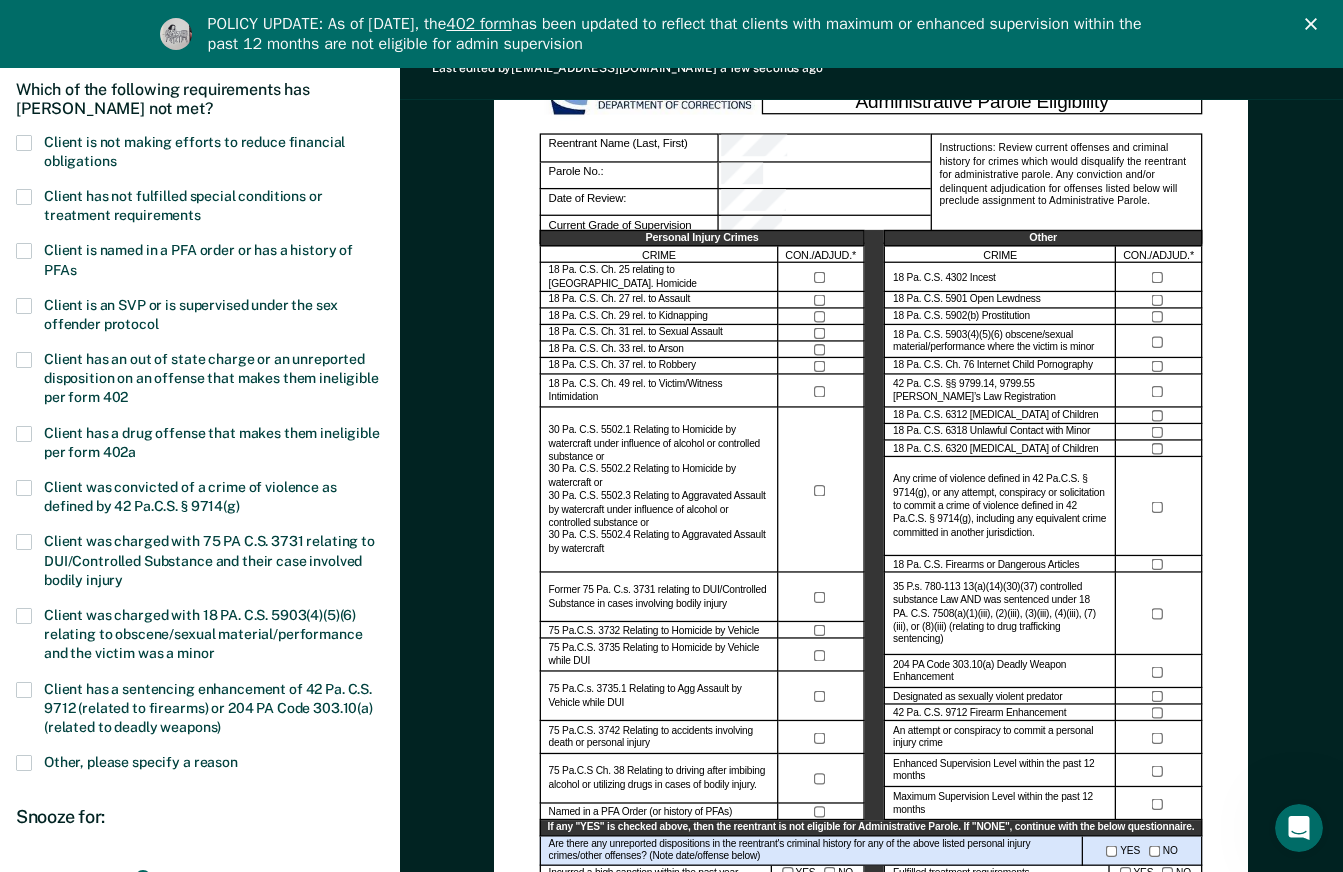 click at bounding box center [24, 197] 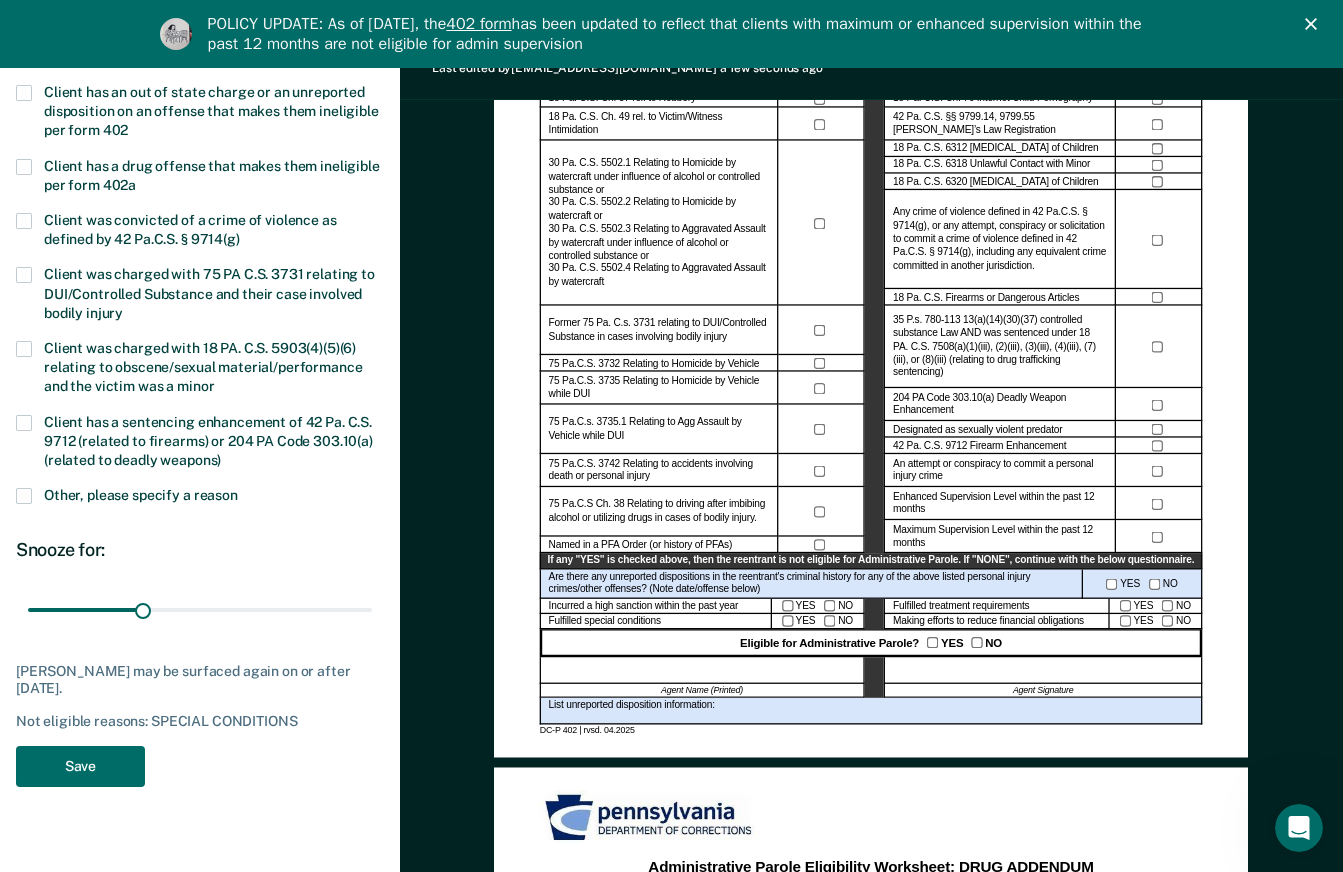 scroll, scrollTop: 461, scrollLeft: 0, axis: vertical 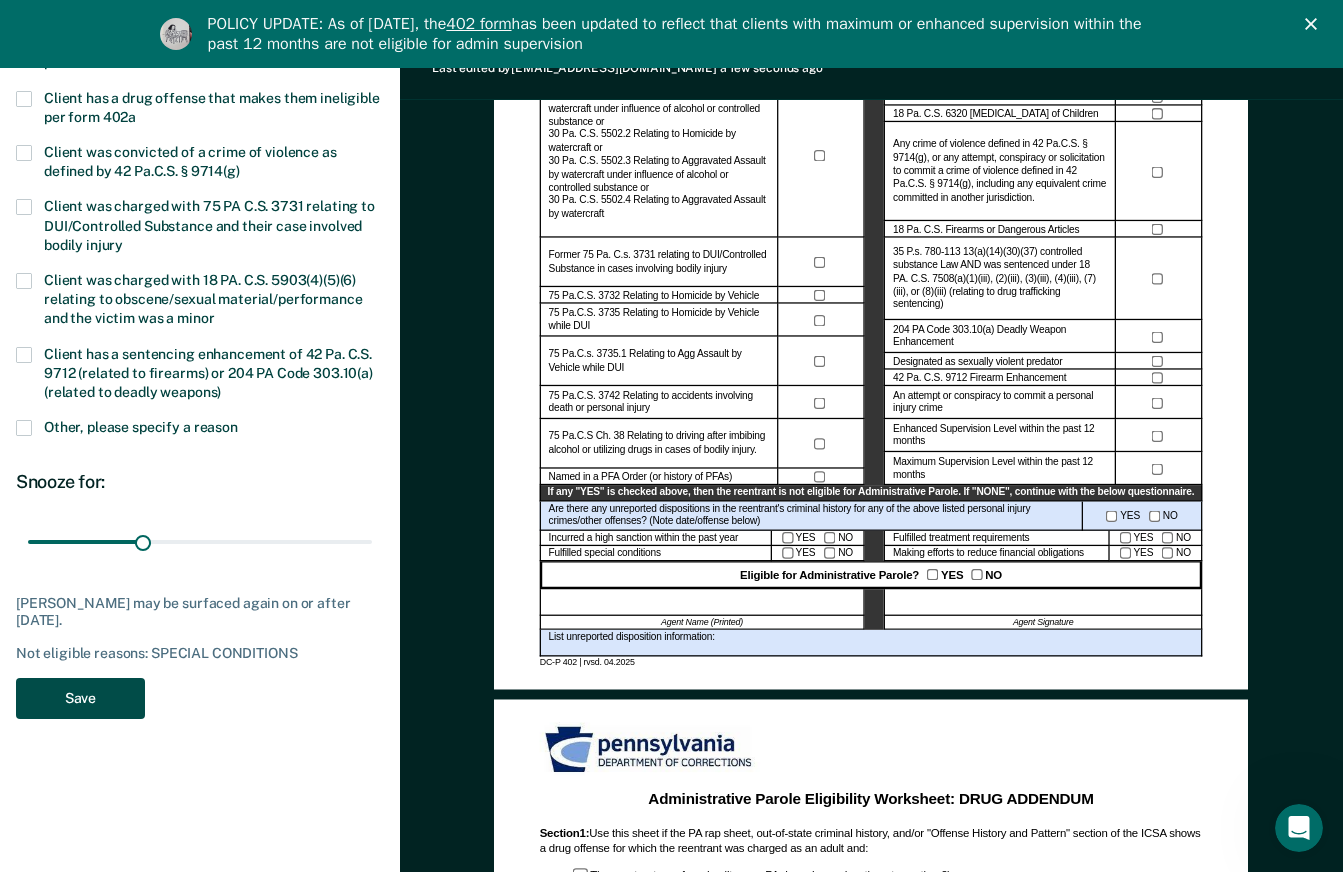 click on "Save" at bounding box center [80, 698] 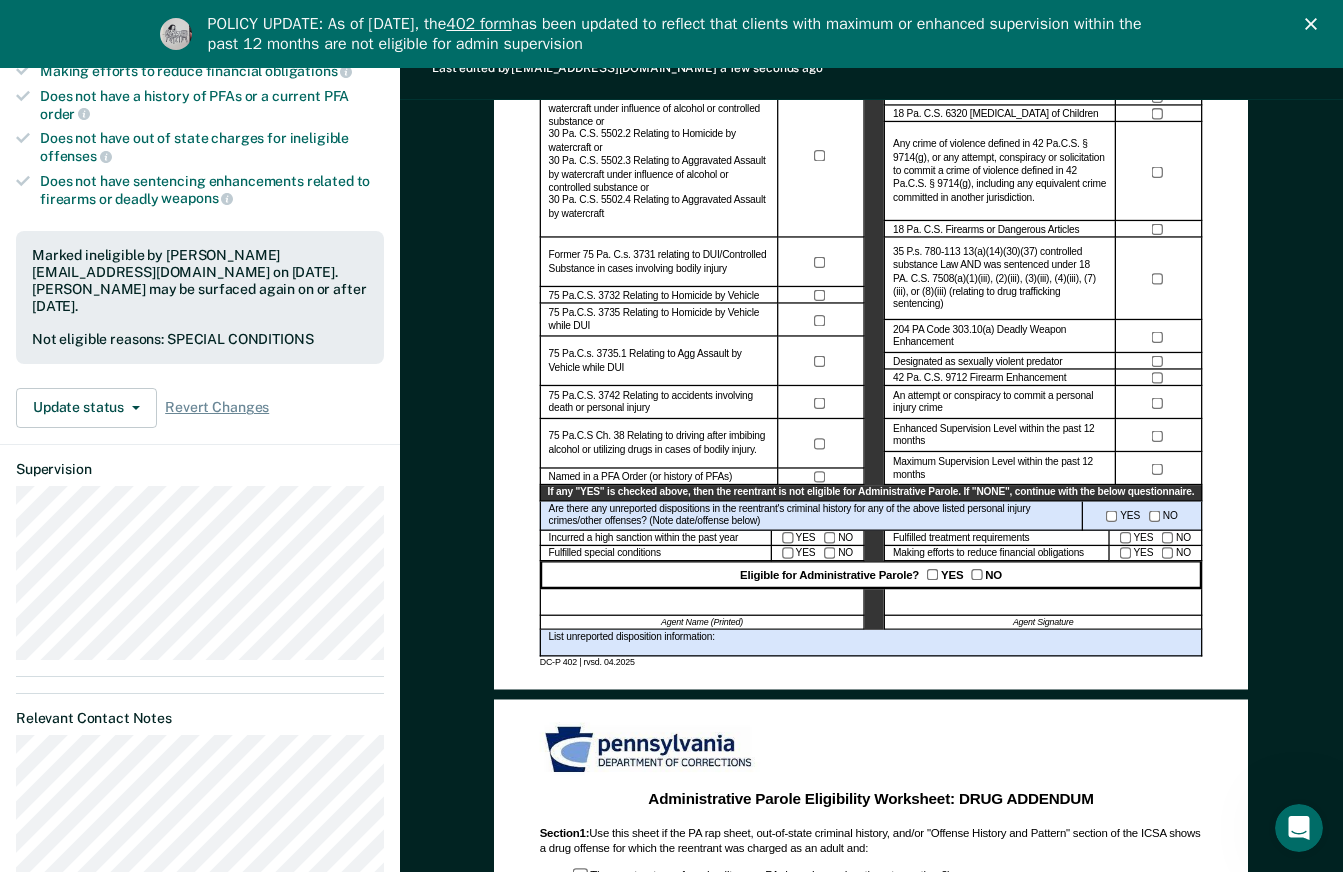 click 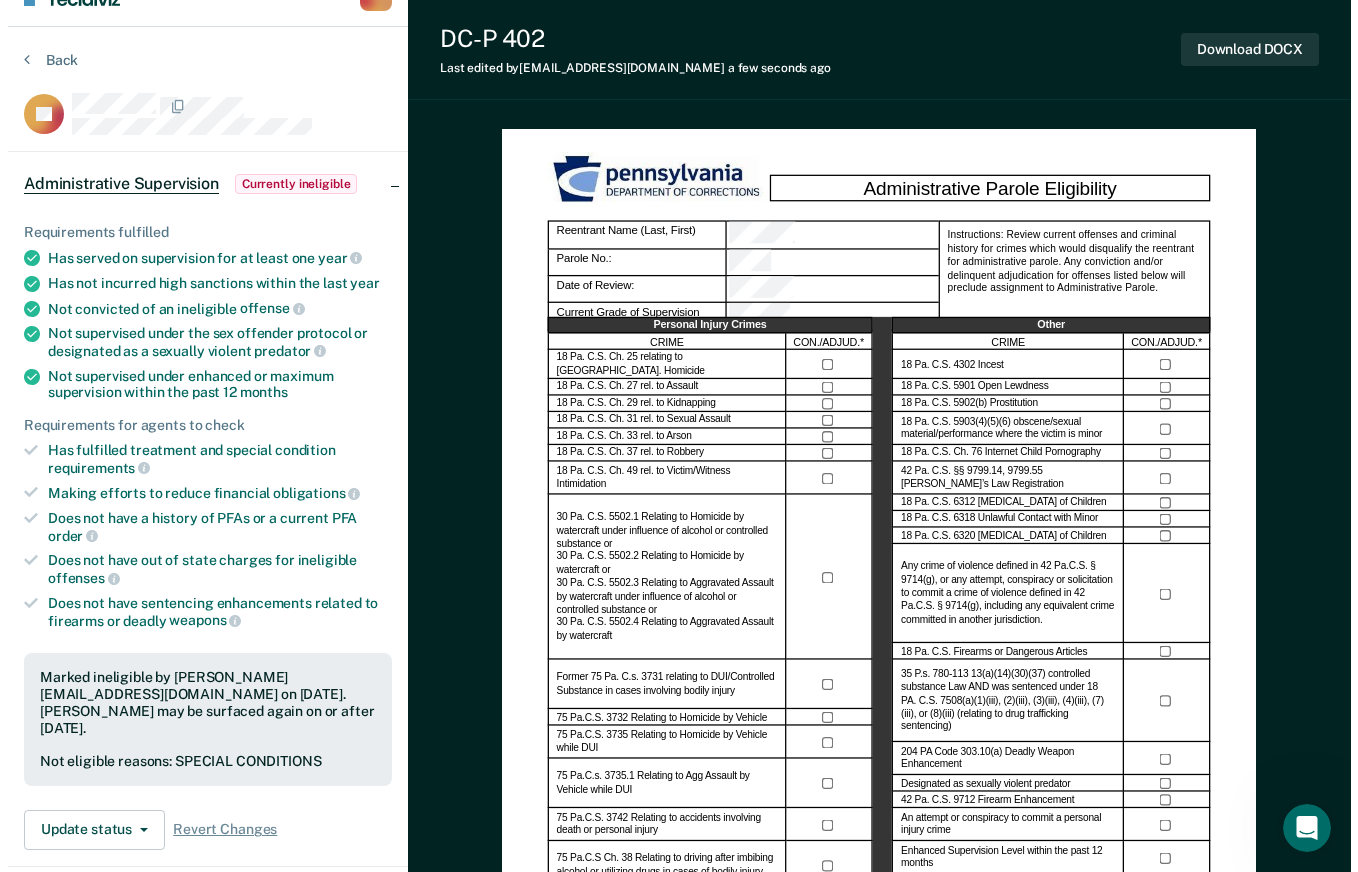 scroll, scrollTop: 0, scrollLeft: 0, axis: both 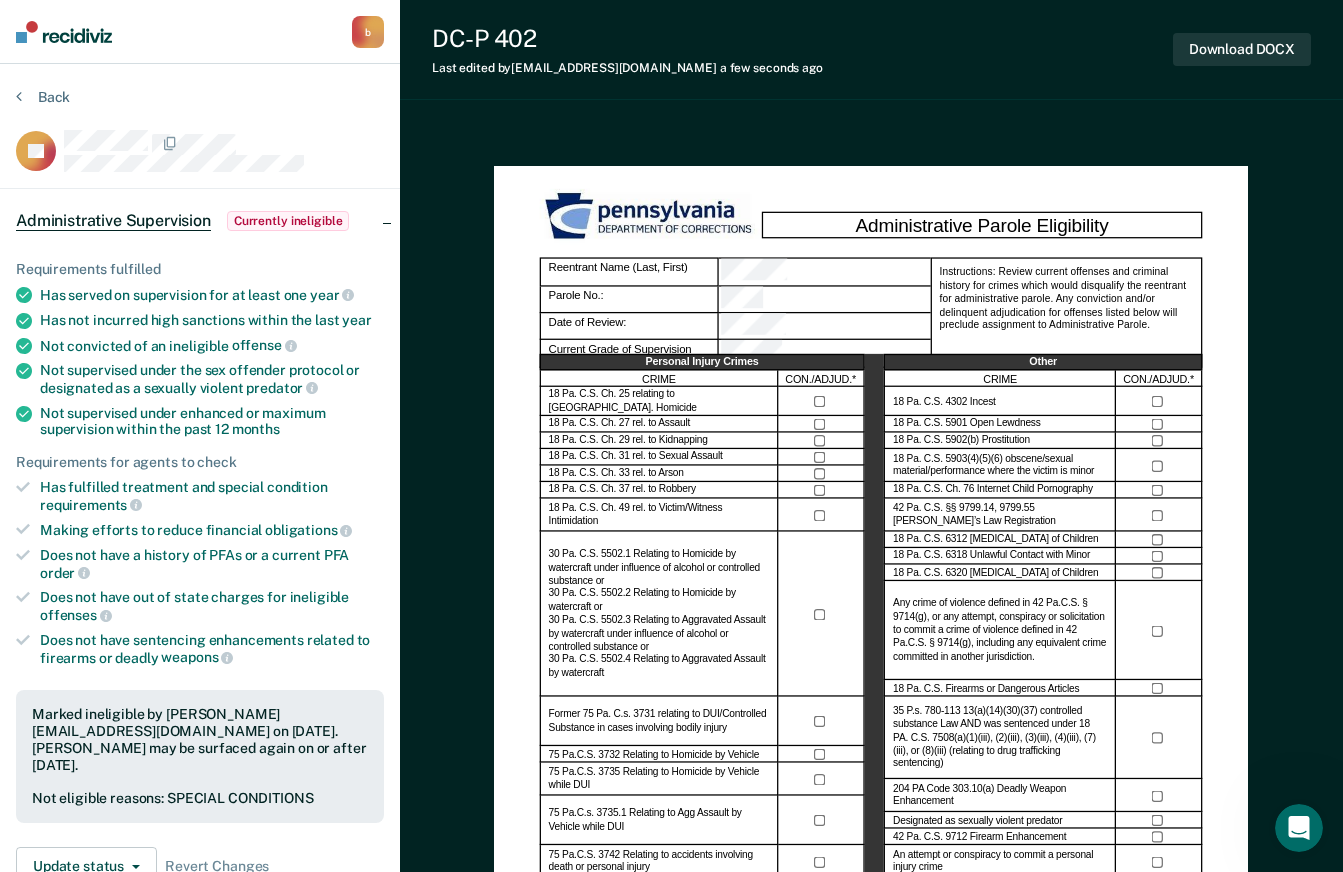 click on "Back JG   Administrative Supervision Currently ineligible Requirements fulfilled Has served on supervision for at least one   year   Has not incurred high sanctions within the last   year Not convicted of an ineligible   offense   Not supervised under the sex offender protocol or designated as a sexually violent   predator   Not supervised under enhanced or maximum supervision within the past 12   months Requirements for agents to check Has fulfilled treatment and special condition   requirements   Making efforts to reduce financial   obligations	   Does not have a history of PFAs or a current PFA order     Does not have out of state charges for ineligible   offenses   Does not have sentencing enhancements related to firearms or deadly   weapons     Marked ineligible by [EMAIL_ADDRESS][DOMAIN_NAME] on [DATE]. [PERSON_NAME] may be surfaced again on or after [DATE].     Not eligible reasons: SPECIAL CONDITIONS Update status Mark Pending Review Update Ineligibility Revert Changes Supervision" at bounding box center [200, 863] 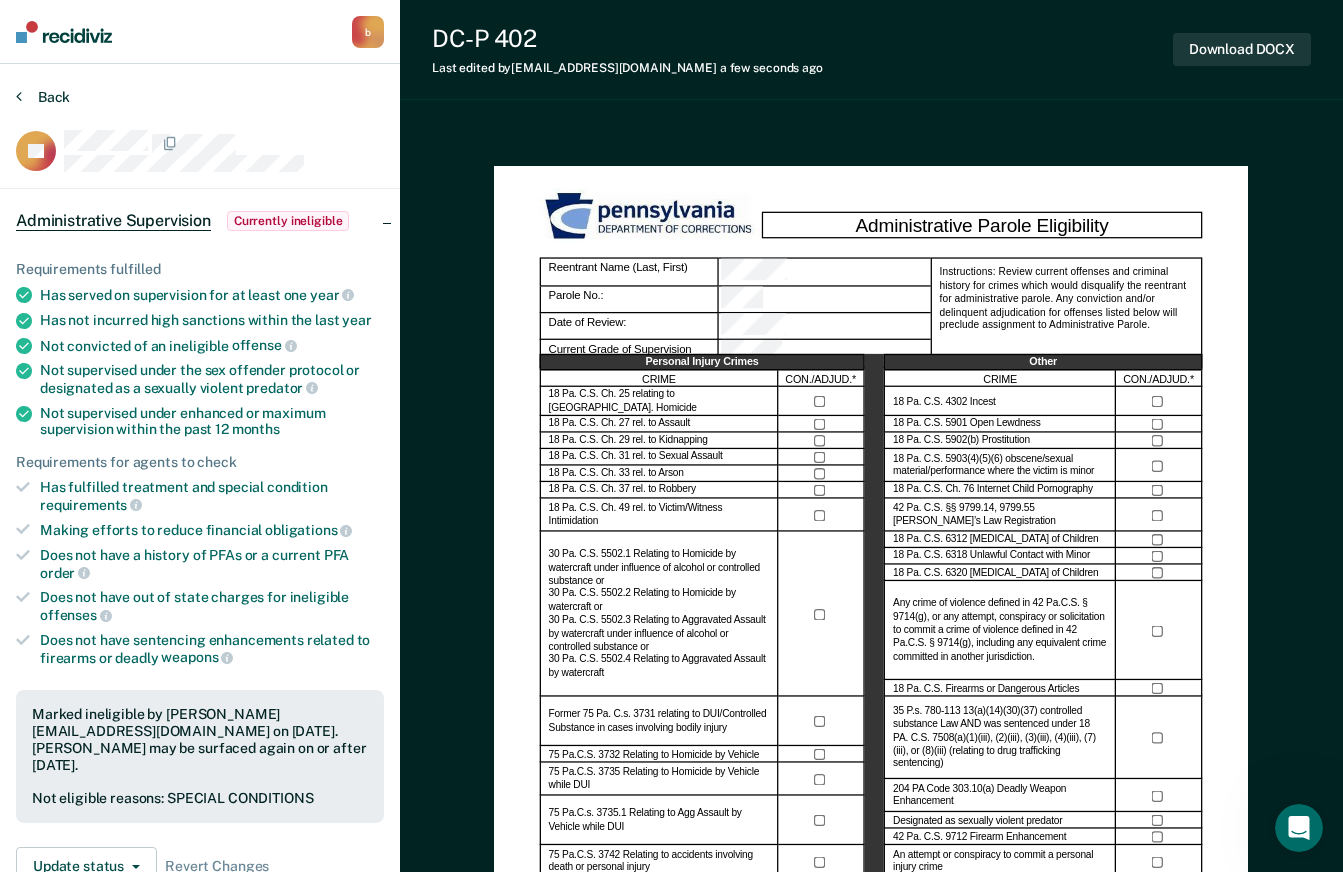 click on "Back" at bounding box center [43, 97] 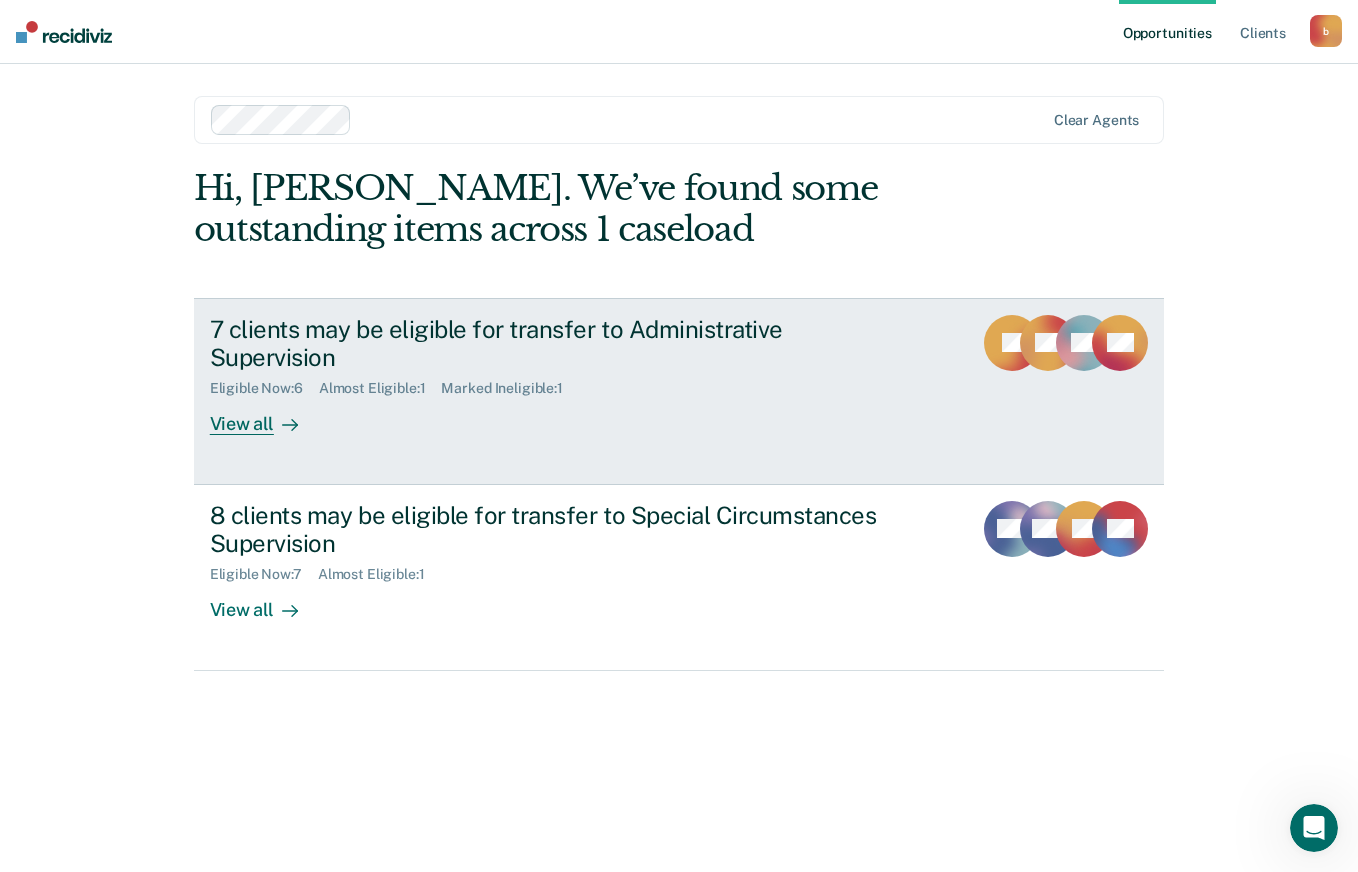 click on "View all" at bounding box center [266, 416] 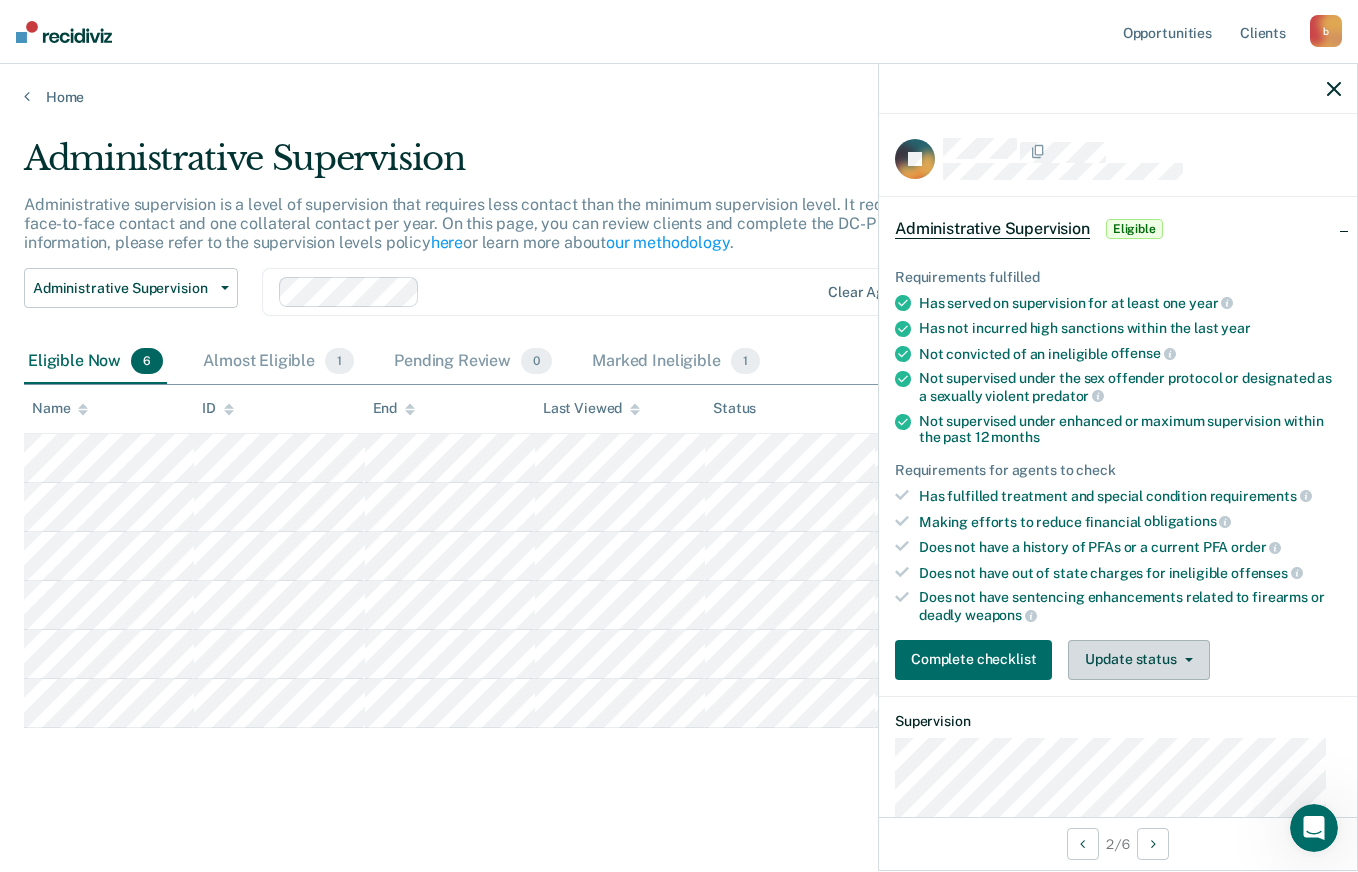 click on "Update status" at bounding box center (1138, 660) 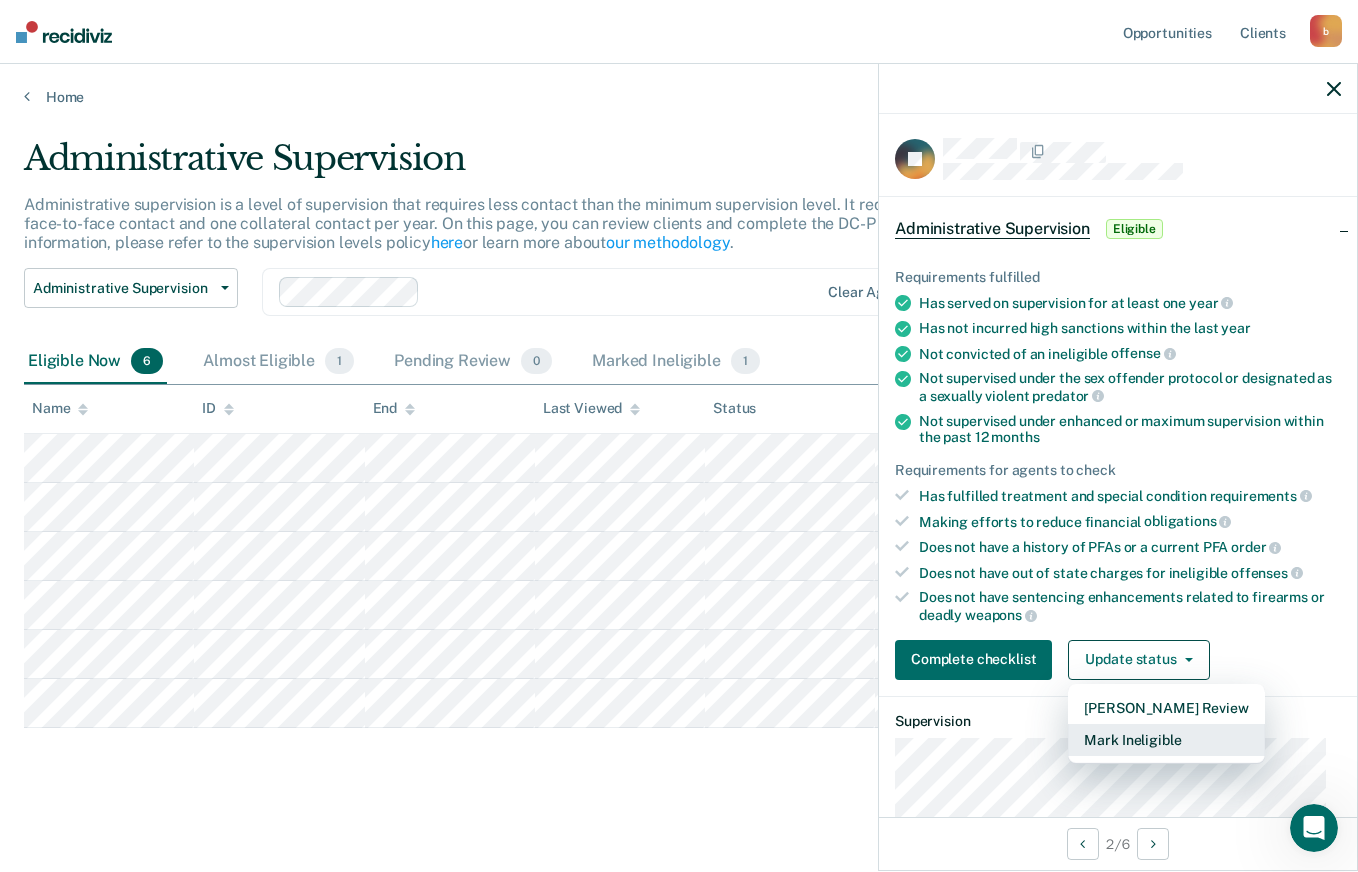 click on "Mark Ineligible" at bounding box center (1166, 740) 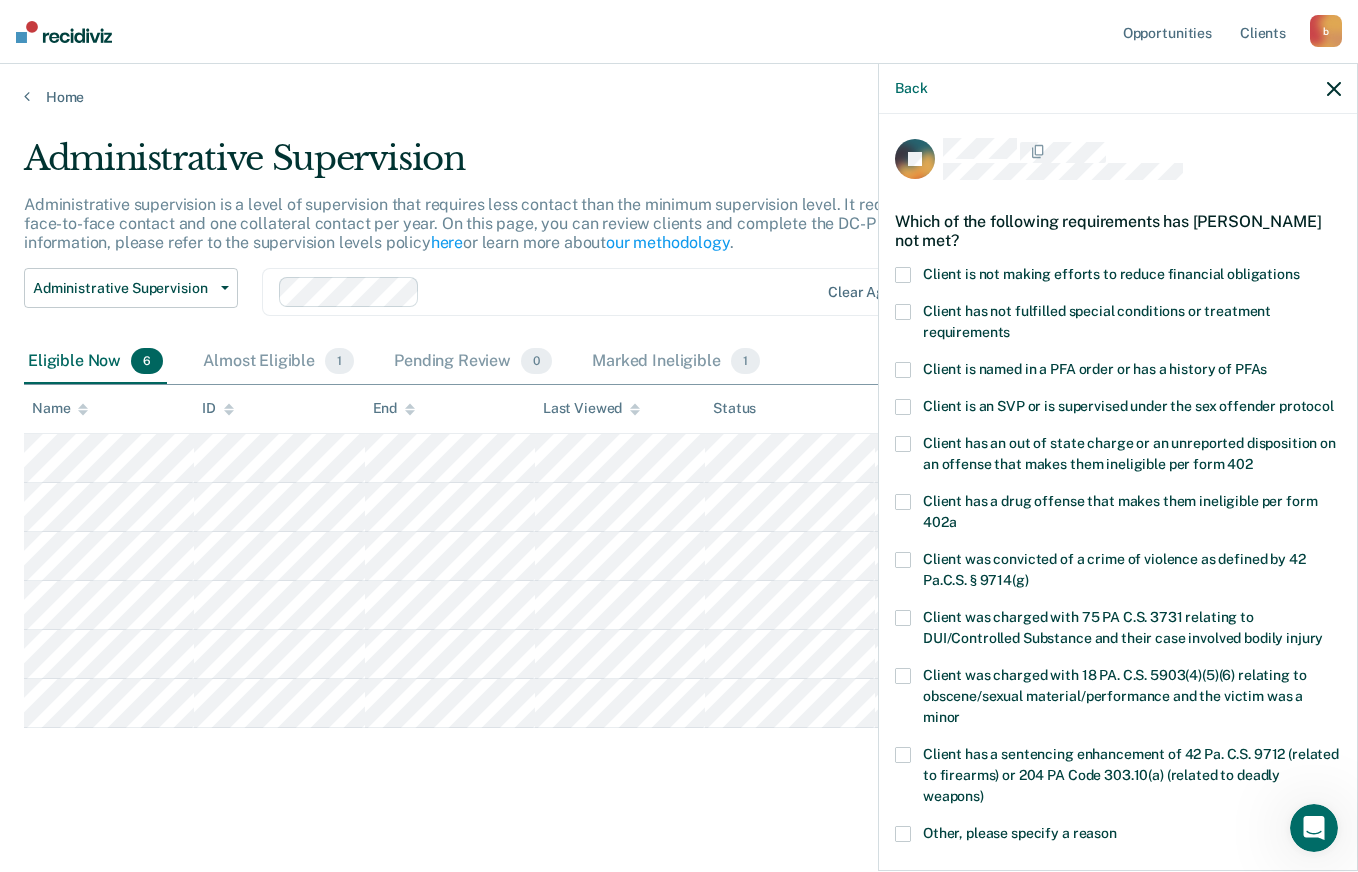 click at bounding box center [903, 275] 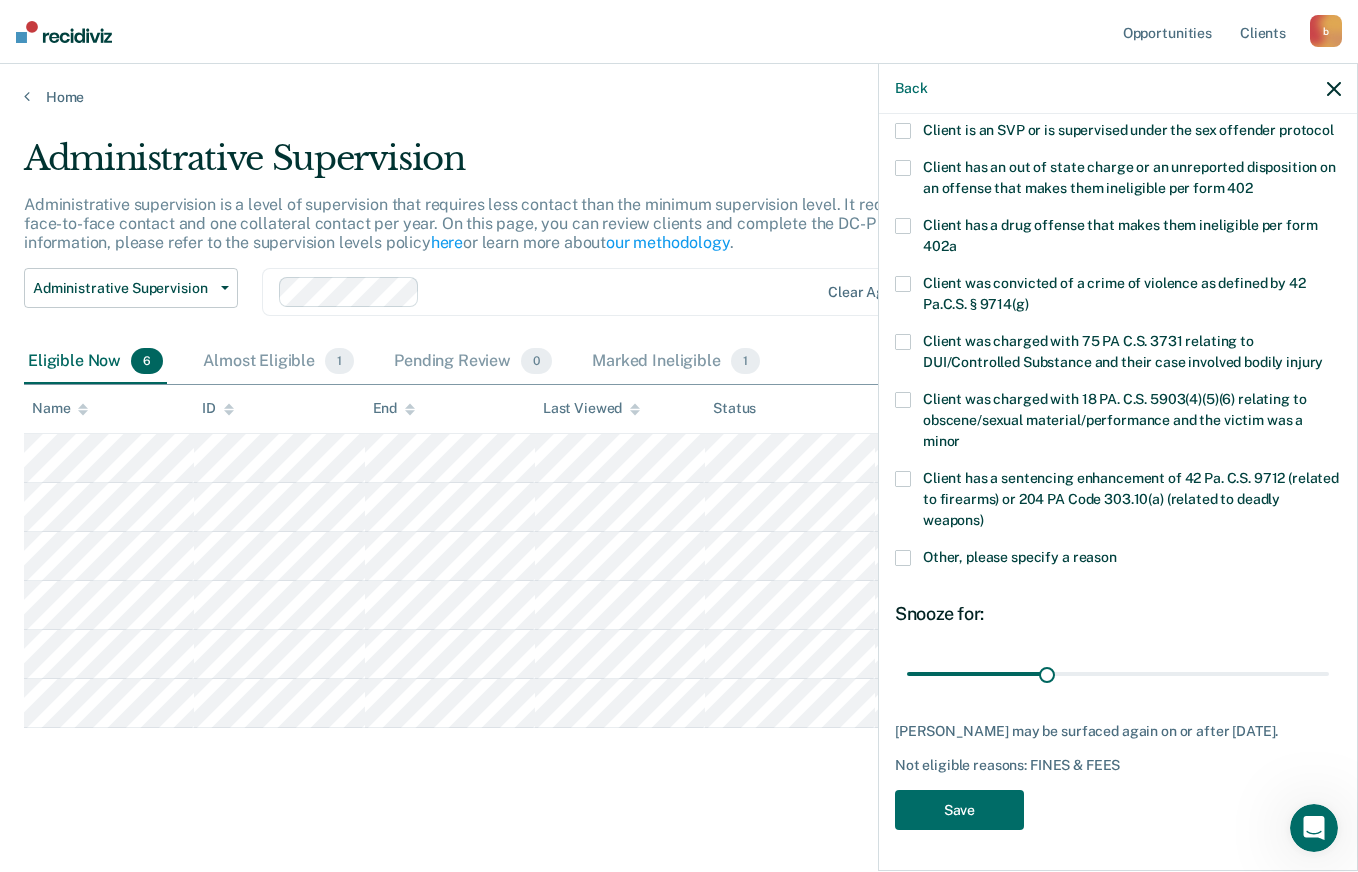 scroll, scrollTop: 293, scrollLeft: 0, axis: vertical 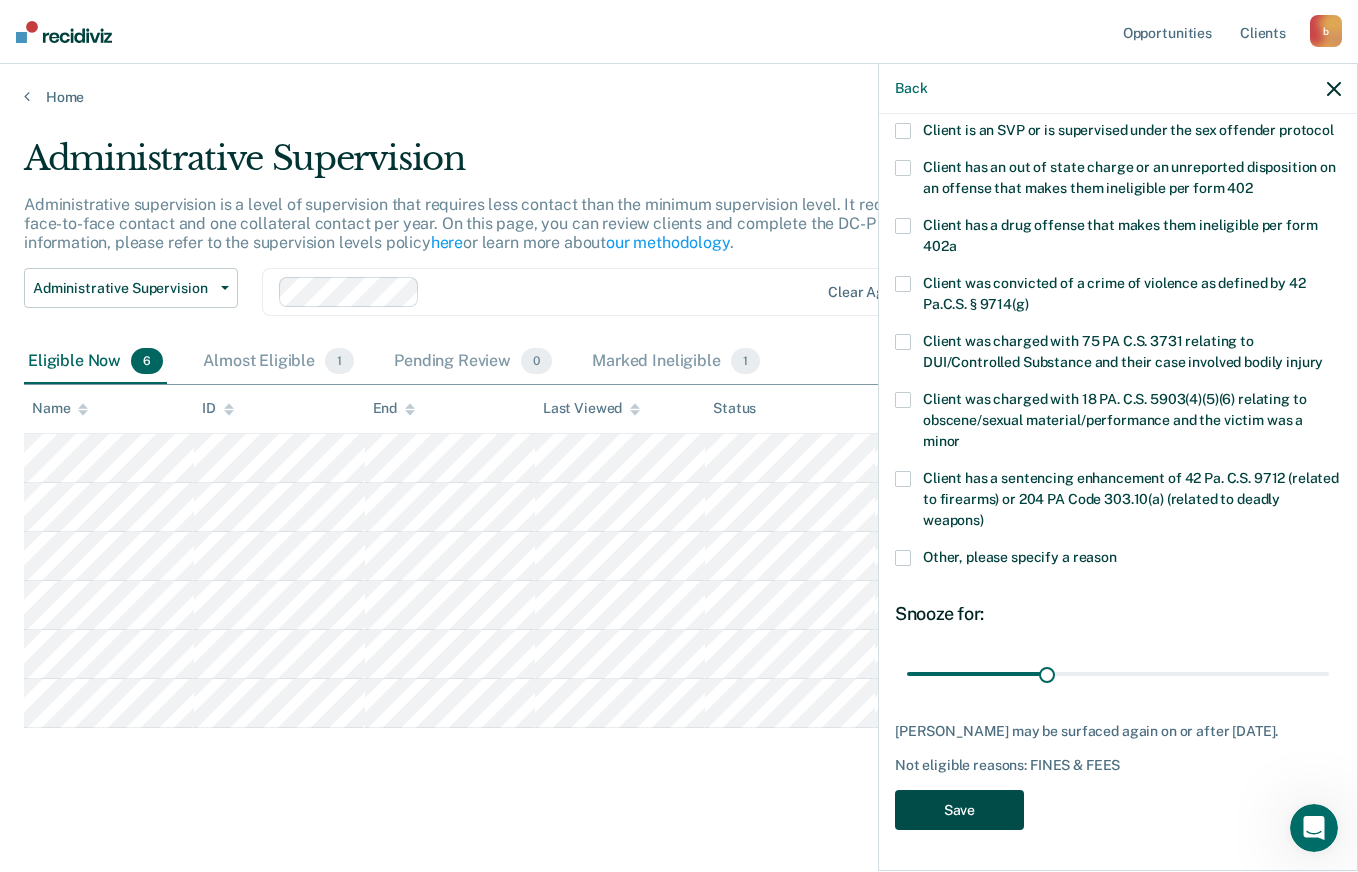 click on "Save" at bounding box center (959, 810) 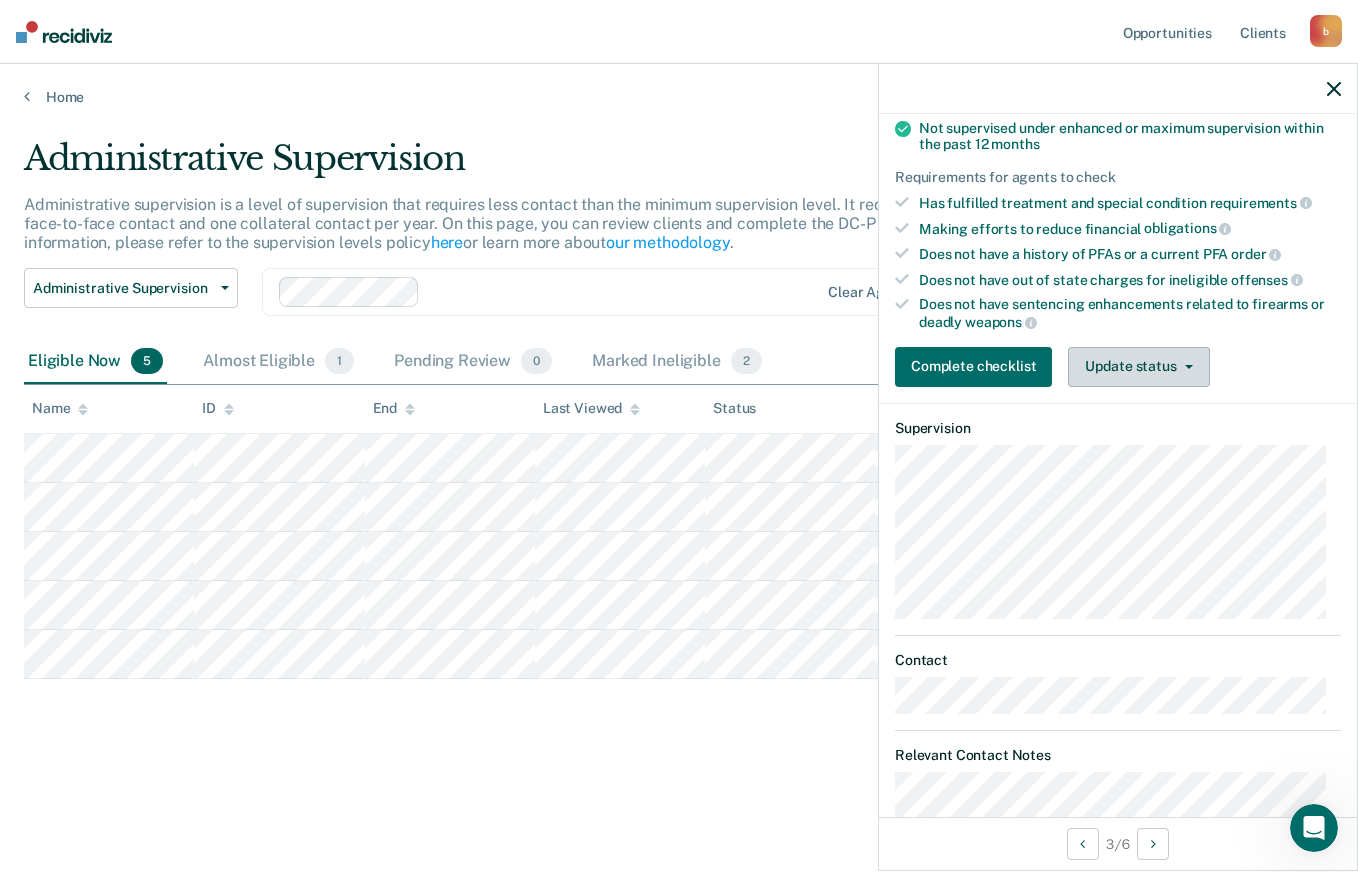 click on "Update status" at bounding box center [1138, 367] 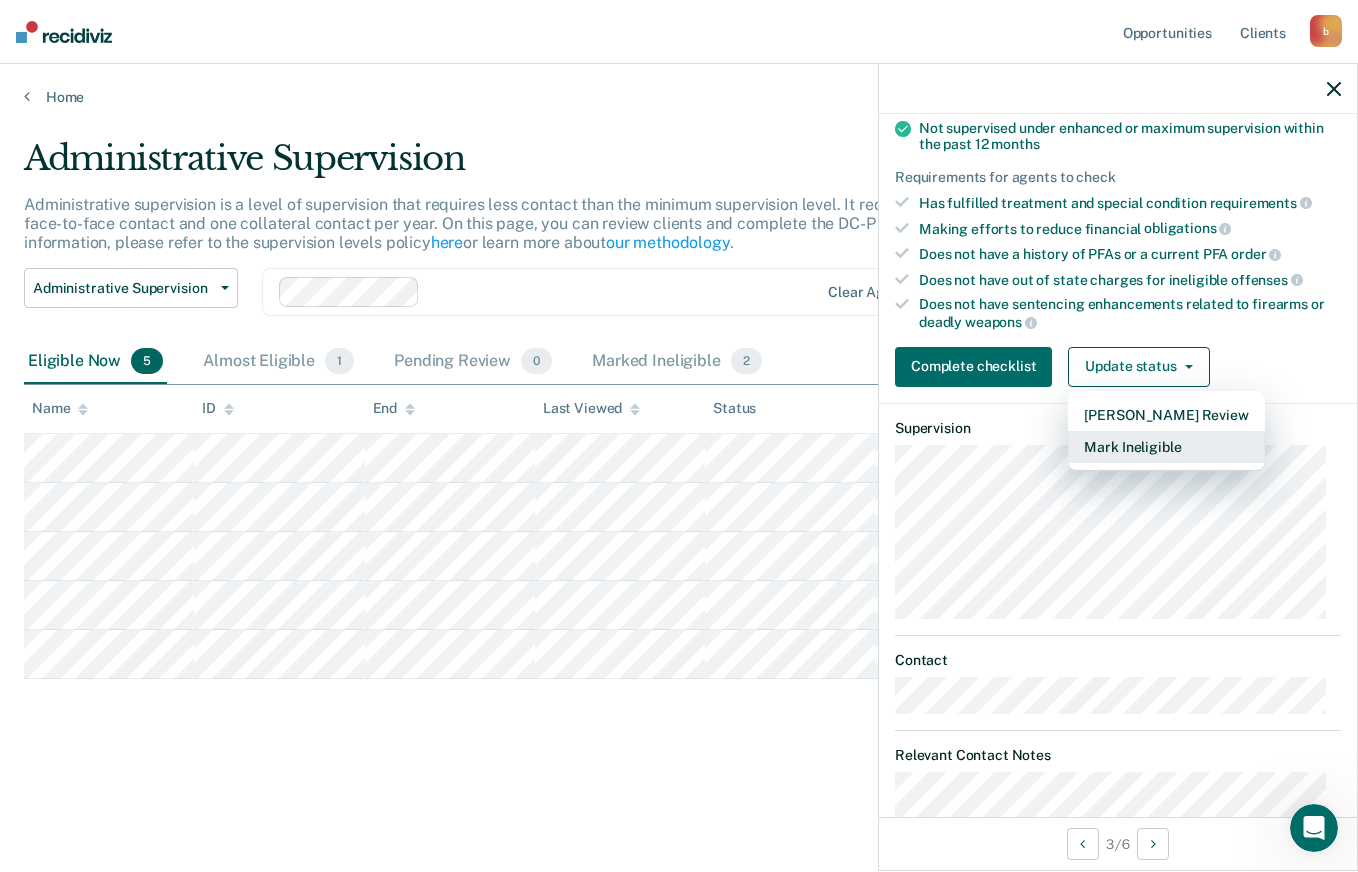 click on "Mark Ineligible" at bounding box center [1166, 447] 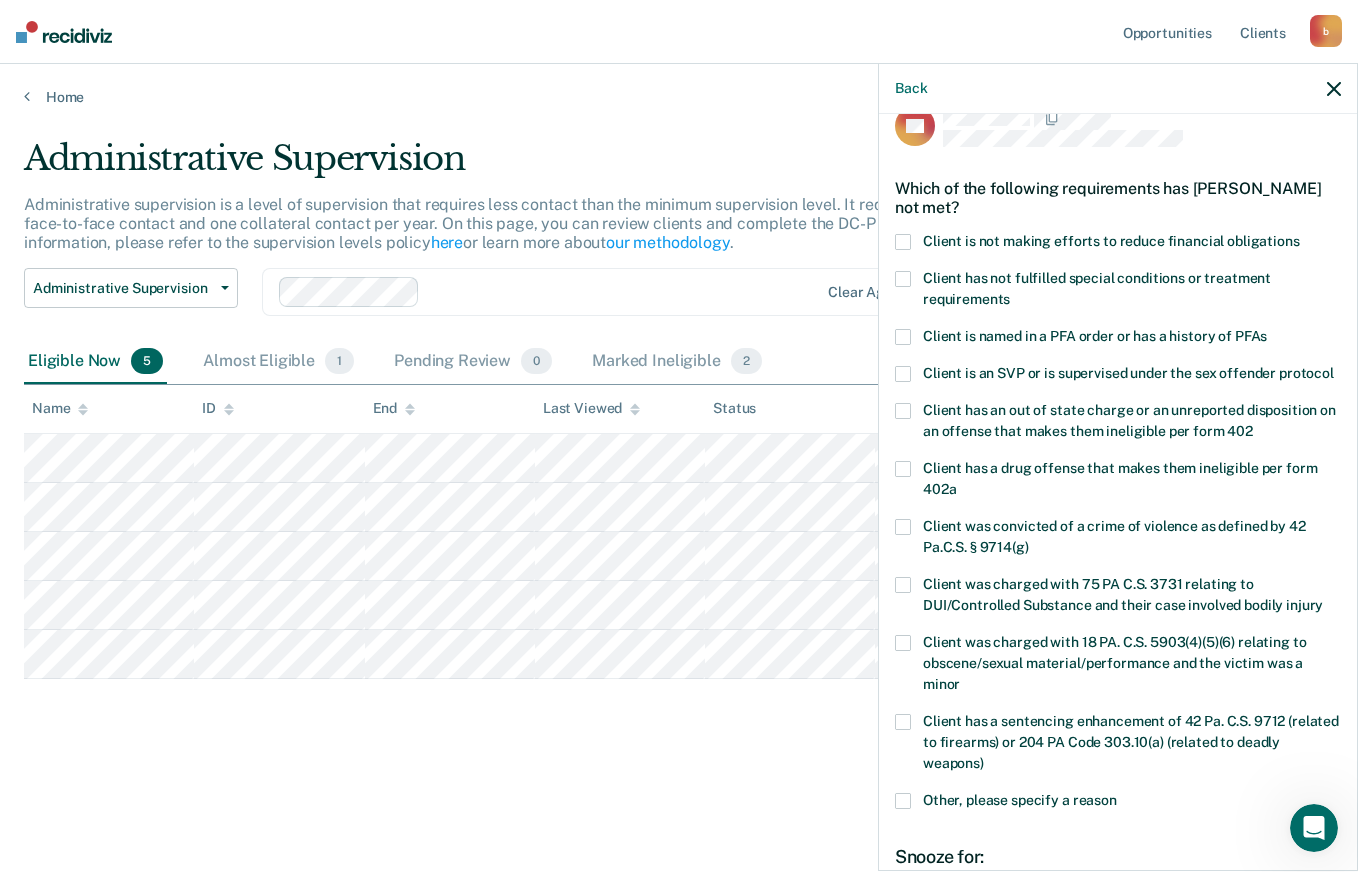 scroll, scrollTop: 27, scrollLeft: 0, axis: vertical 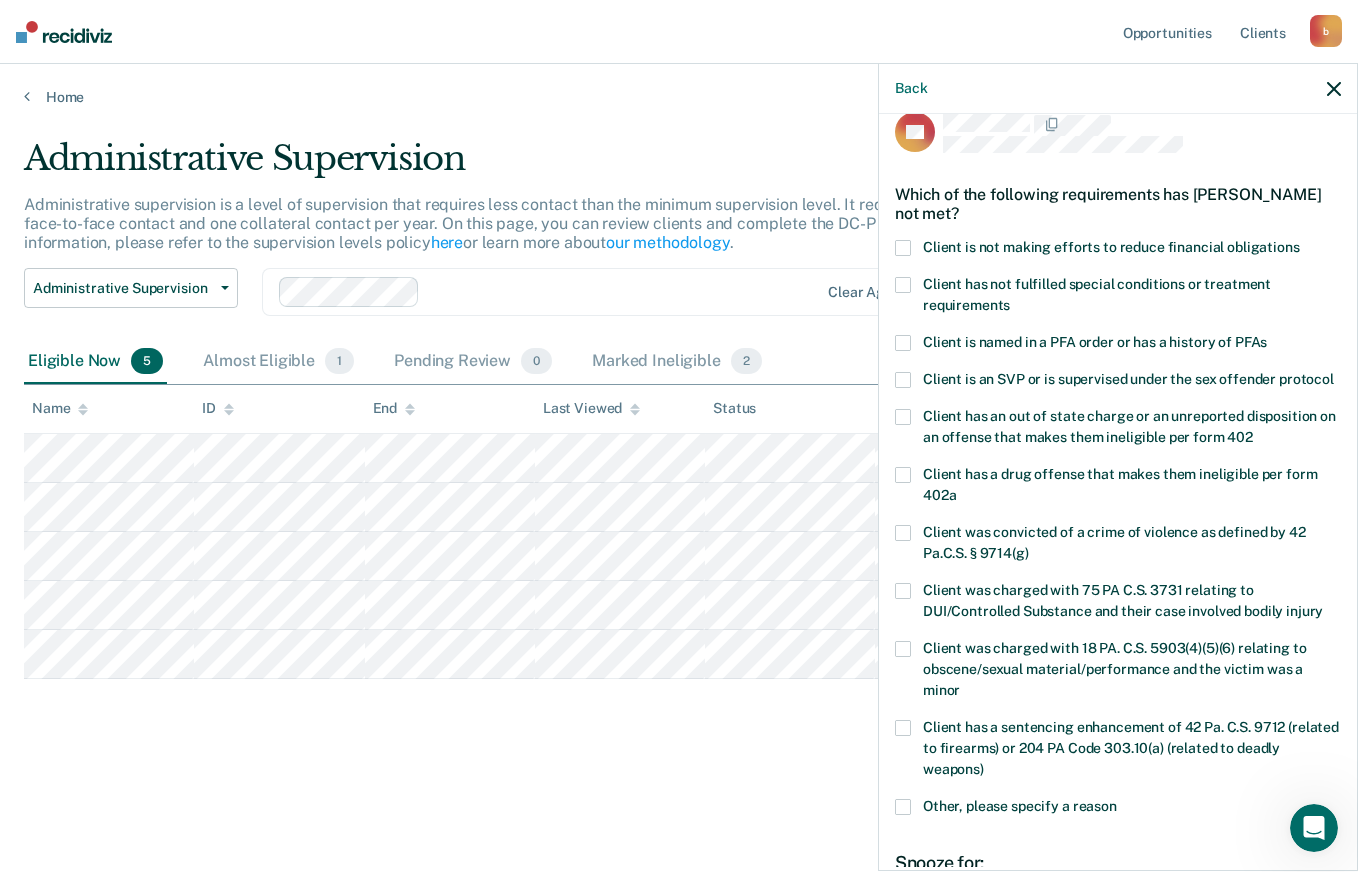click at bounding box center (903, 248) 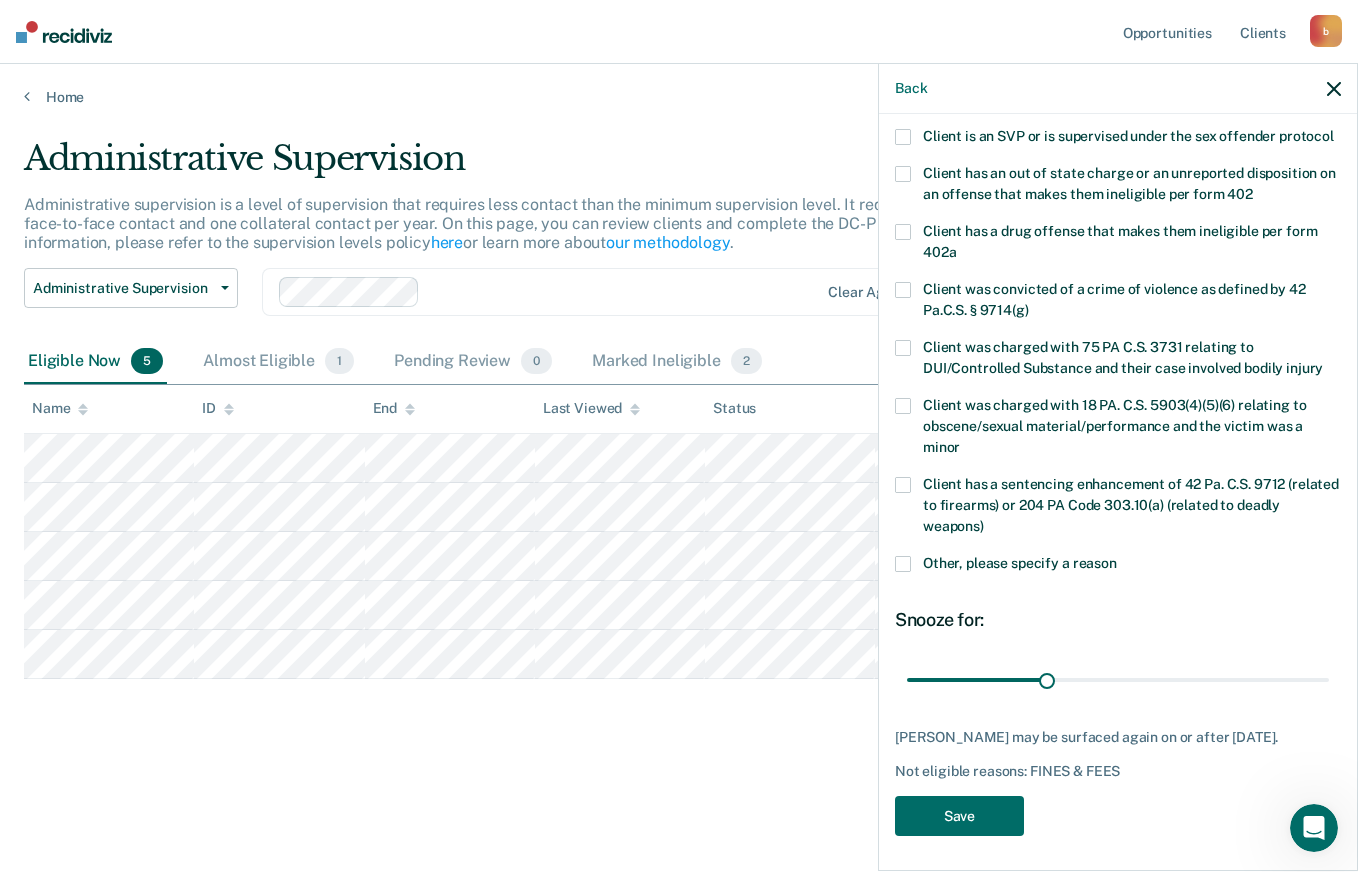 scroll, scrollTop: 294, scrollLeft: 0, axis: vertical 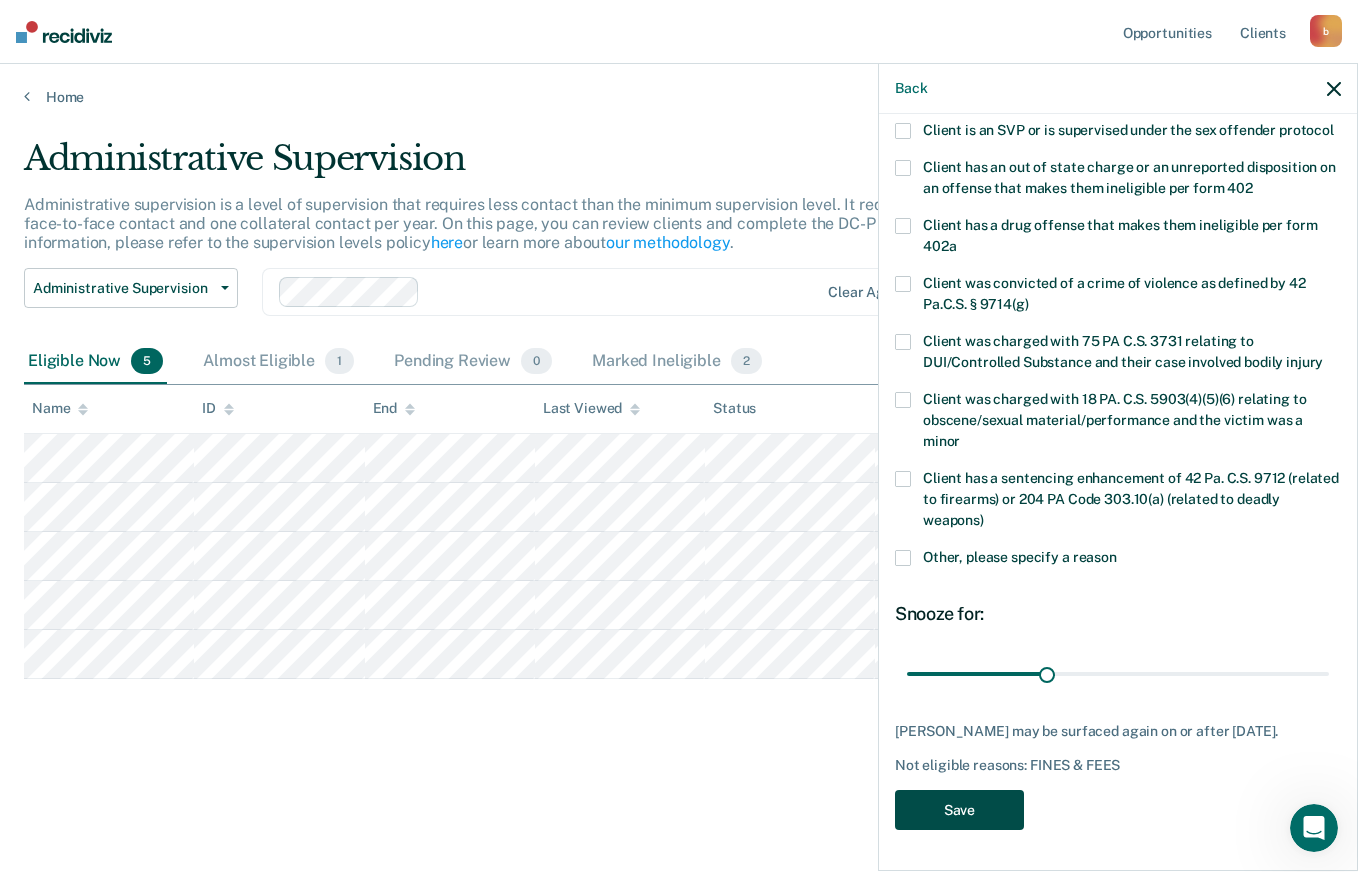click on "Save" at bounding box center [959, 810] 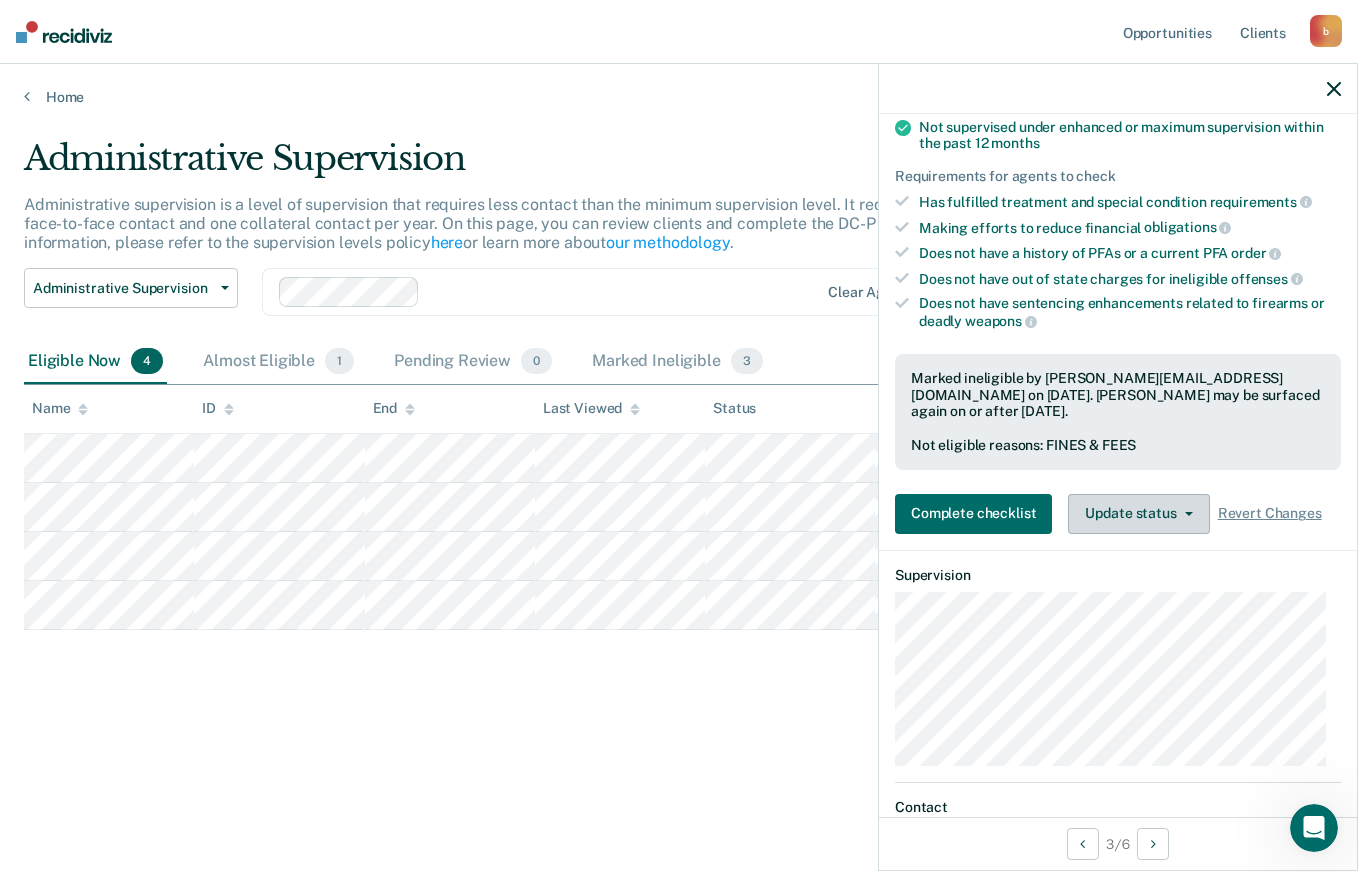 click on "Update status" at bounding box center (1138, 514) 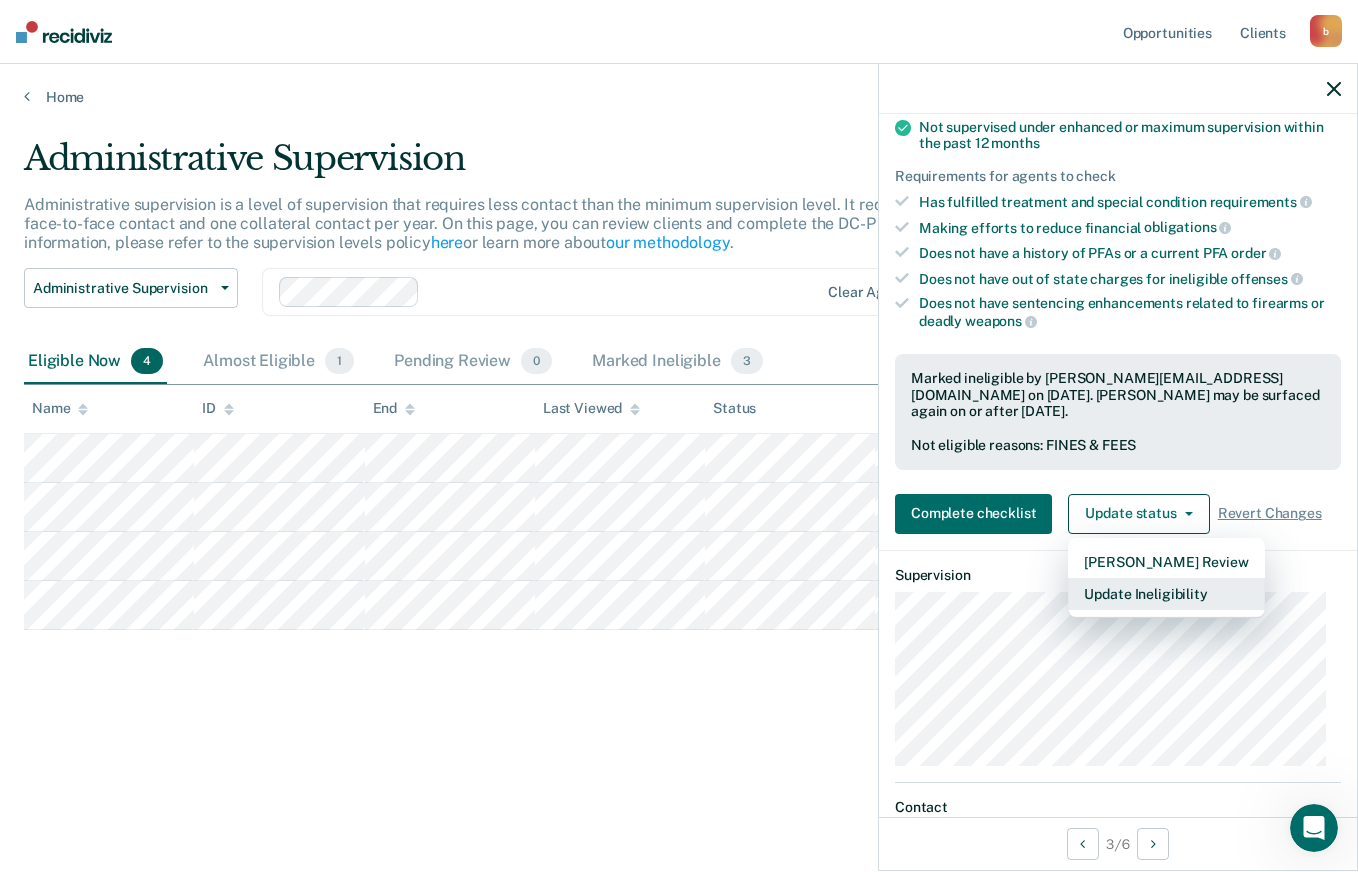 click on "Update Ineligibility" at bounding box center [1166, 594] 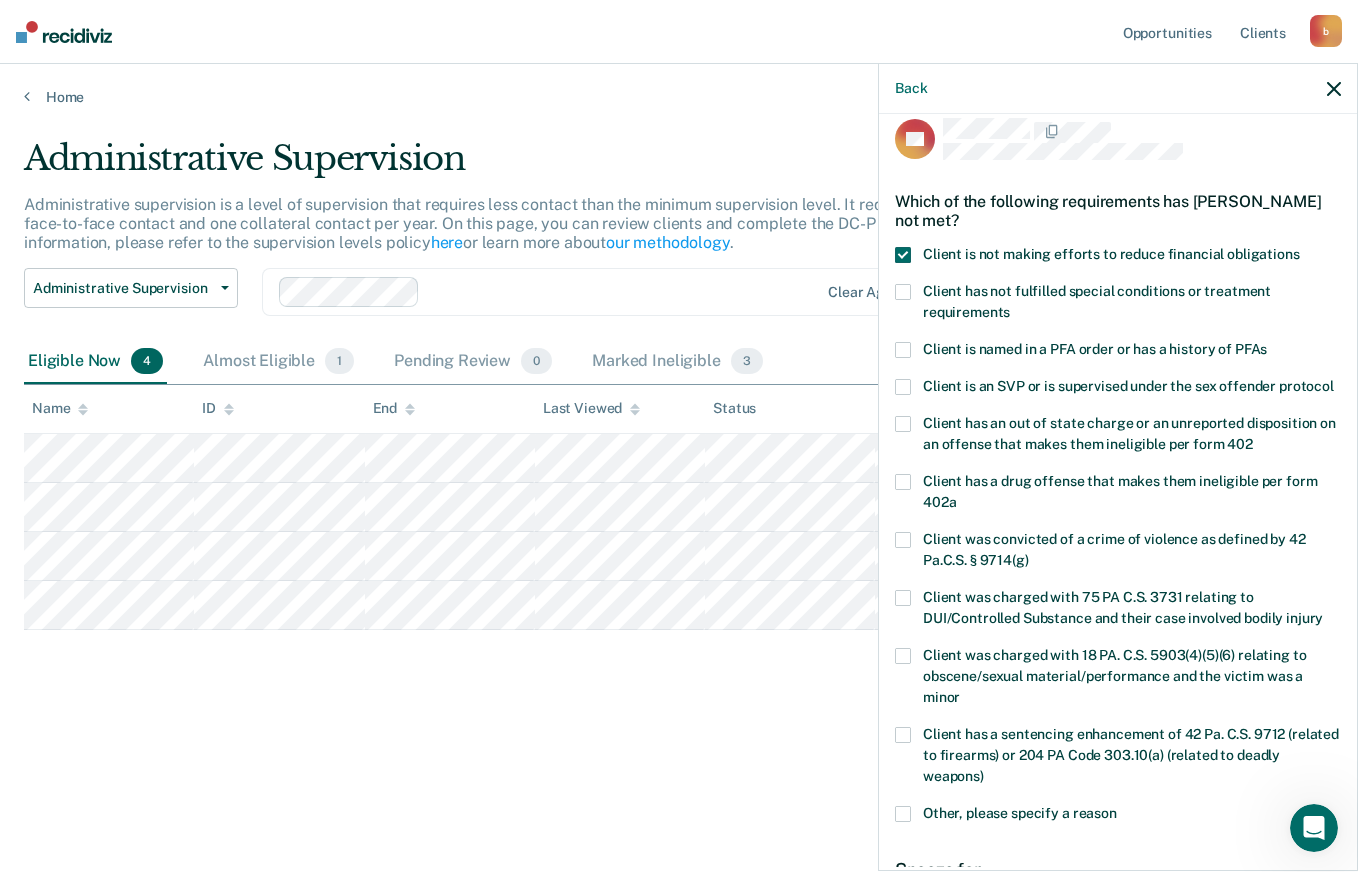 scroll, scrollTop: 0, scrollLeft: 0, axis: both 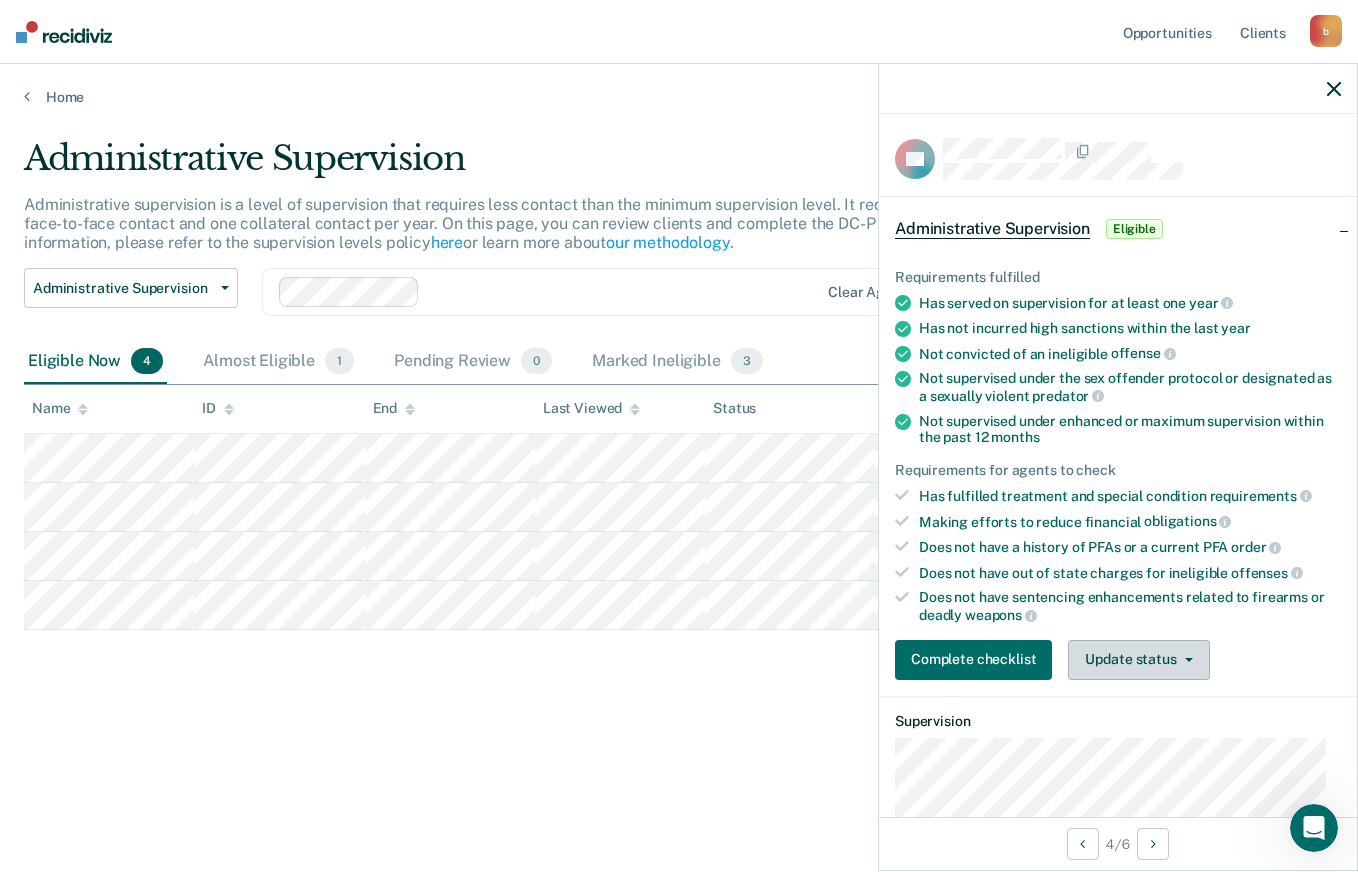 click on "Update status" at bounding box center [1138, 660] 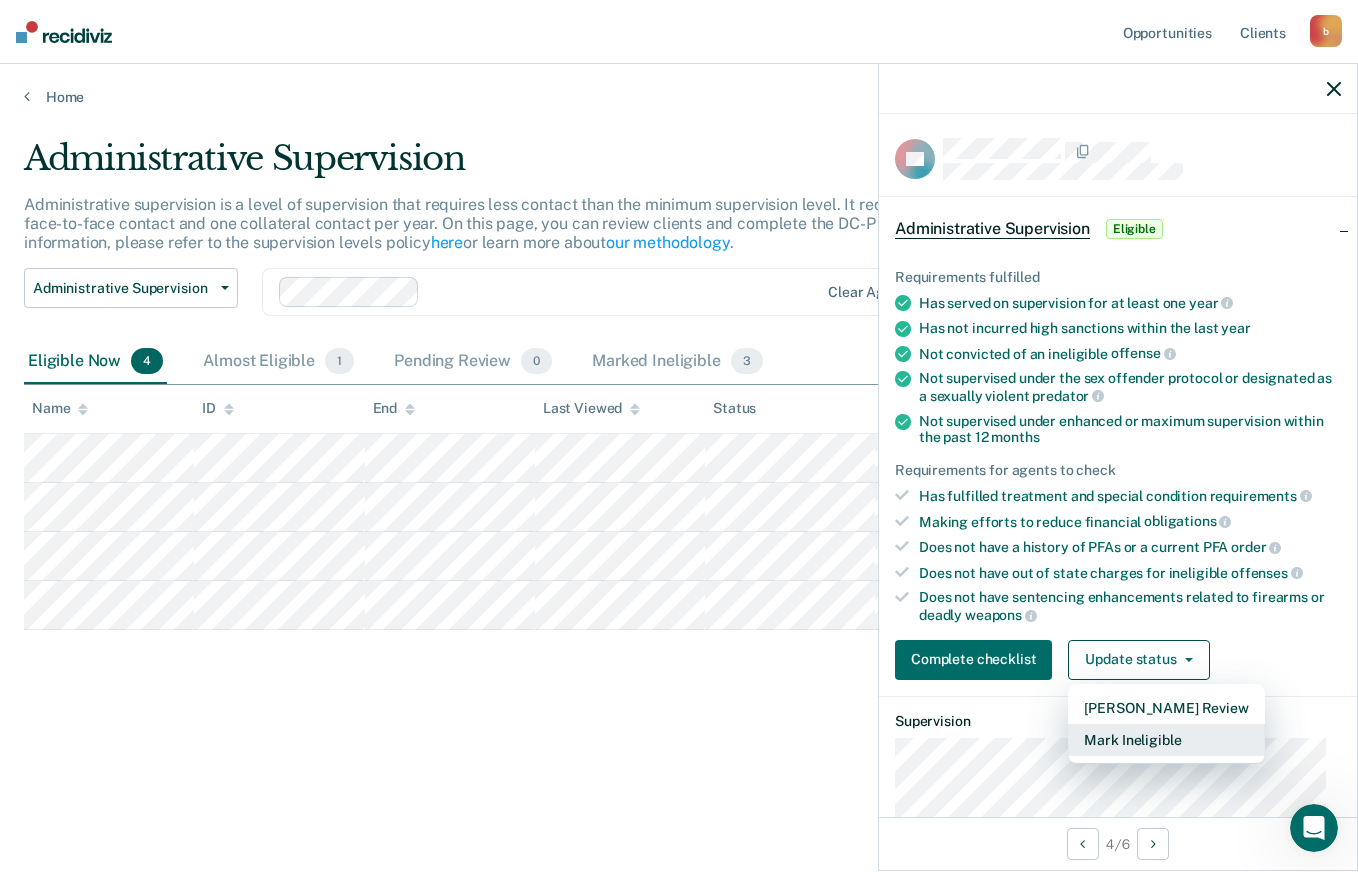click on "Mark Ineligible" at bounding box center [1166, 740] 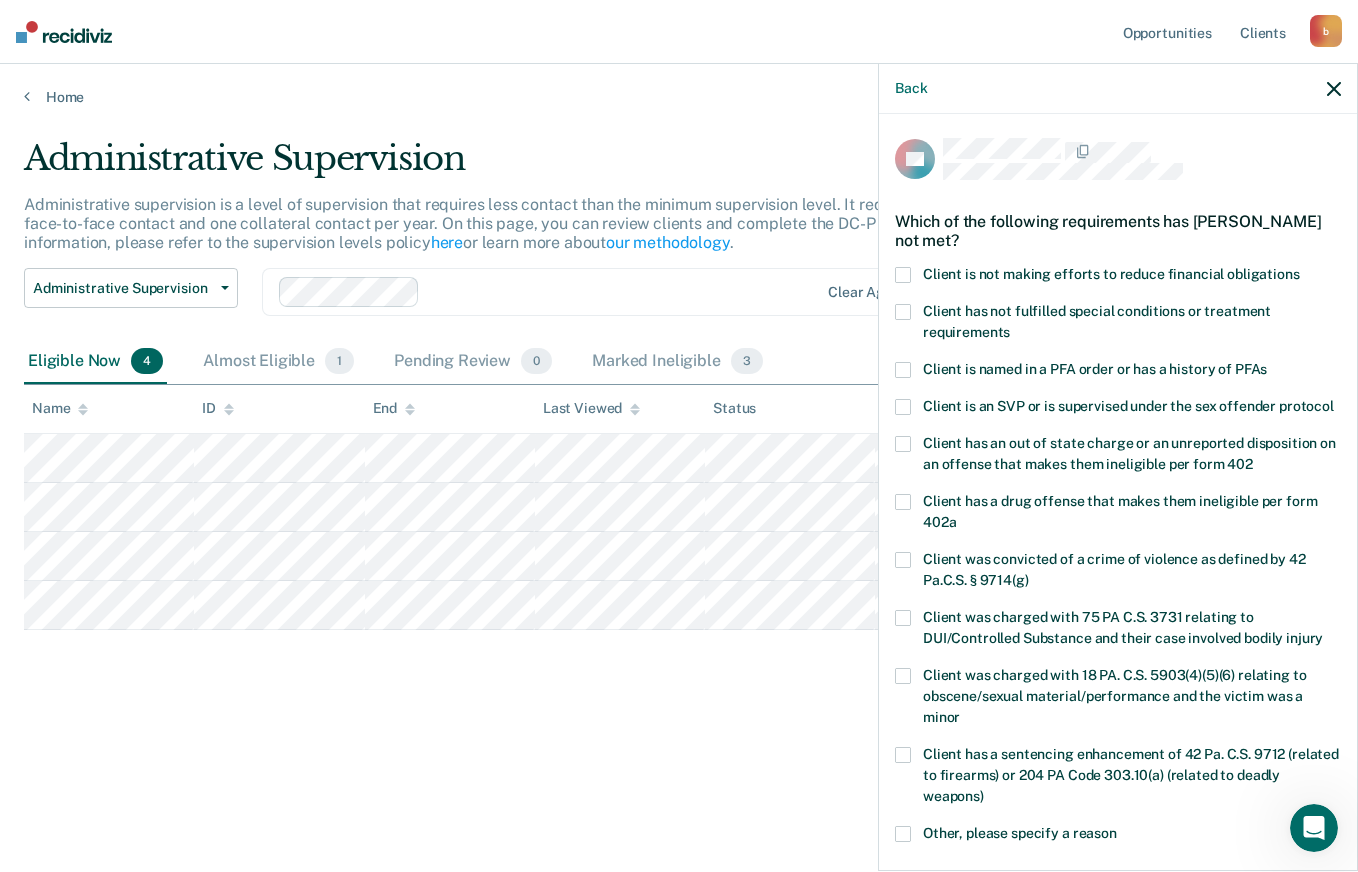 click at bounding box center (903, 275) 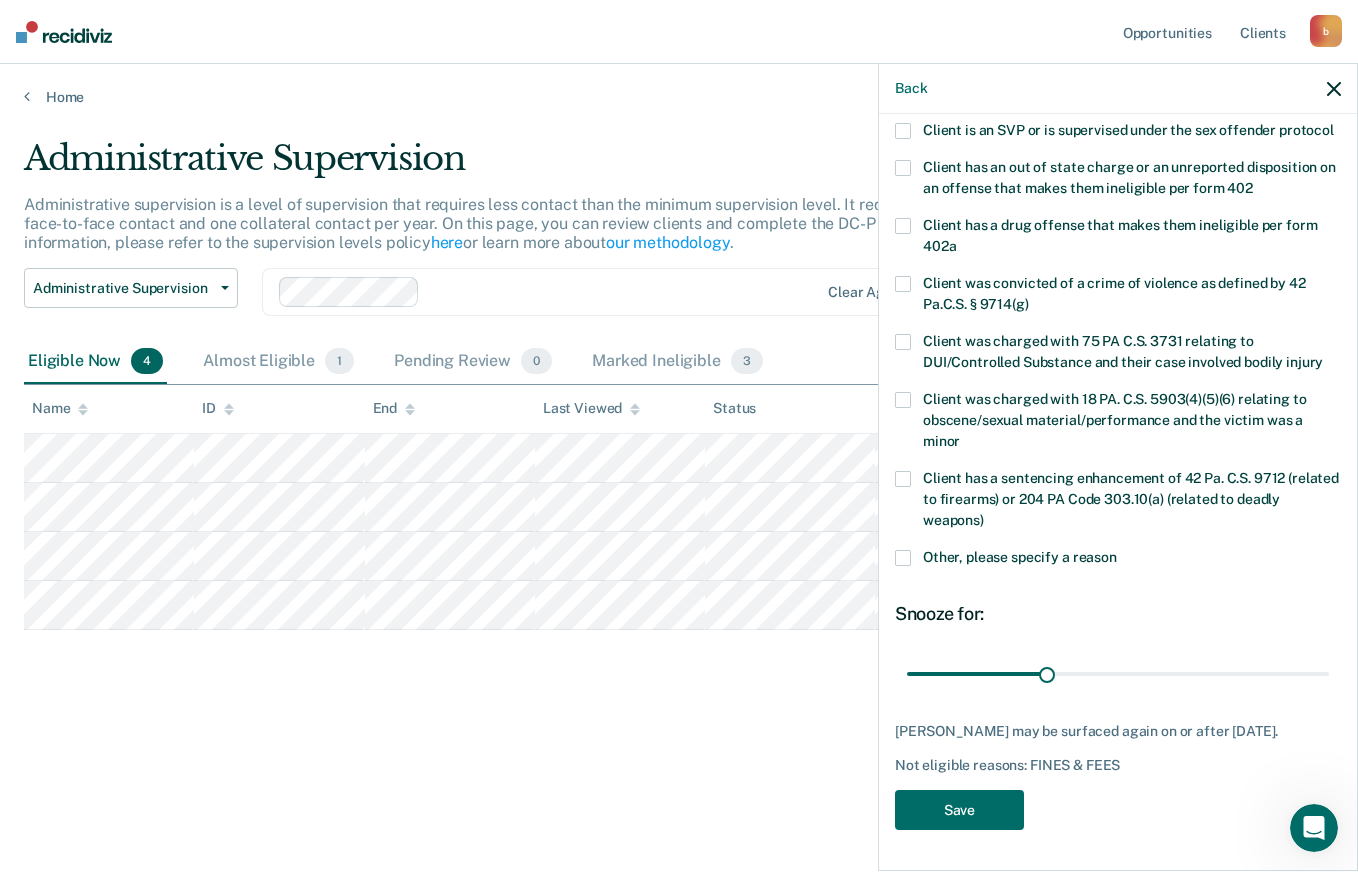 scroll, scrollTop: 294, scrollLeft: 0, axis: vertical 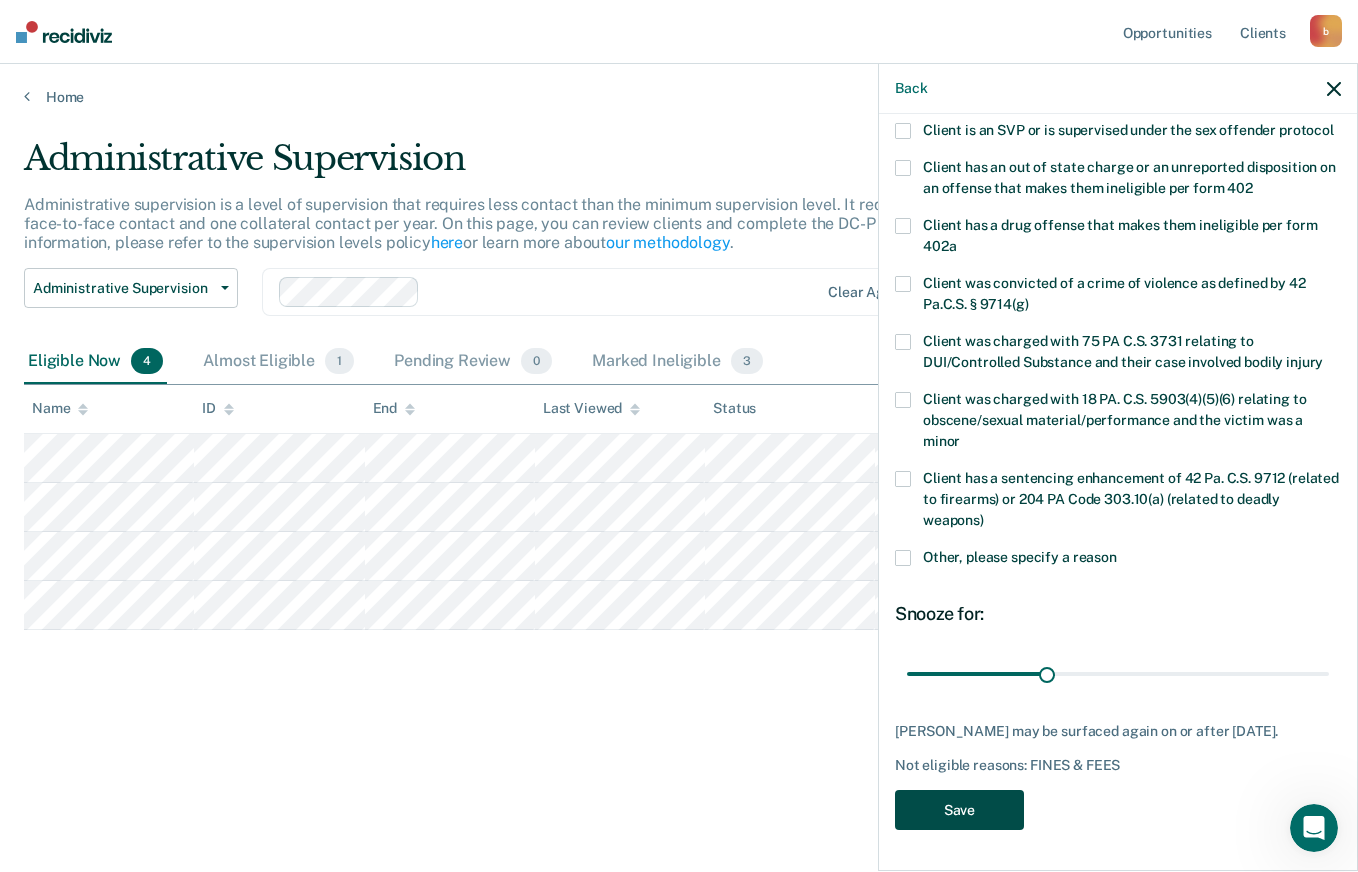 click on "Save" at bounding box center [959, 810] 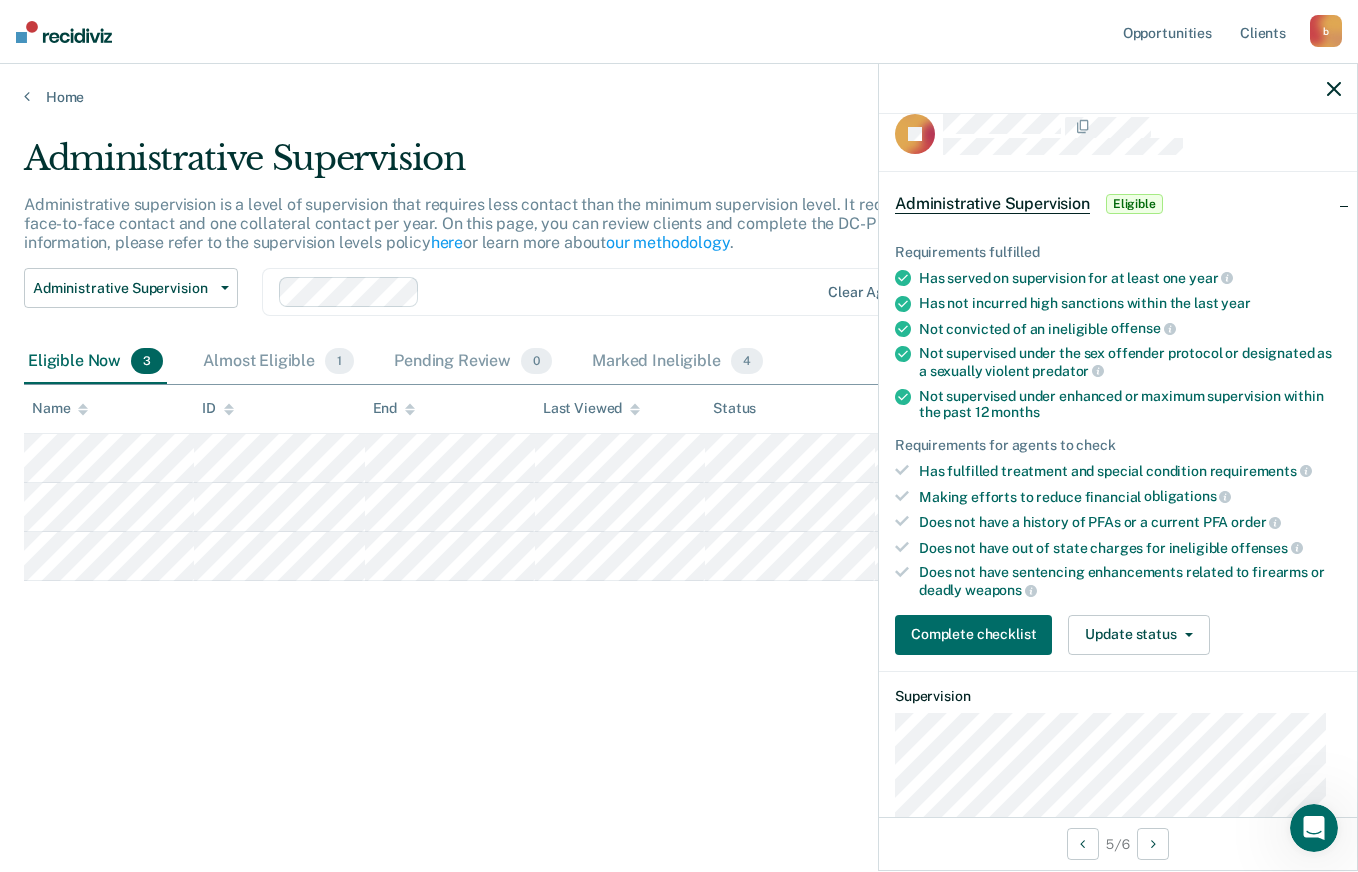scroll, scrollTop: 0, scrollLeft: 0, axis: both 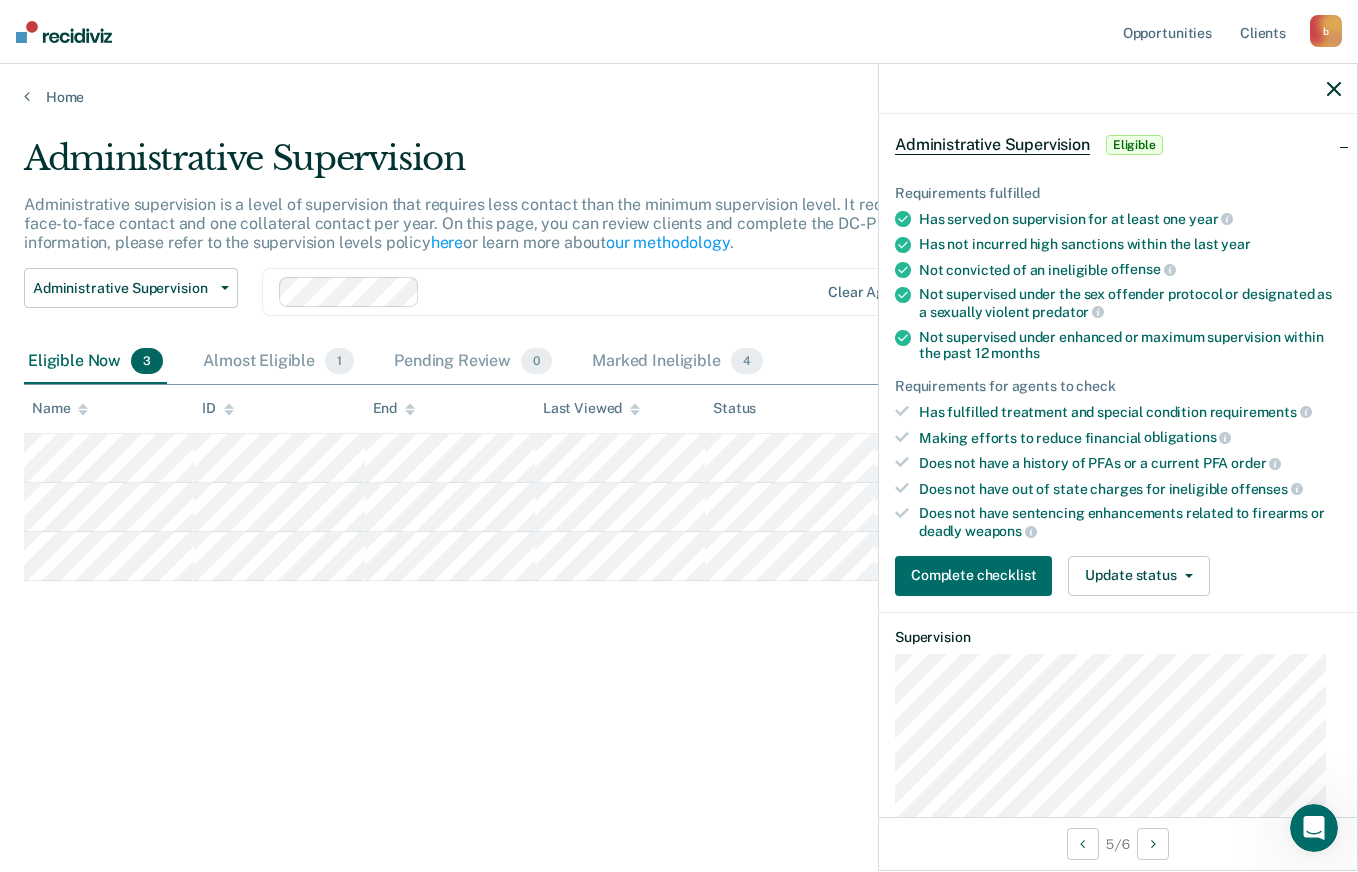 click on "Requirements fulfilled Has served on supervision for at least one   year   Has not incurred high sanctions within the last   year Not convicted of an ineligible   offense   Not supervised under the sex offender protocol or designated as a sexually violent   predator   Not supervised under enhanced or maximum supervision within the past 12   months Requirements for agents to check Has fulfilled treatment and special condition   requirements   Making efforts to reduce financial   obligations	   Does not have a history of PFAs or a current PFA order     Does not have out of state charges for ineligible   offenses   Does not have sentencing enhancements related to firearms or deadly   weapons   Complete checklist Update status Mark Pending Review Mark Ineligible" at bounding box center (1118, 382) 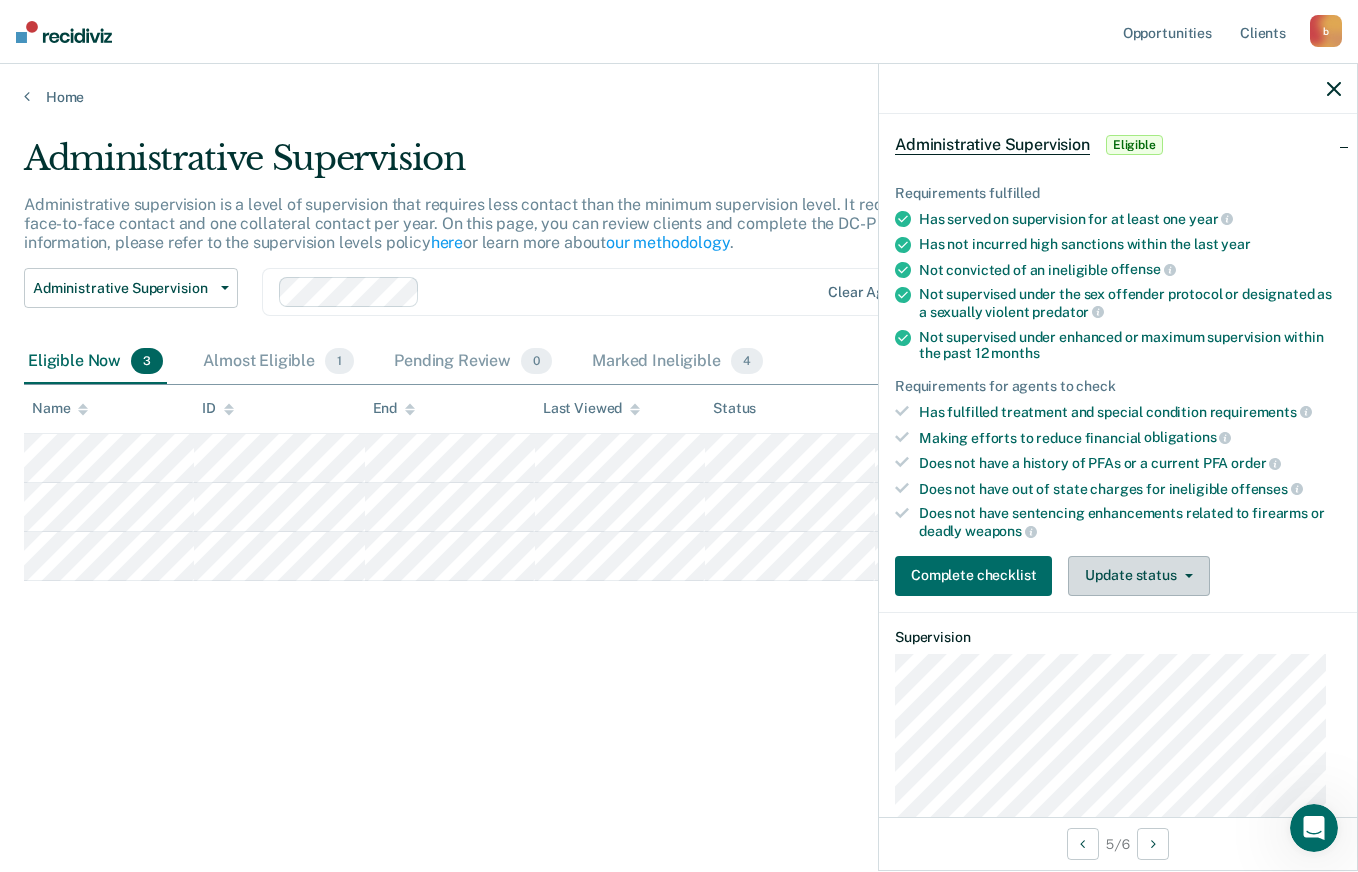click on "Update status" at bounding box center [1138, 576] 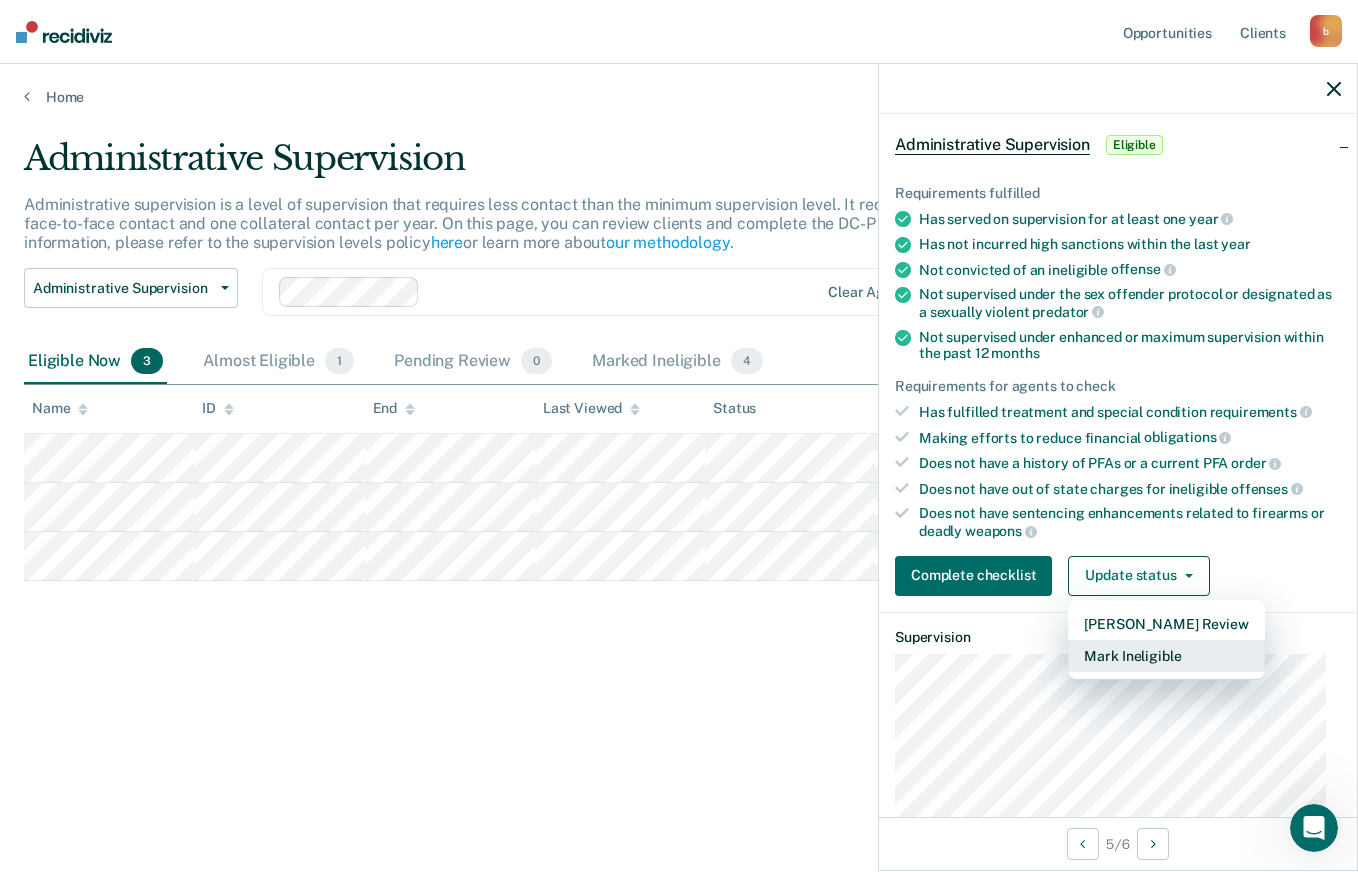 click on "Mark Ineligible" at bounding box center (1166, 656) 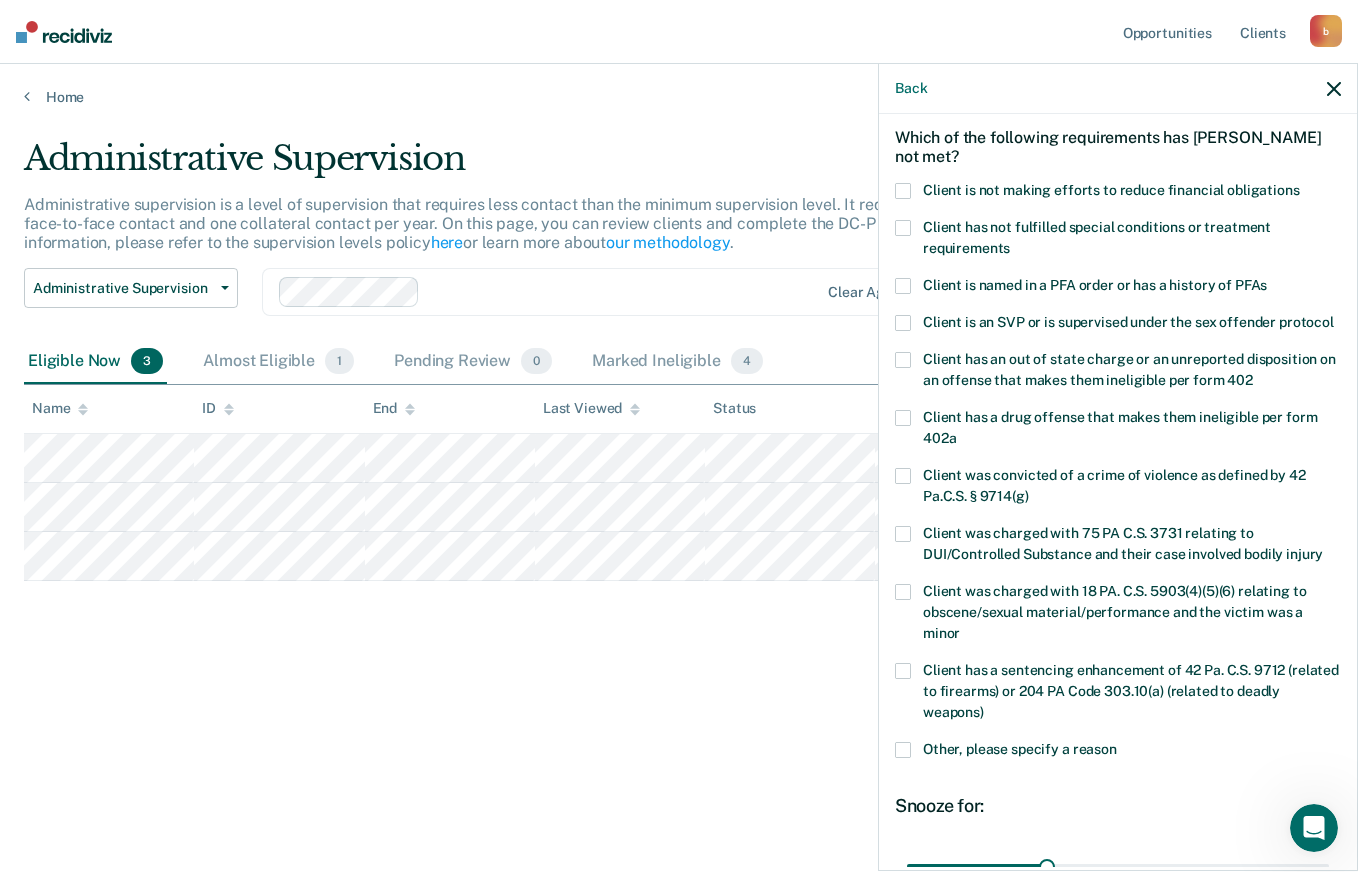 click at bounding box center (903, 191) 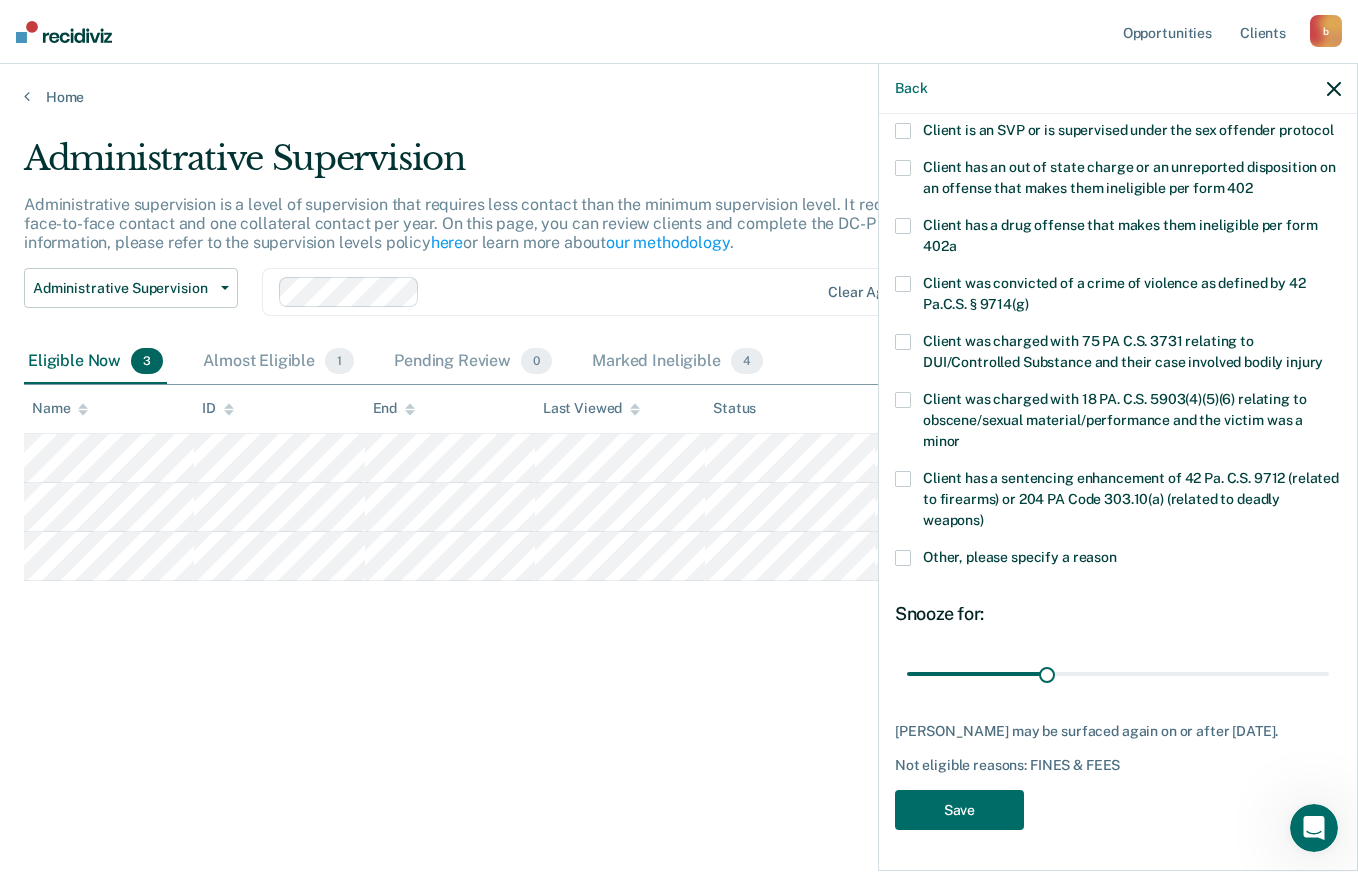 scroll, scrollTop: 311, scrollLeft: 0, axis: vertical 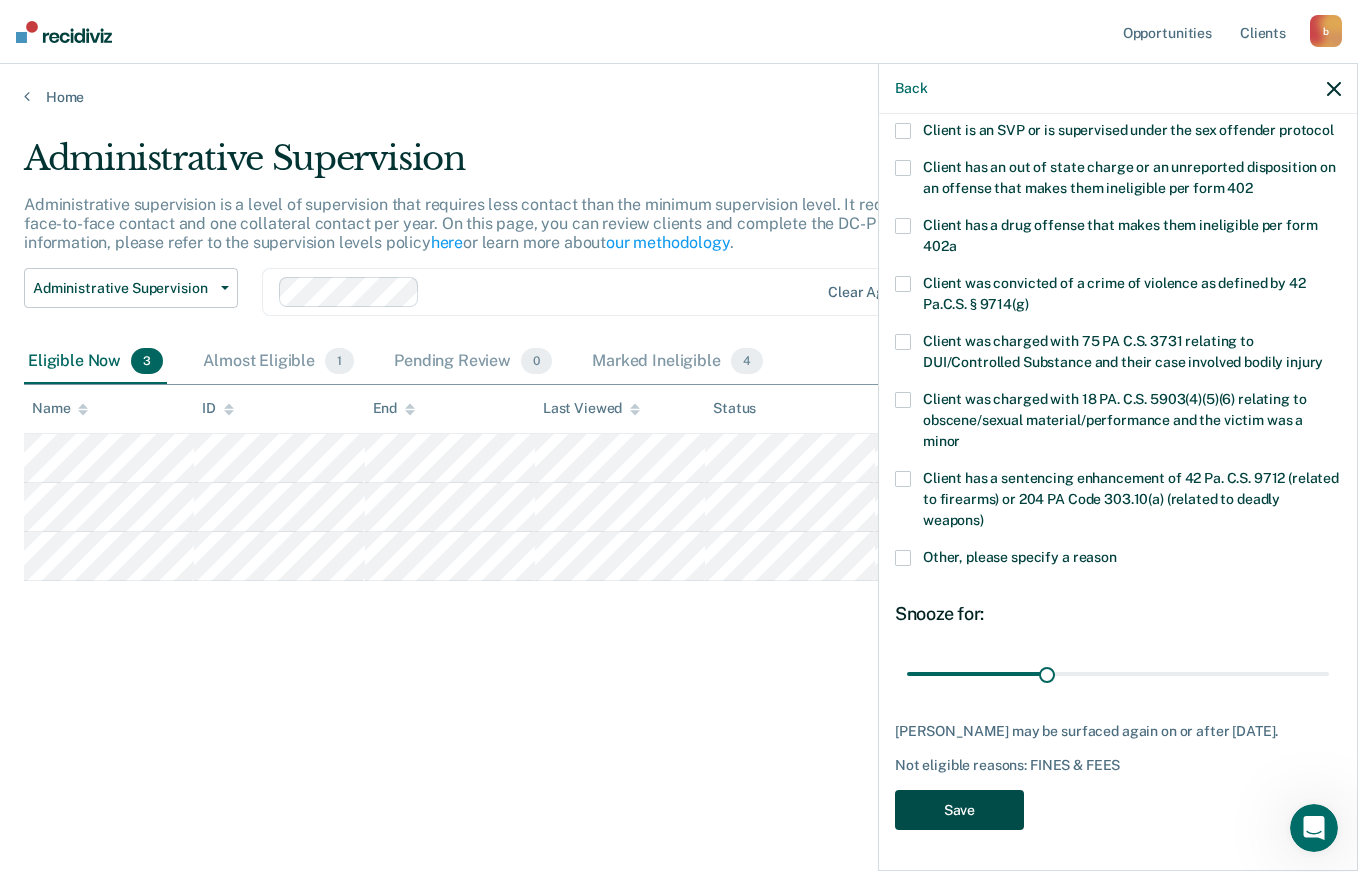 click on "Save" at bounding box center (959, 810) 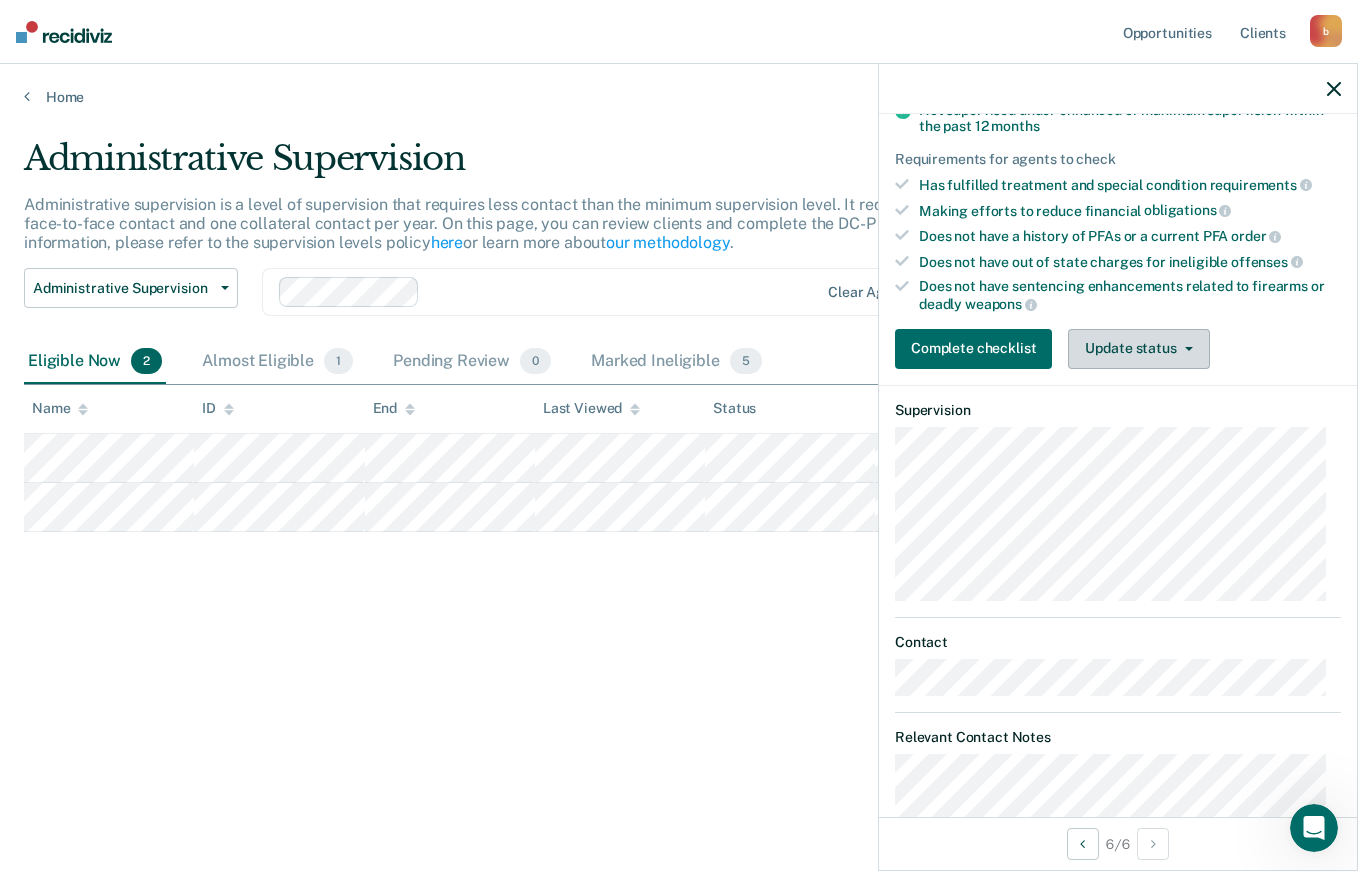 click on "Update status" at bounding box center (1138, 349) 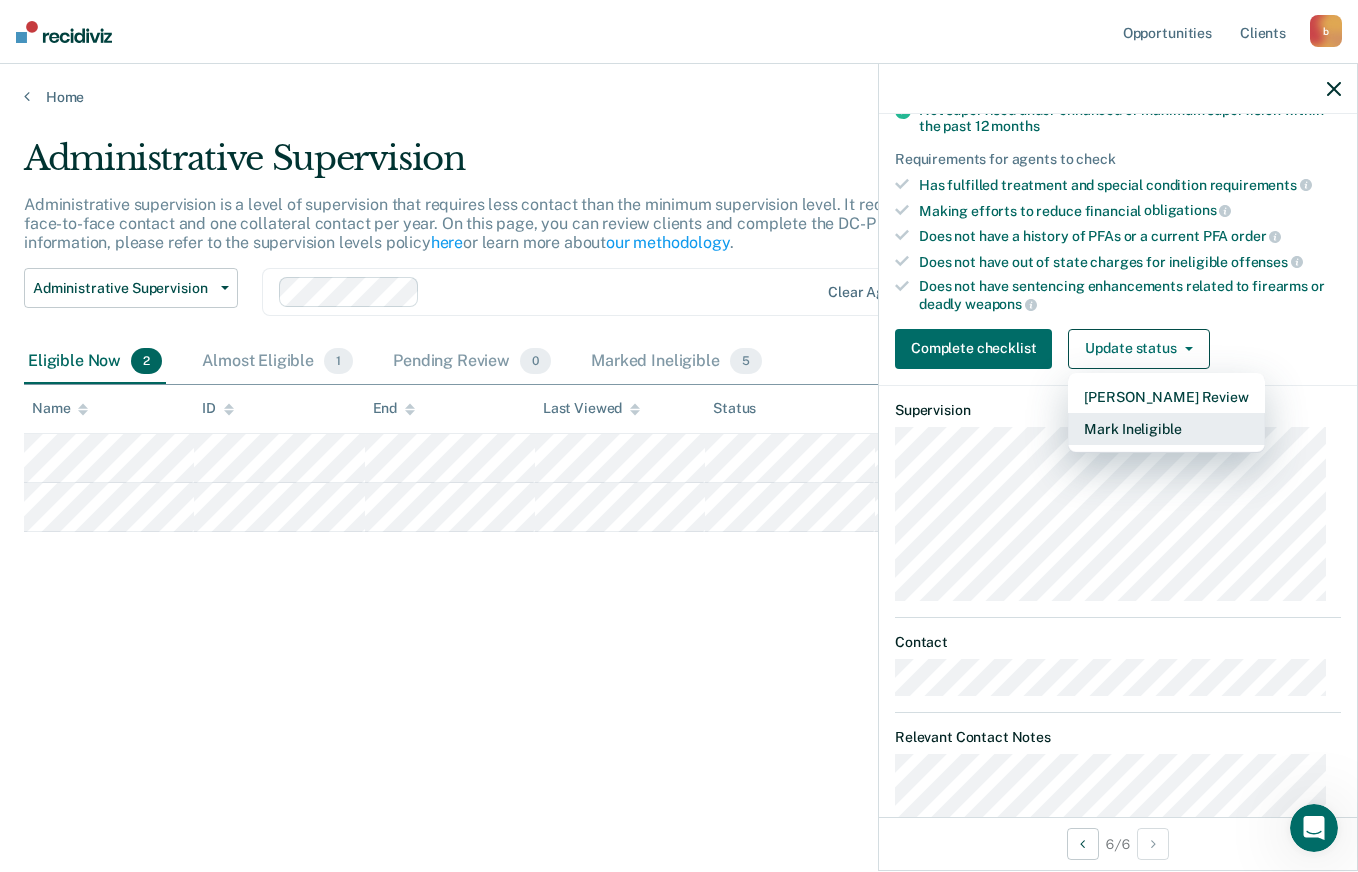 click on "Mark Ineligible" at bounding box center (1166, 429) 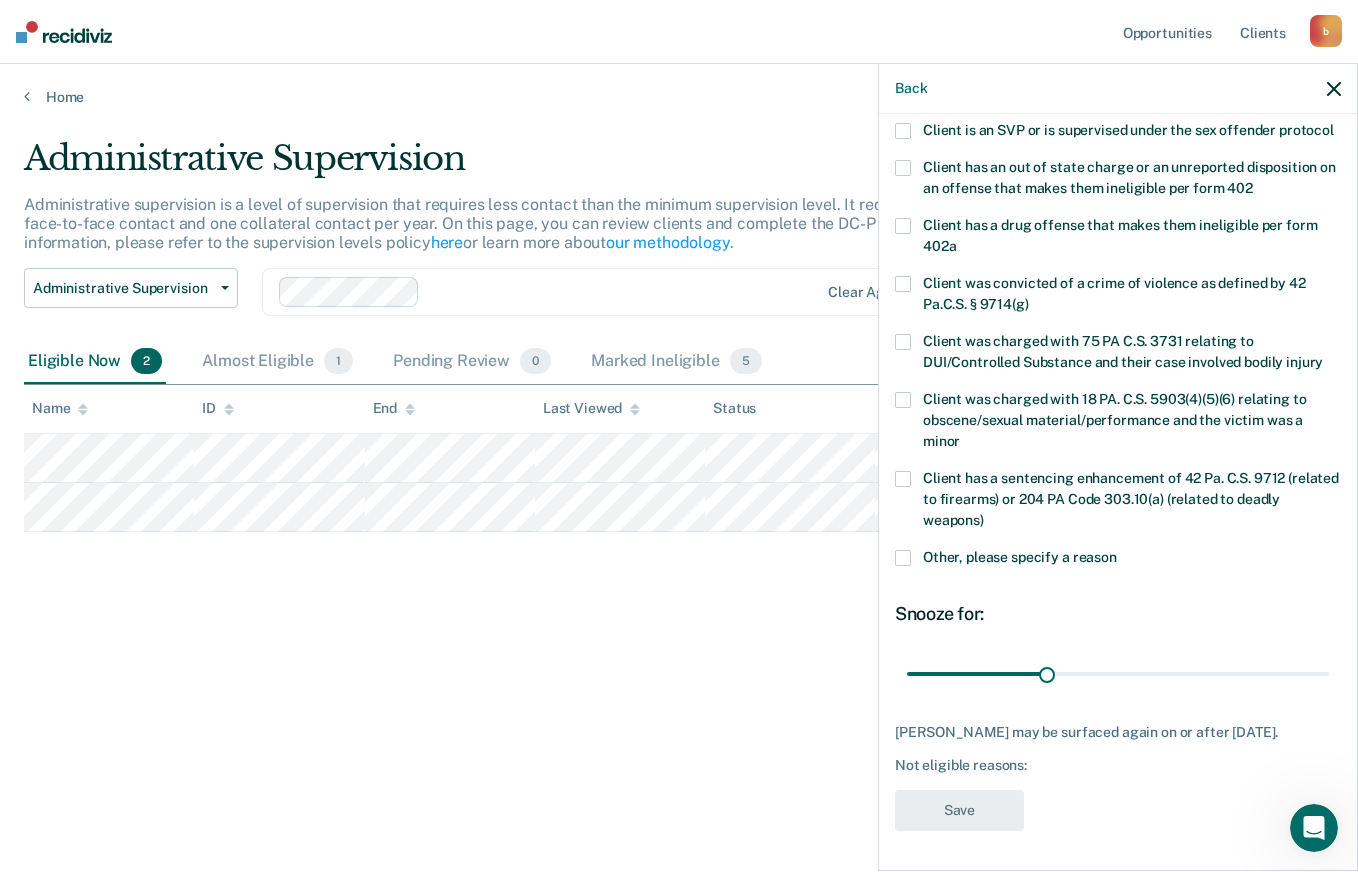 scroll, scrollTop: 294, scrollLeft: 0, axis: vertical 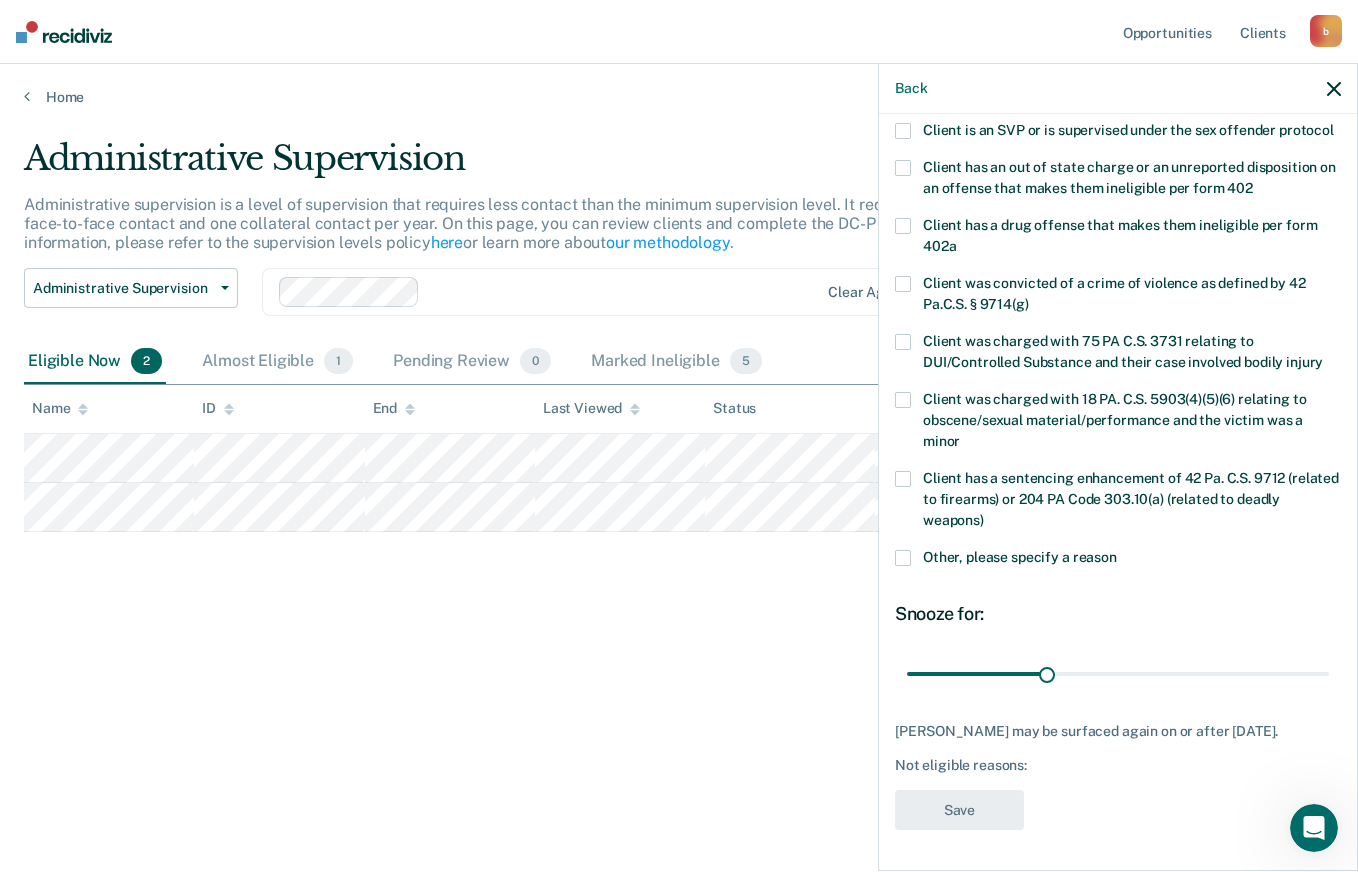 click at bounding box center (903, 558) 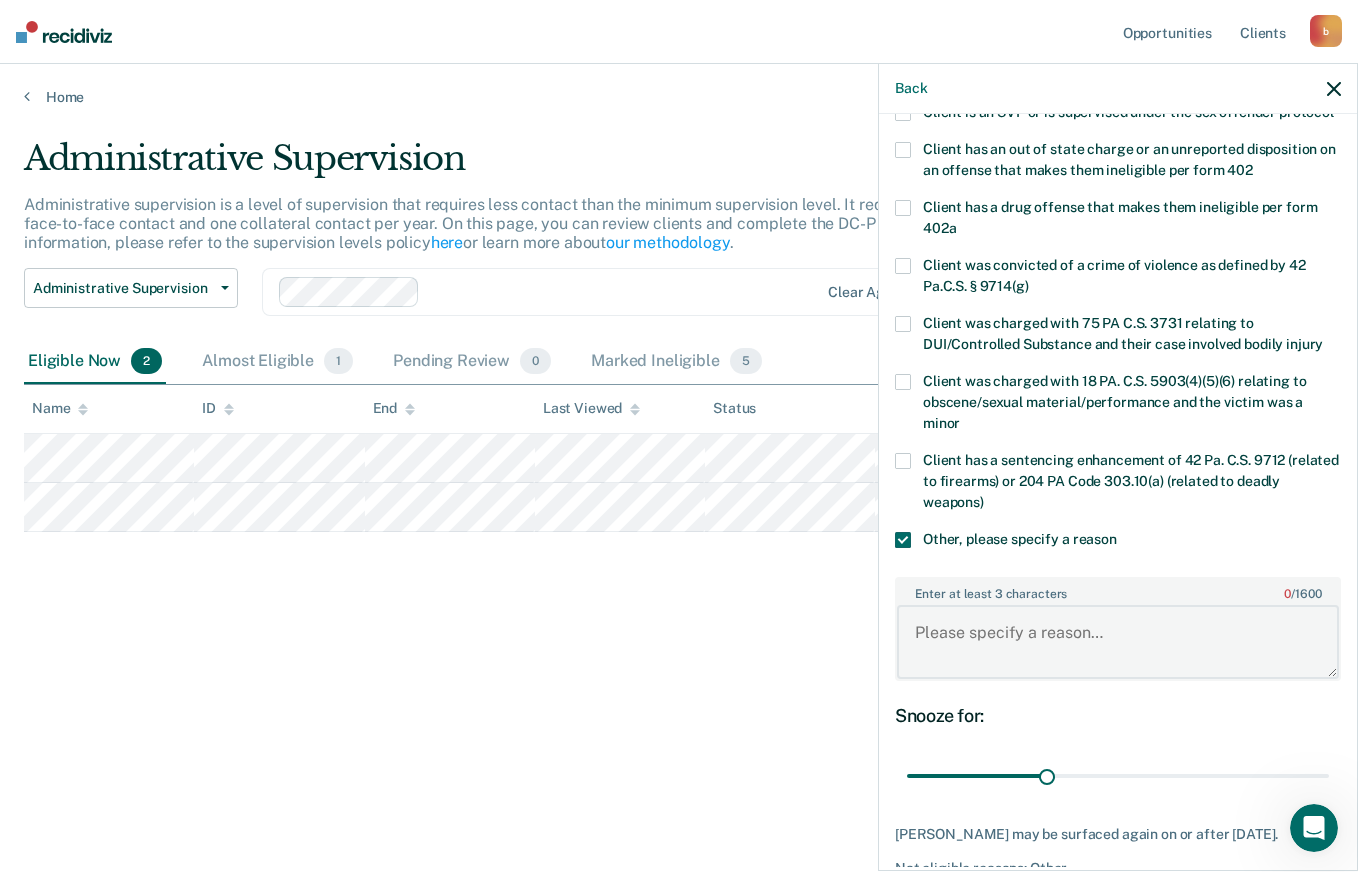 click on "Enter at least 3 characters 0  /  1600" at bounding box center (1118, 642) 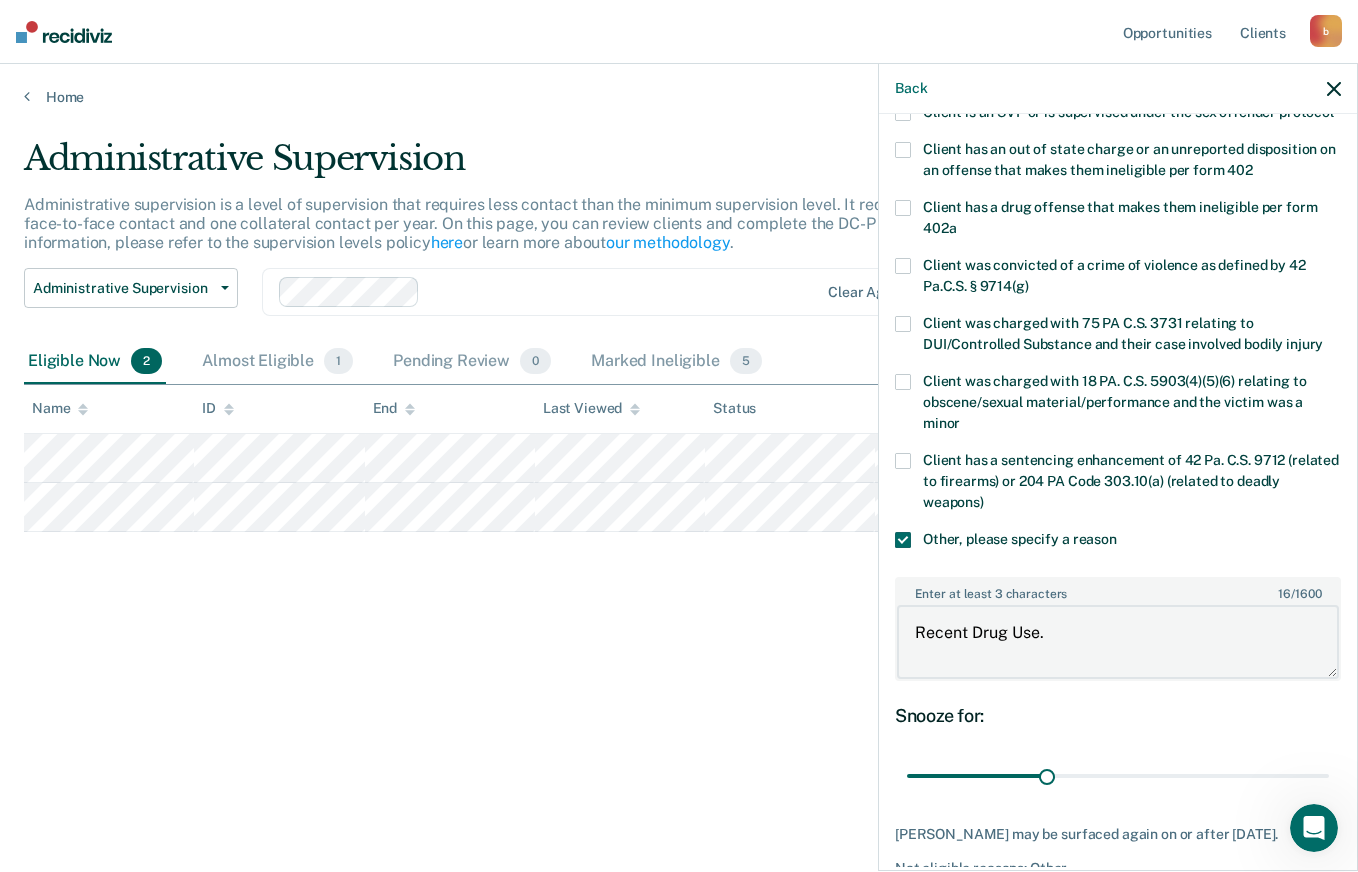 type on "Recent Drug Use." 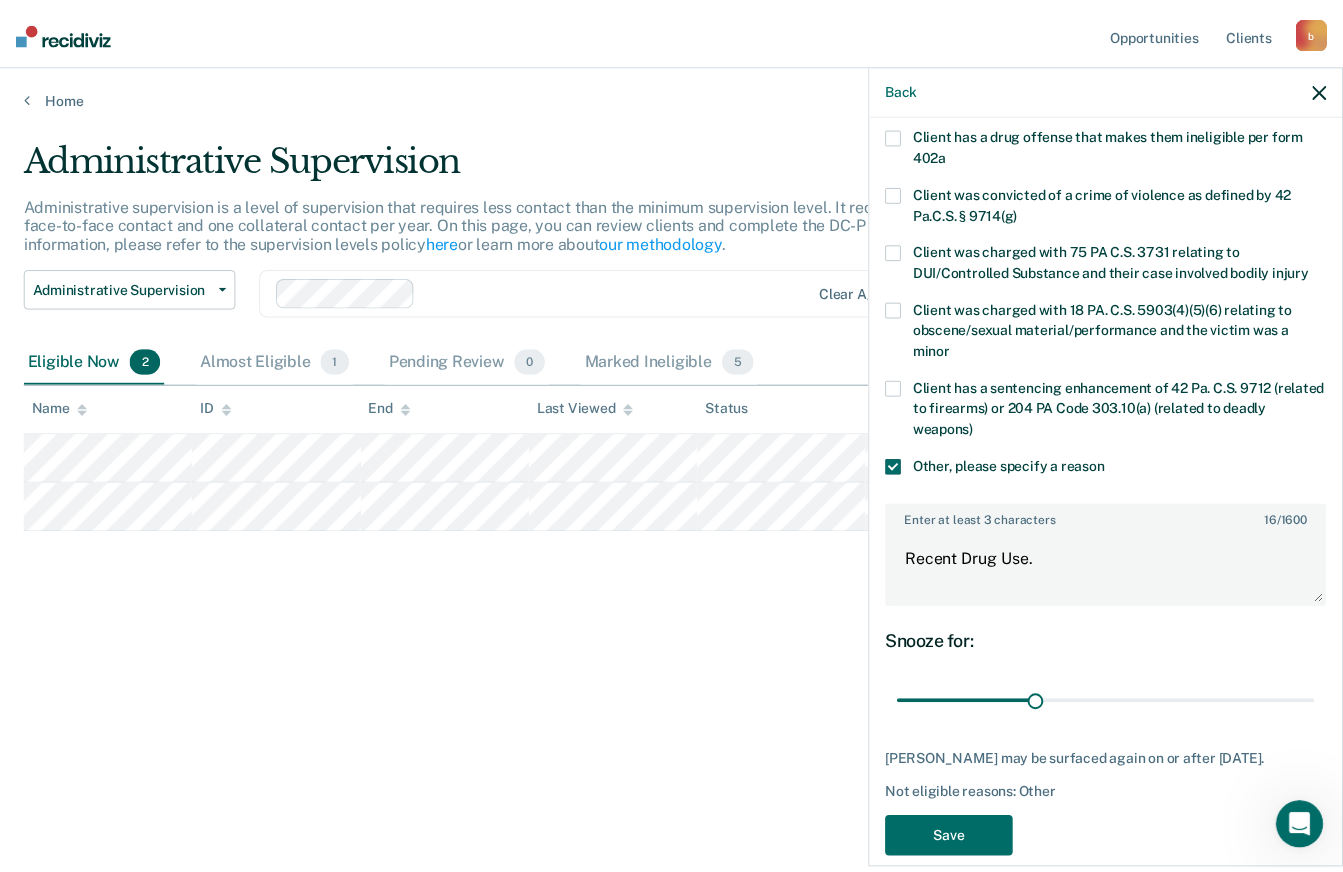 scroll, scrollTop: 415, scrollLeft: 0, axis: vertical 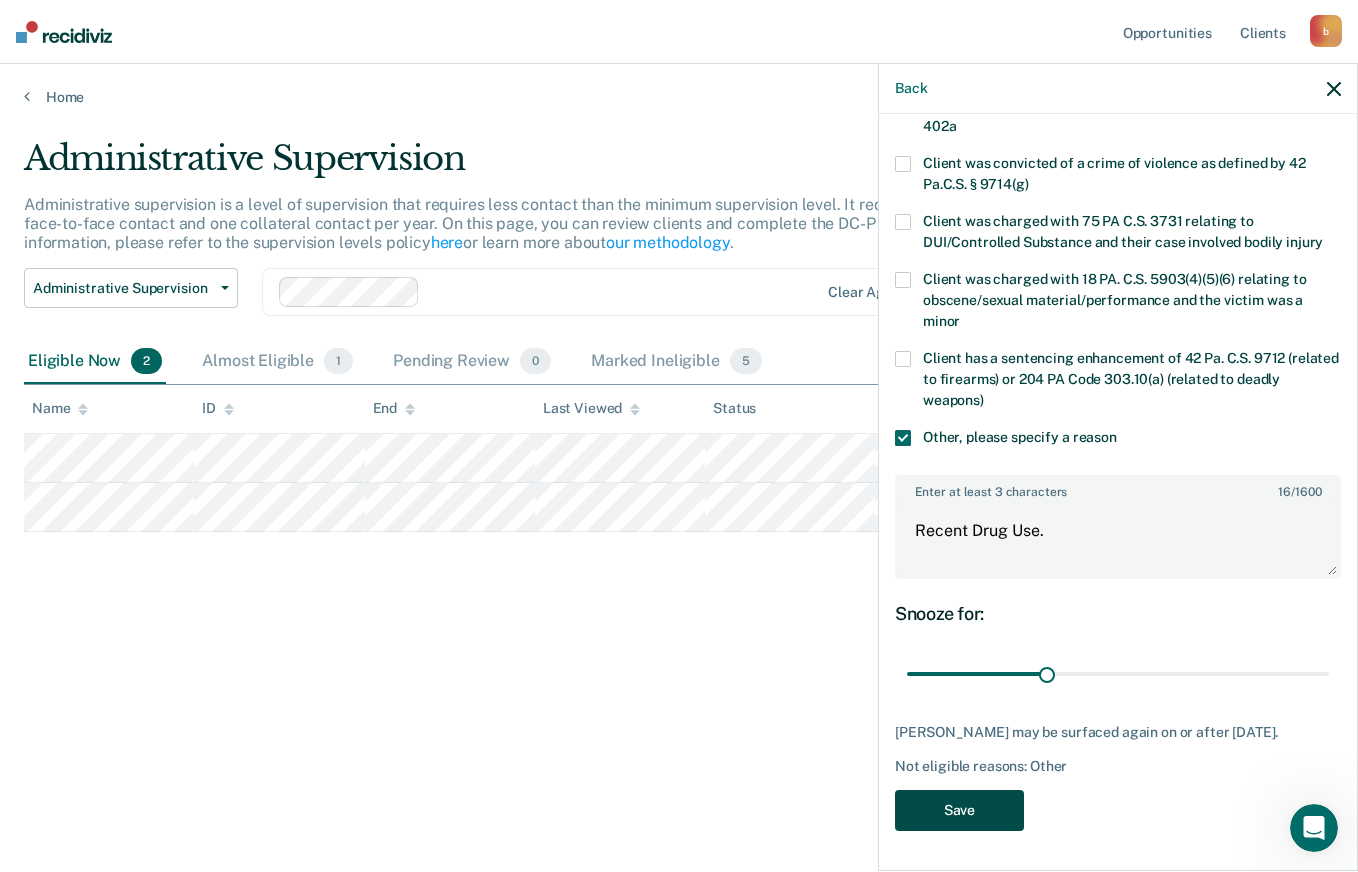 click on "Save" at bounding box center (959, 810) 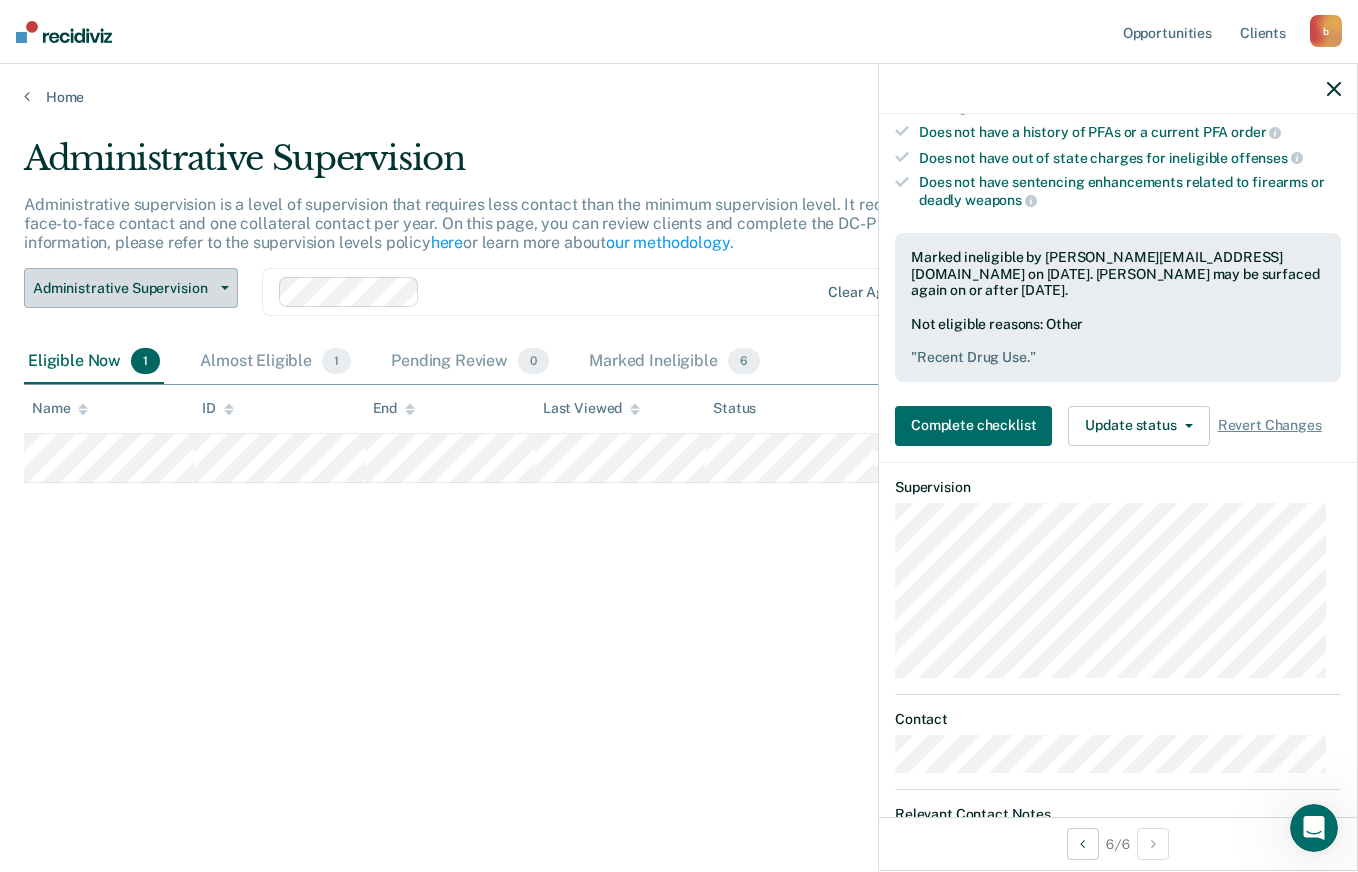 click on "Administrative Supervision" at bounding box center [131, 288] 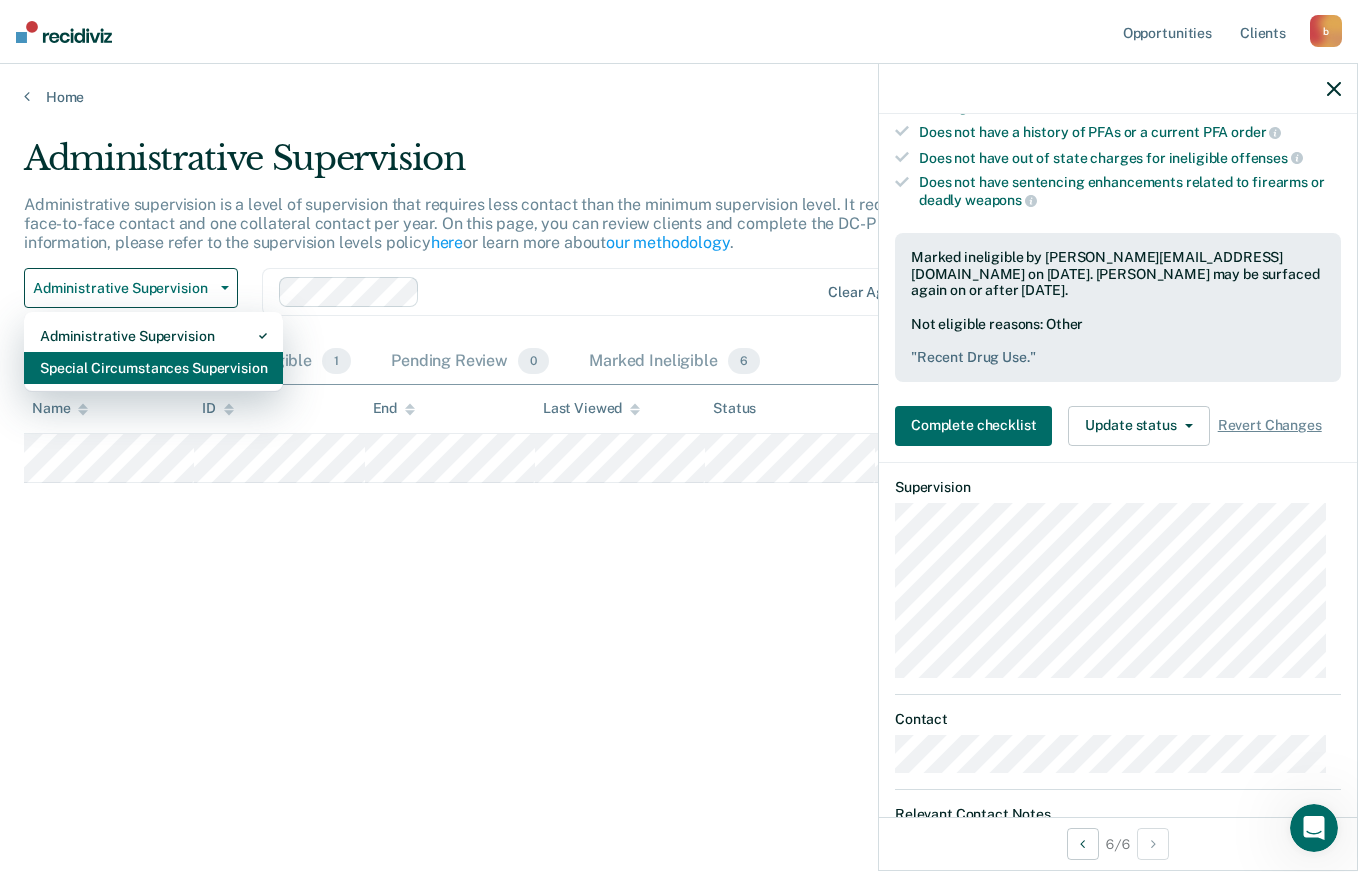 click on "Special Circumstances Supervision" at bounding box center (153, 368) 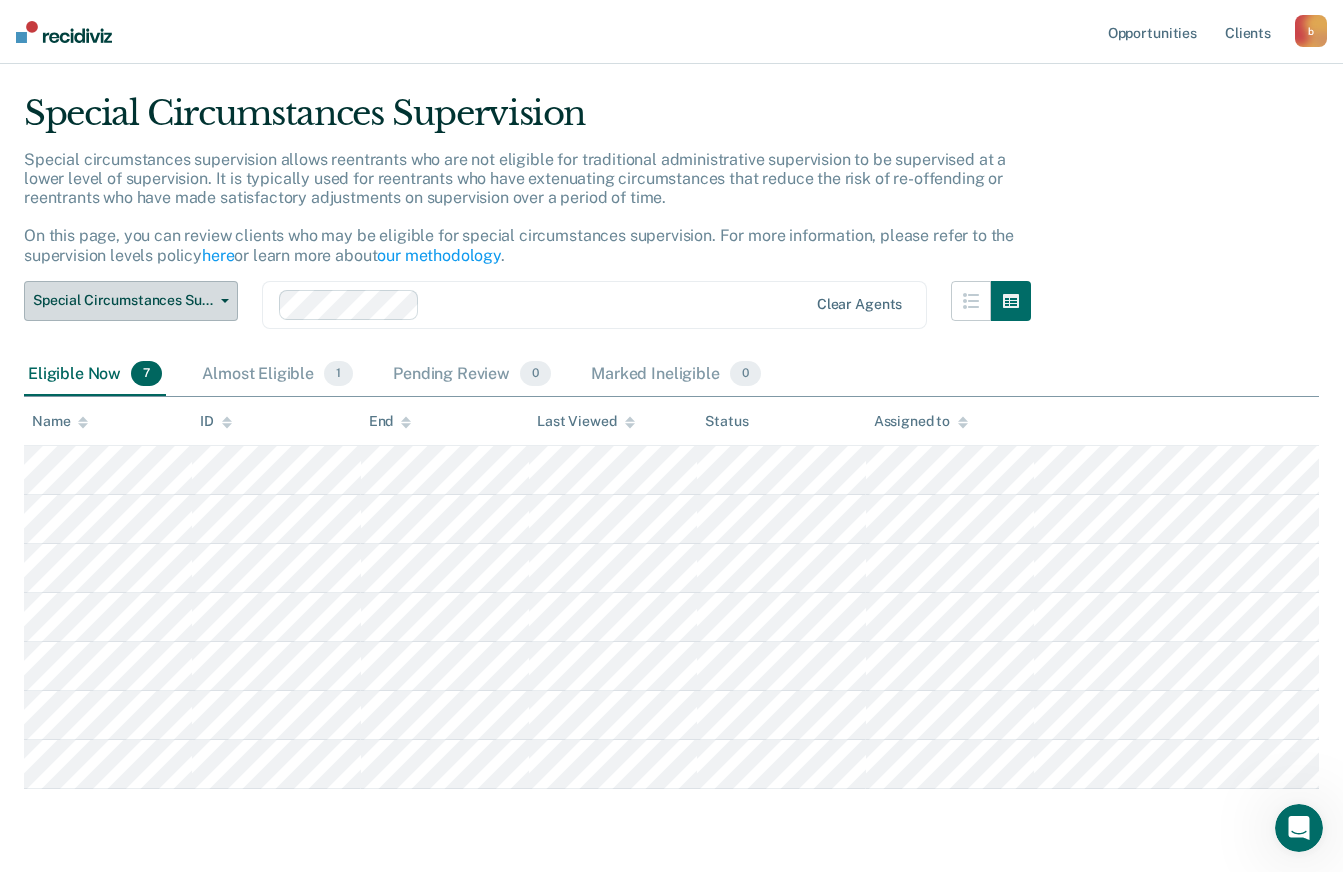scroll, scrollTop: 41, scrollLeft: 0, axis: vertical 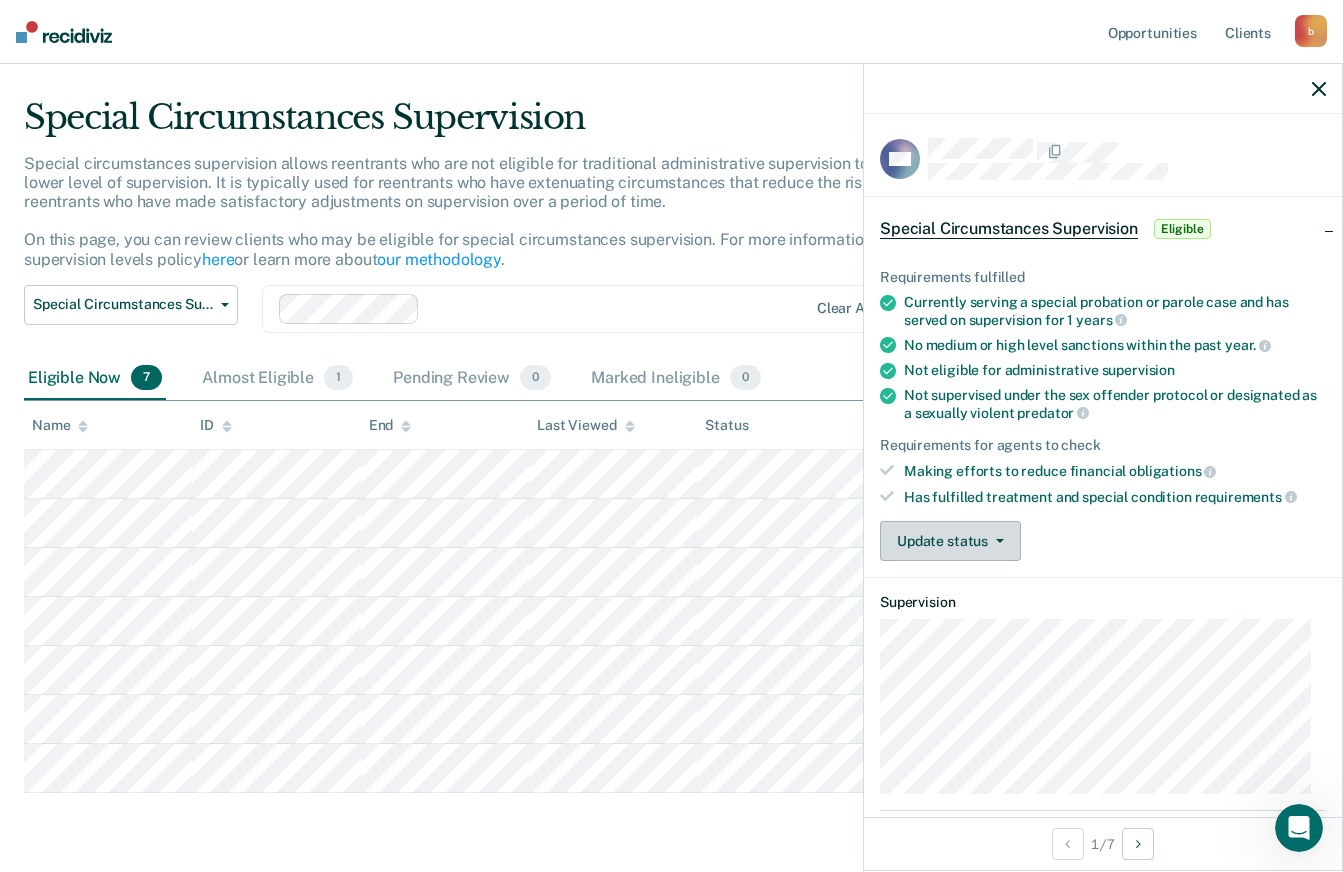 click on "Update status" at bounding box center (950, 541) 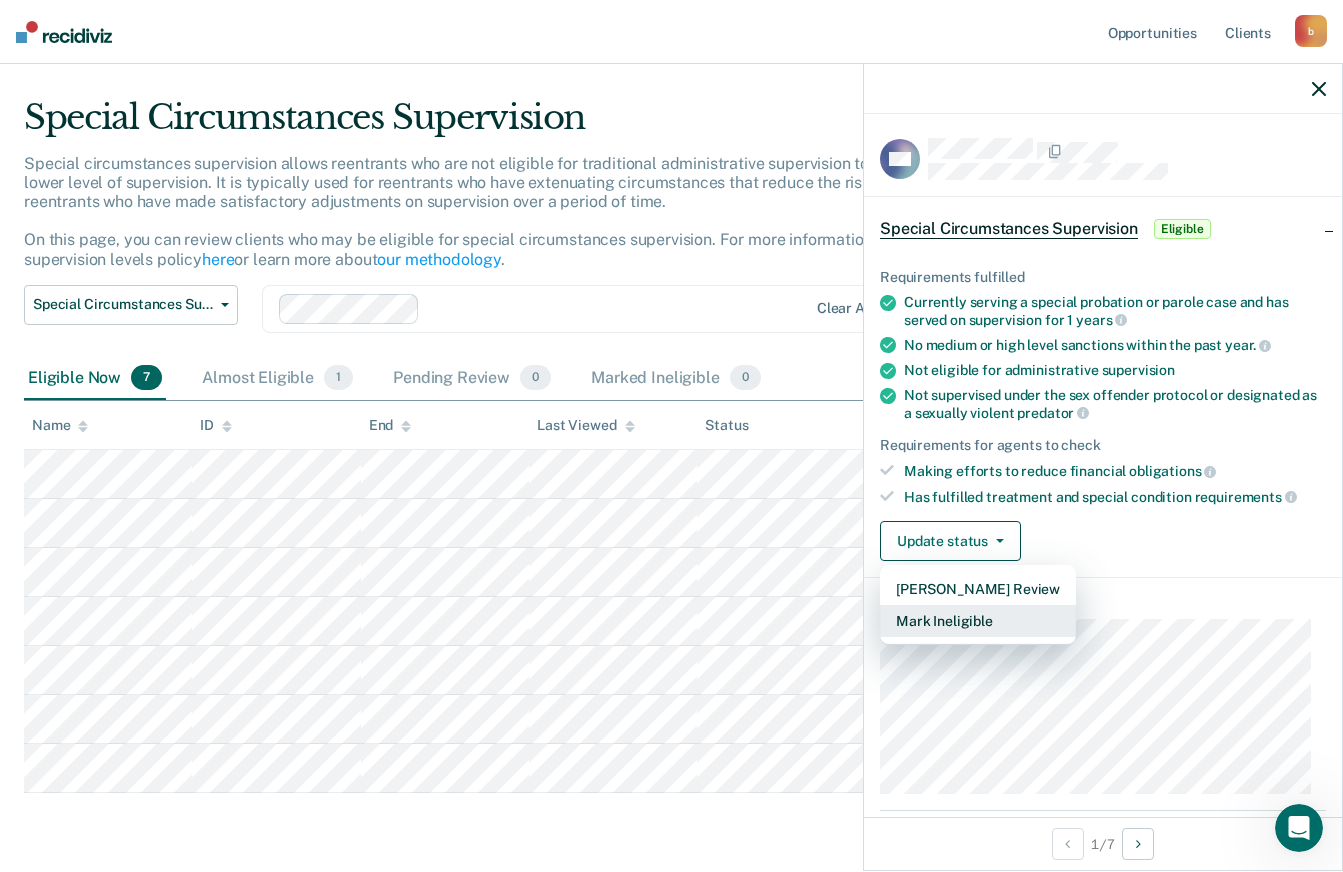 click on "Mark Ineligible" at bounding box center [978, 621] 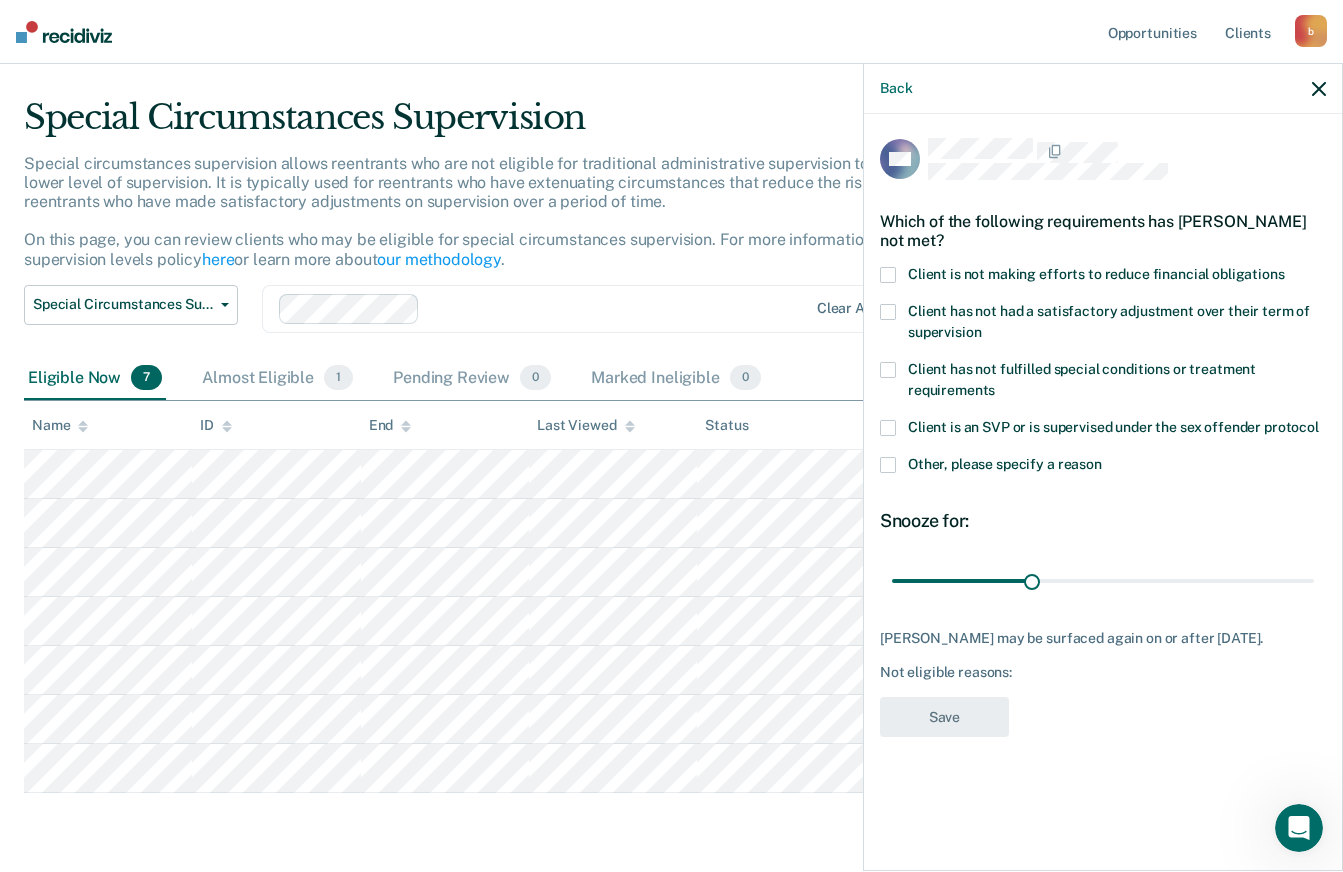 click at bounding box center (888, 275) 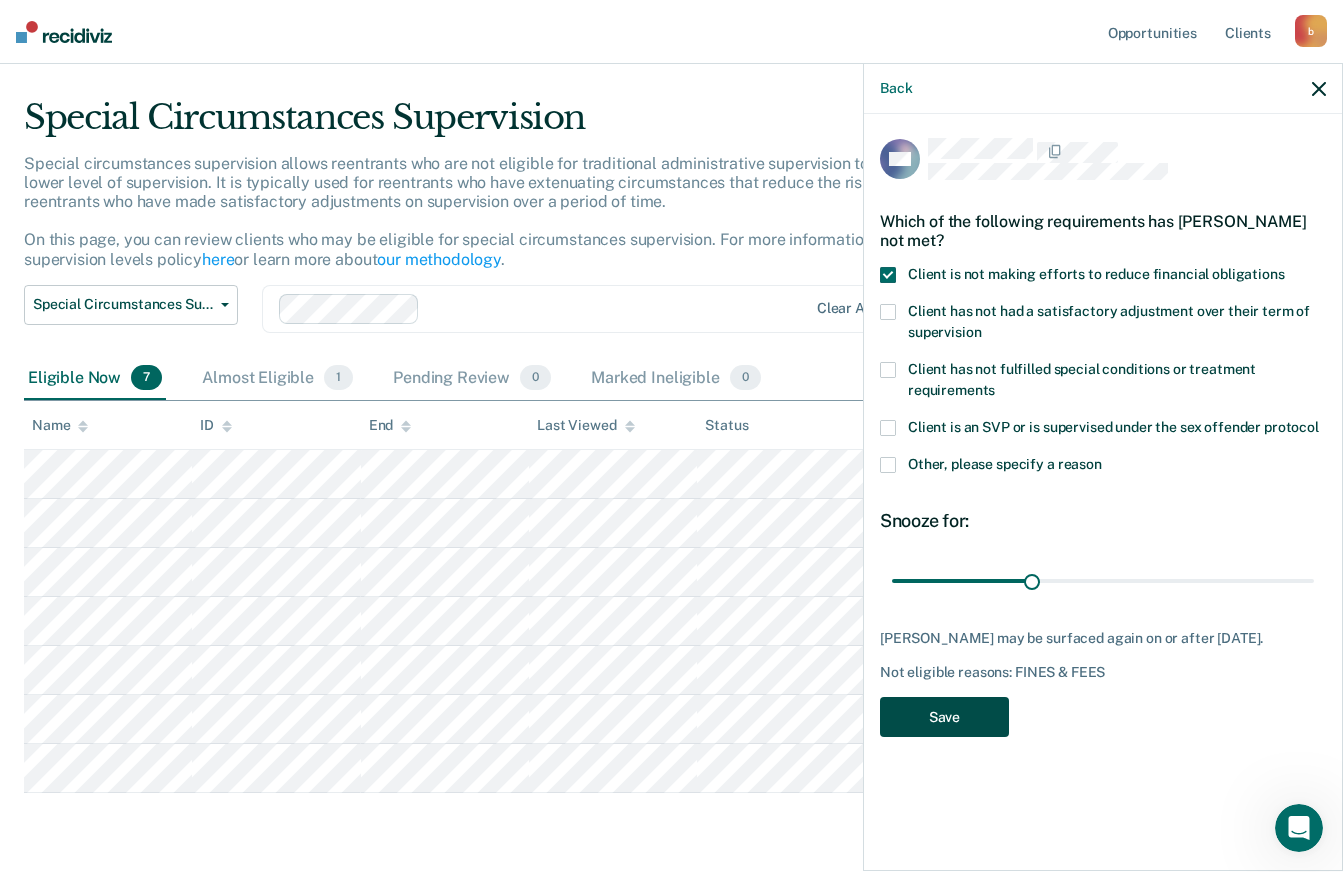click on "Save" at bounding box center [944, 717] 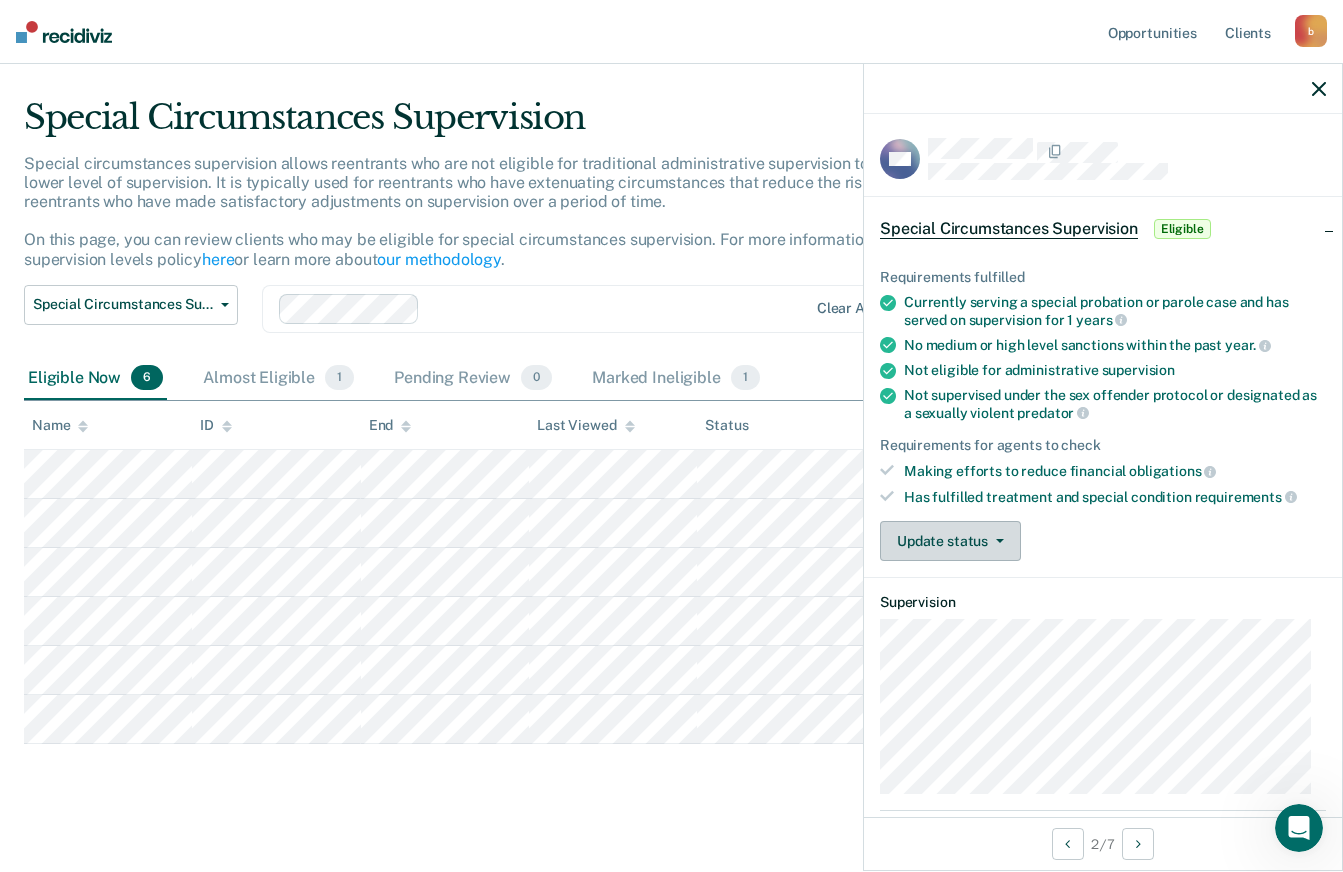 click on "Update status" at bounding box center (950, 541) 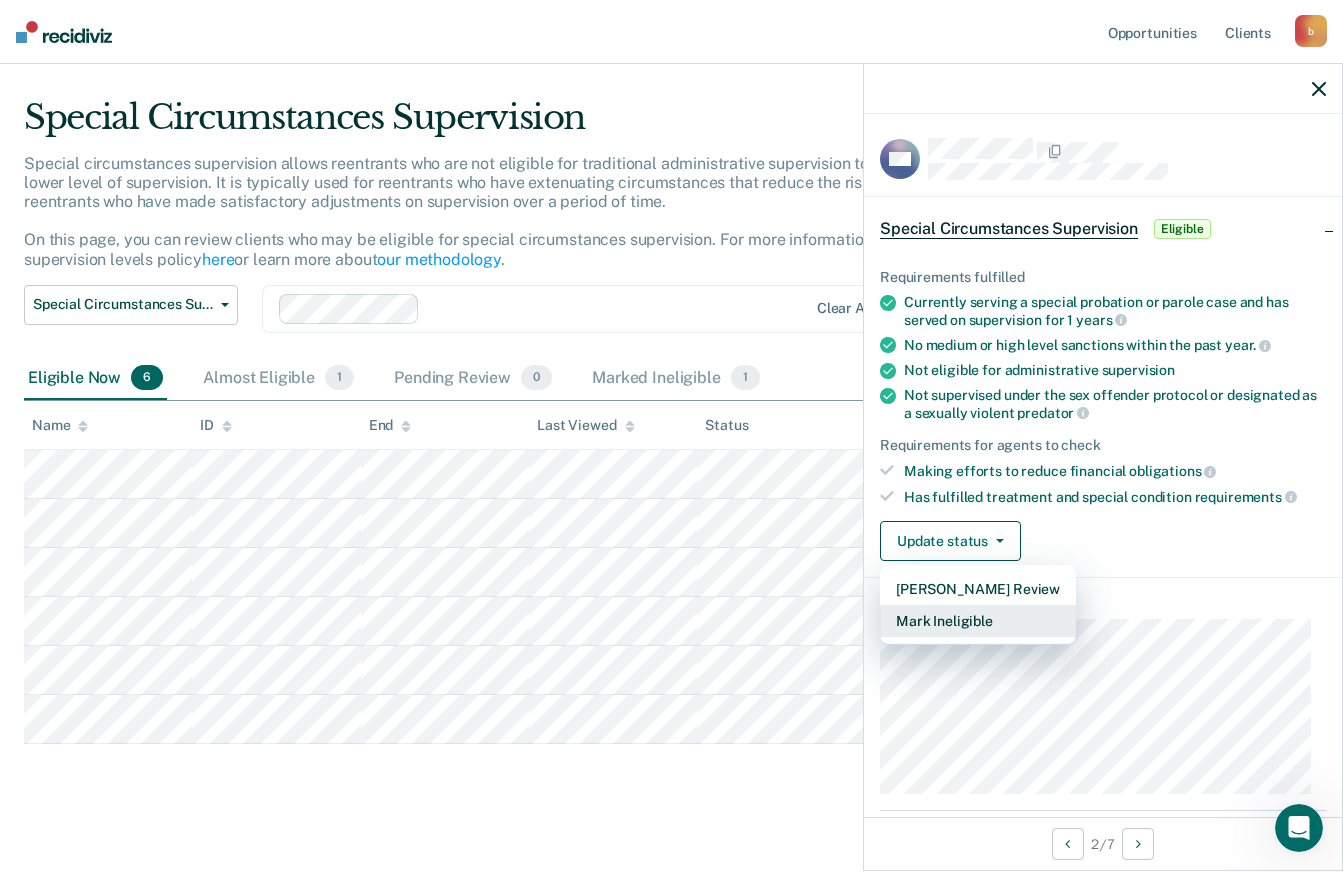 click on "Mark Ineligible" at bounding box center (978, 621) 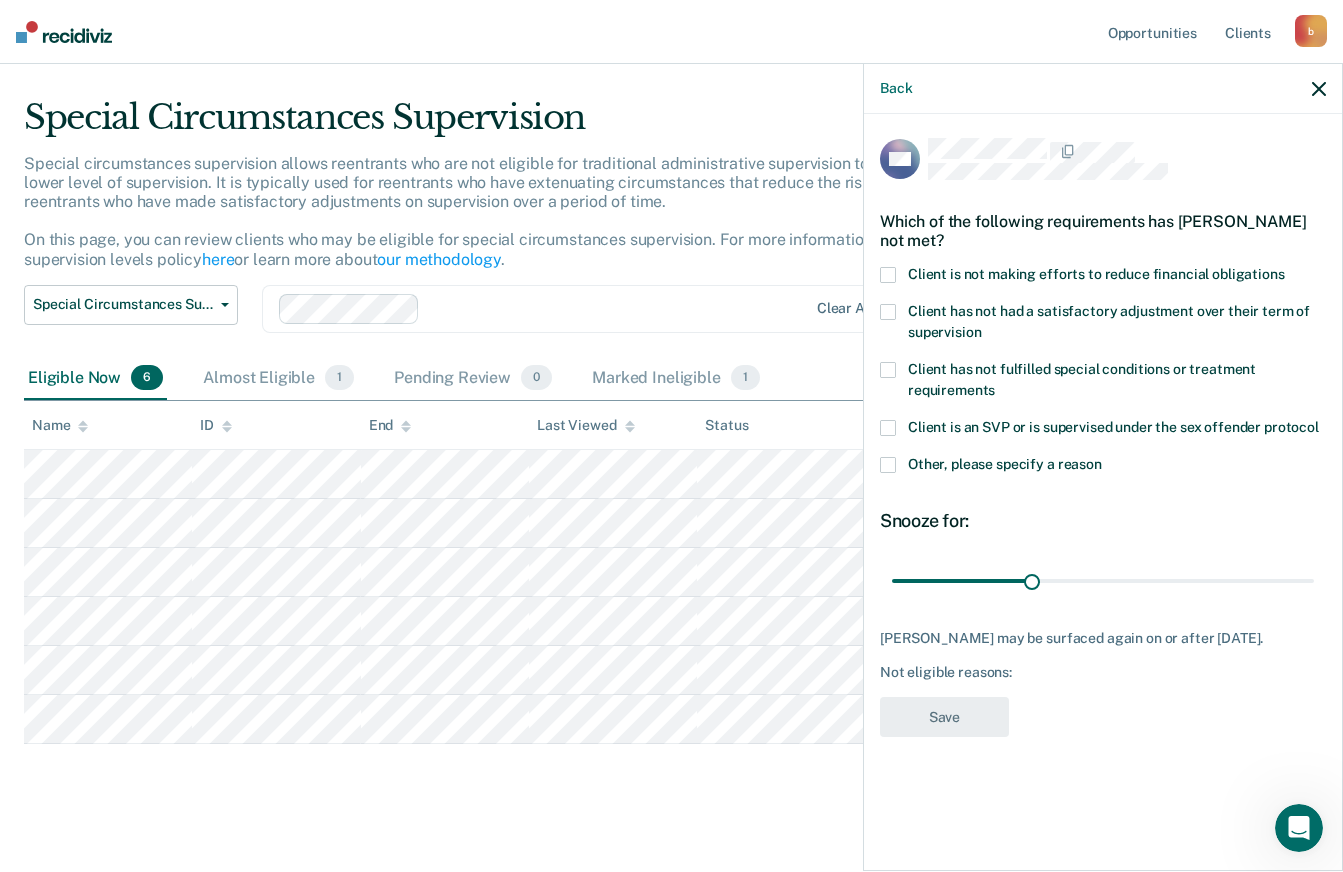click at bounding box center [888, 275] 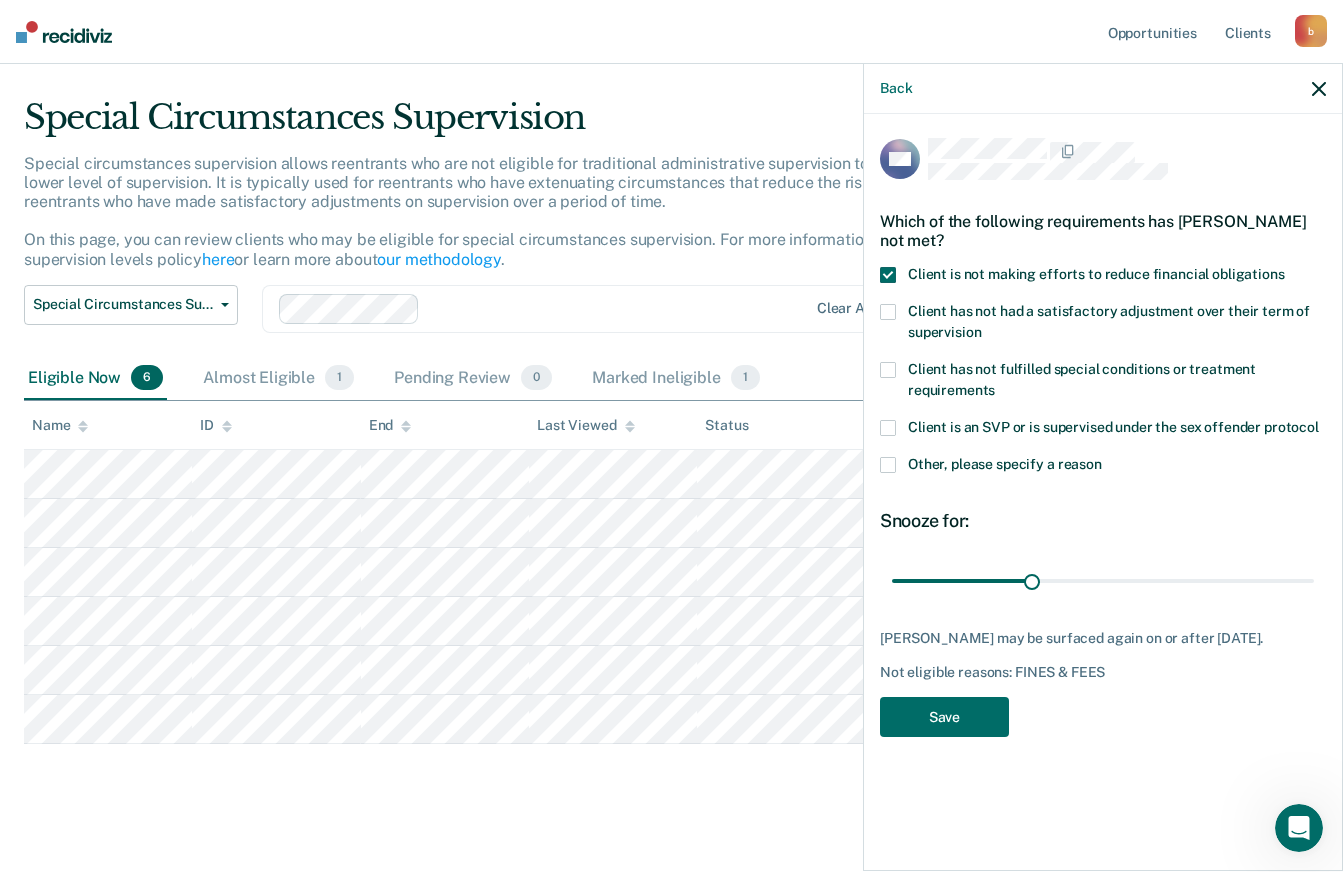 click at bounding box center (888, 370) 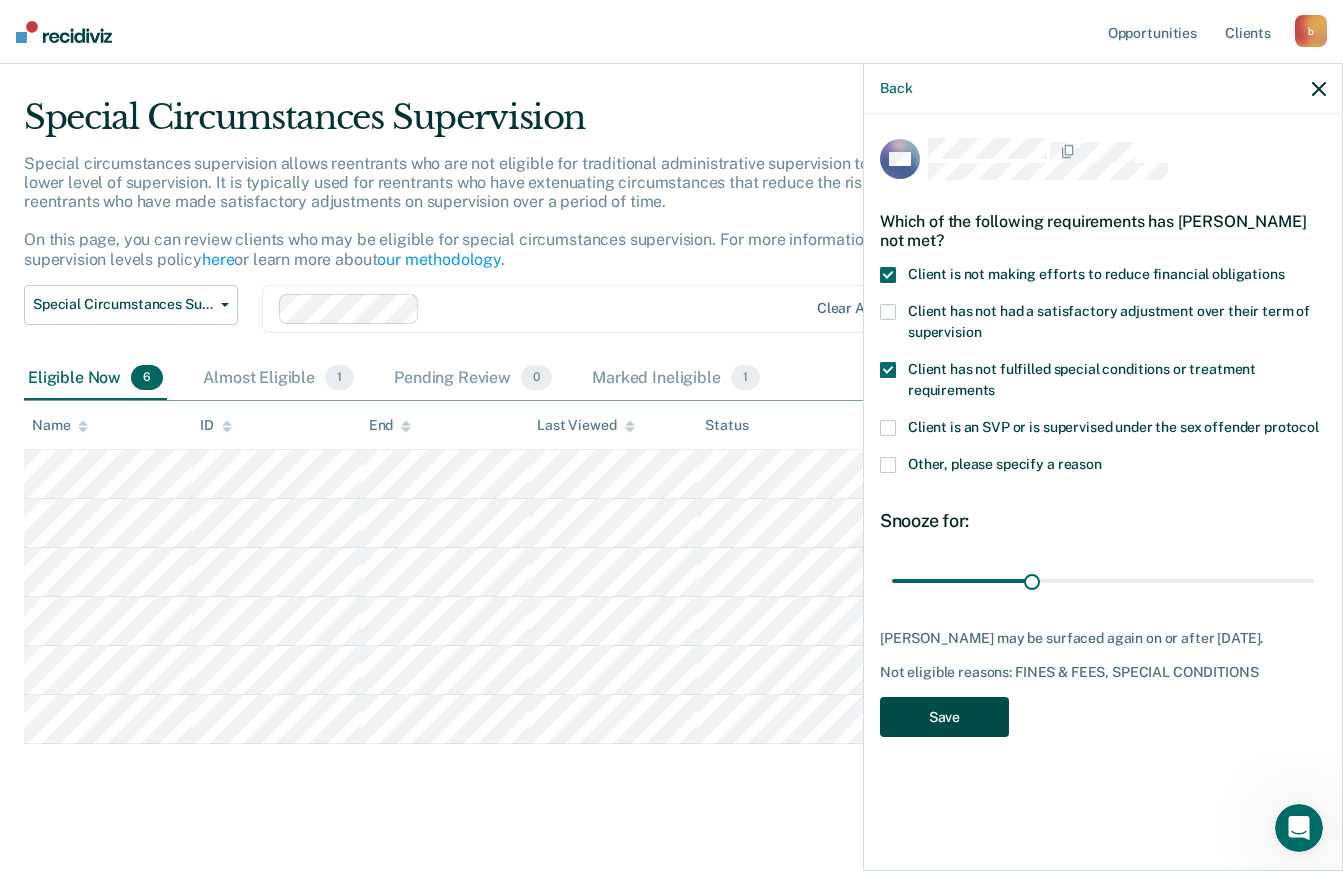 click on "Save" at bounding box center (944, 717) 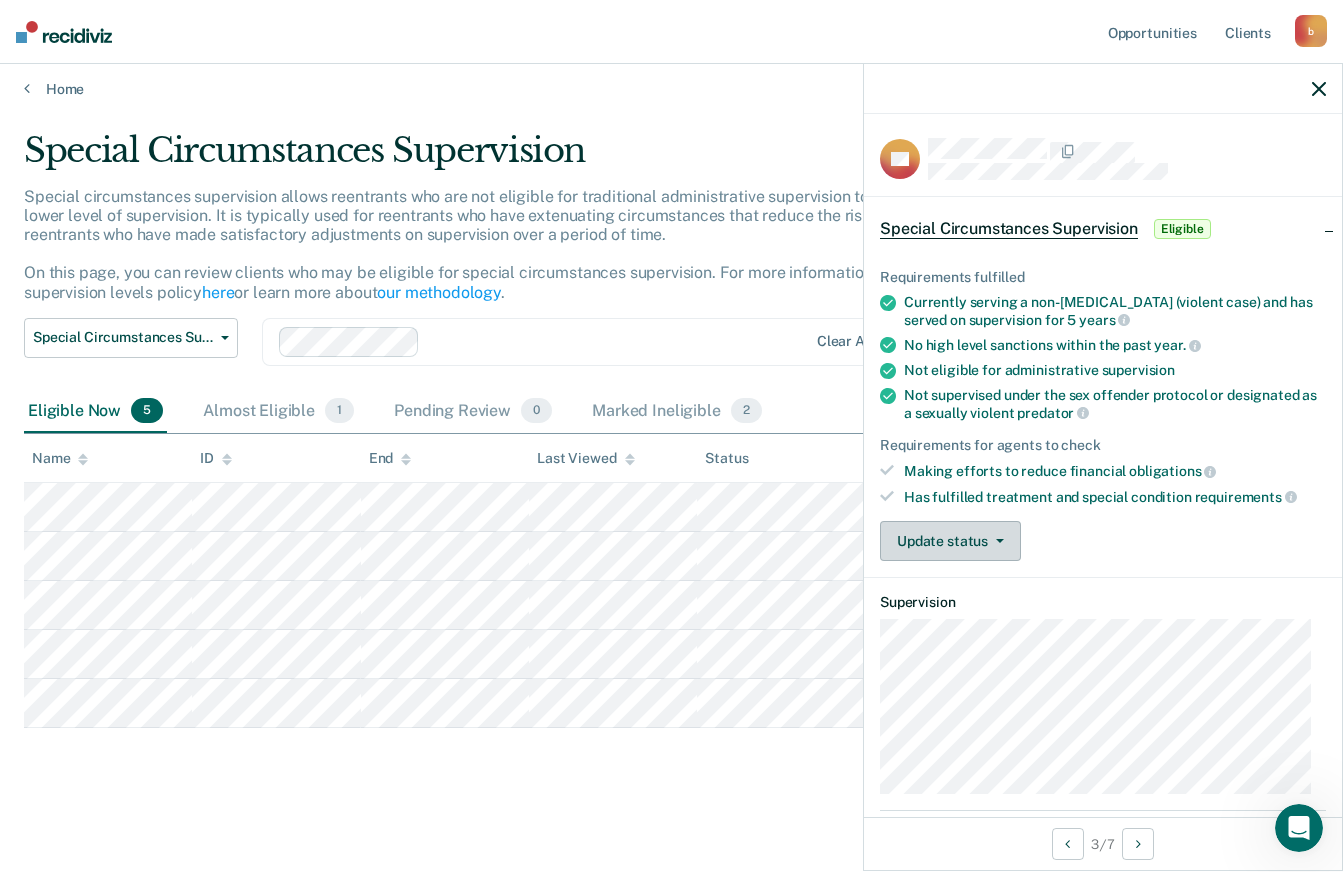 click on "Update status" at bounding box center [950, 541] 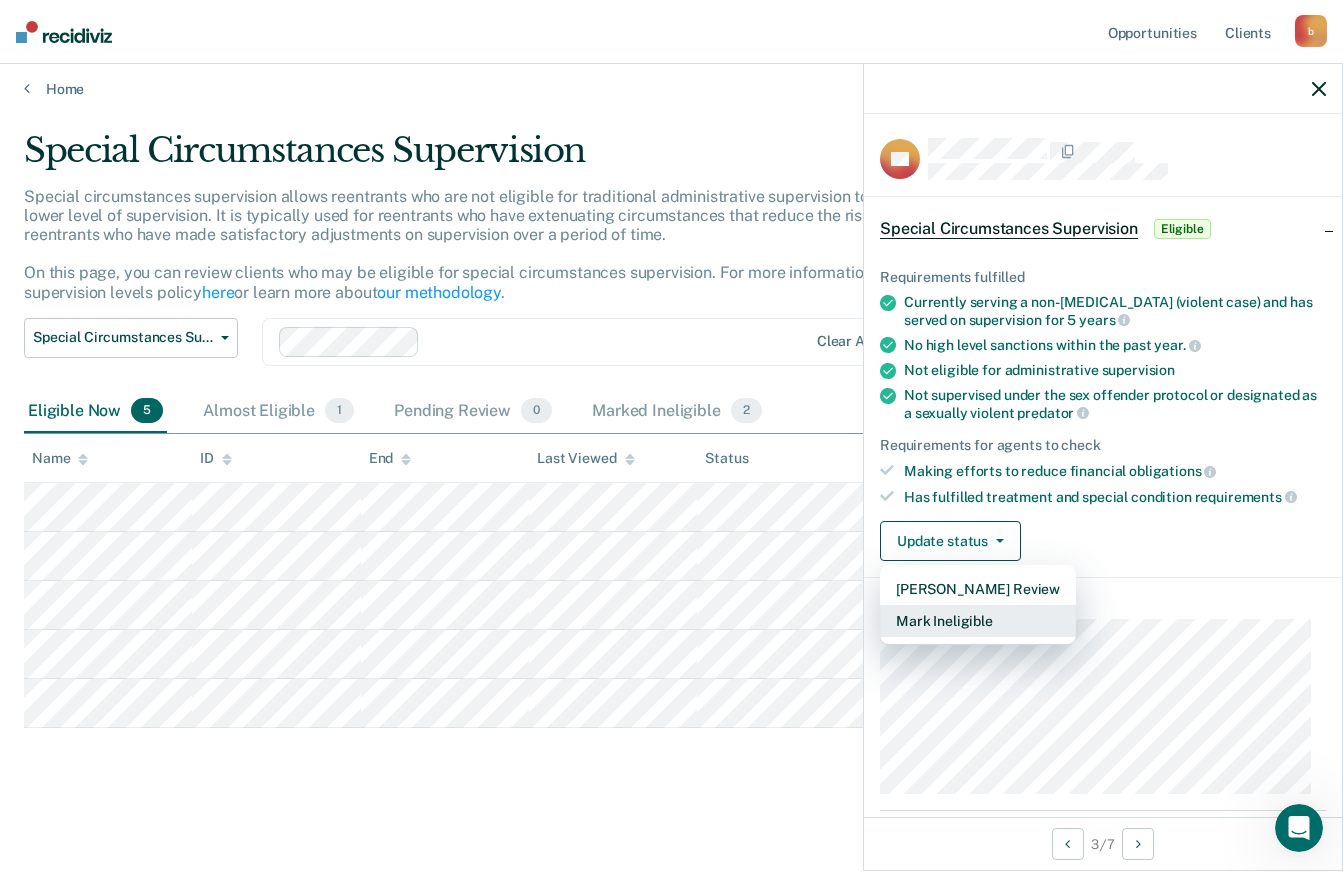 click on "Mark Ineligible" at bounding box center (978, 621) 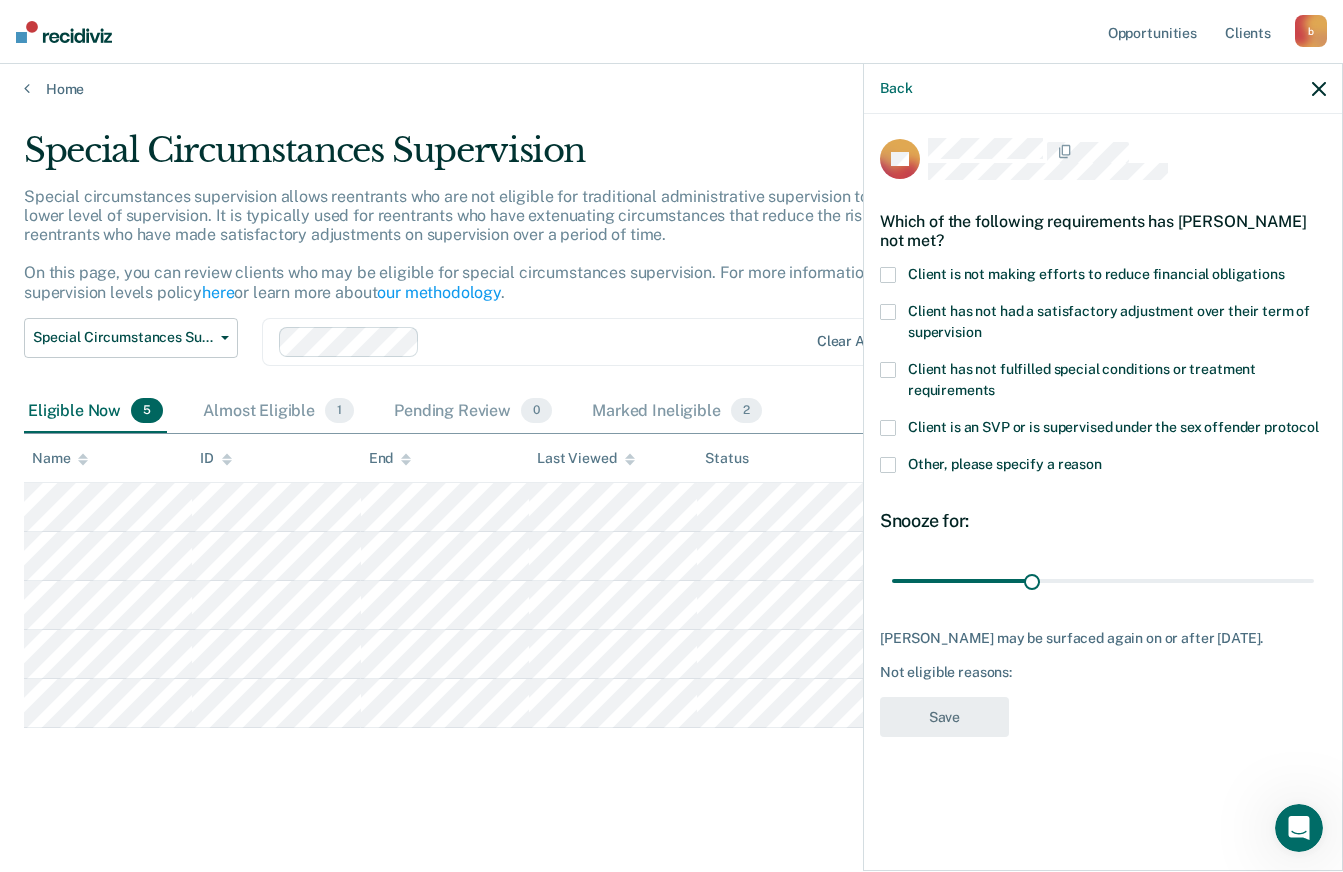 click at bounding box center (888, 465) 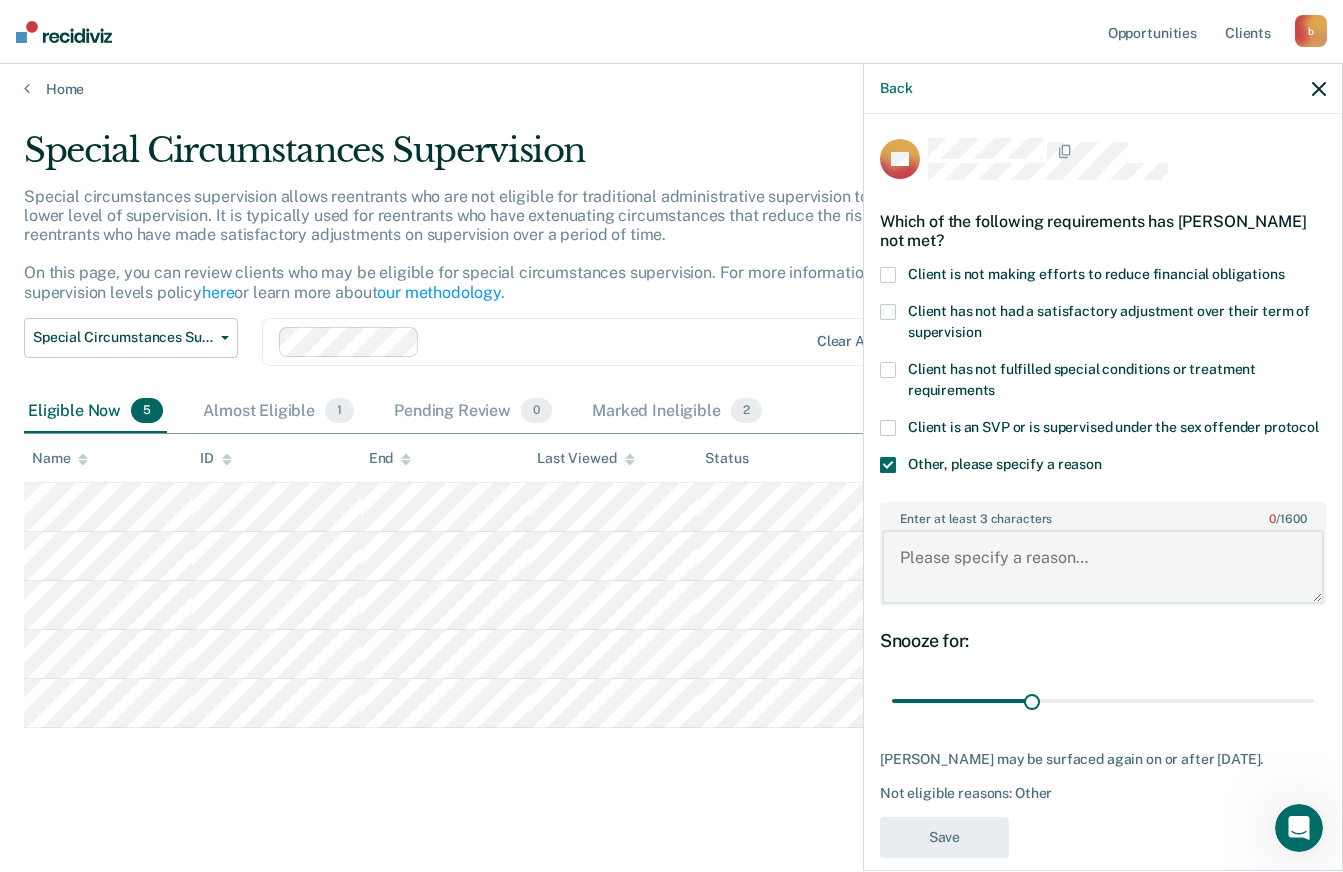 click on "Enter at least 3 characters 0  /  1600" at bounding box center (1103, 567) 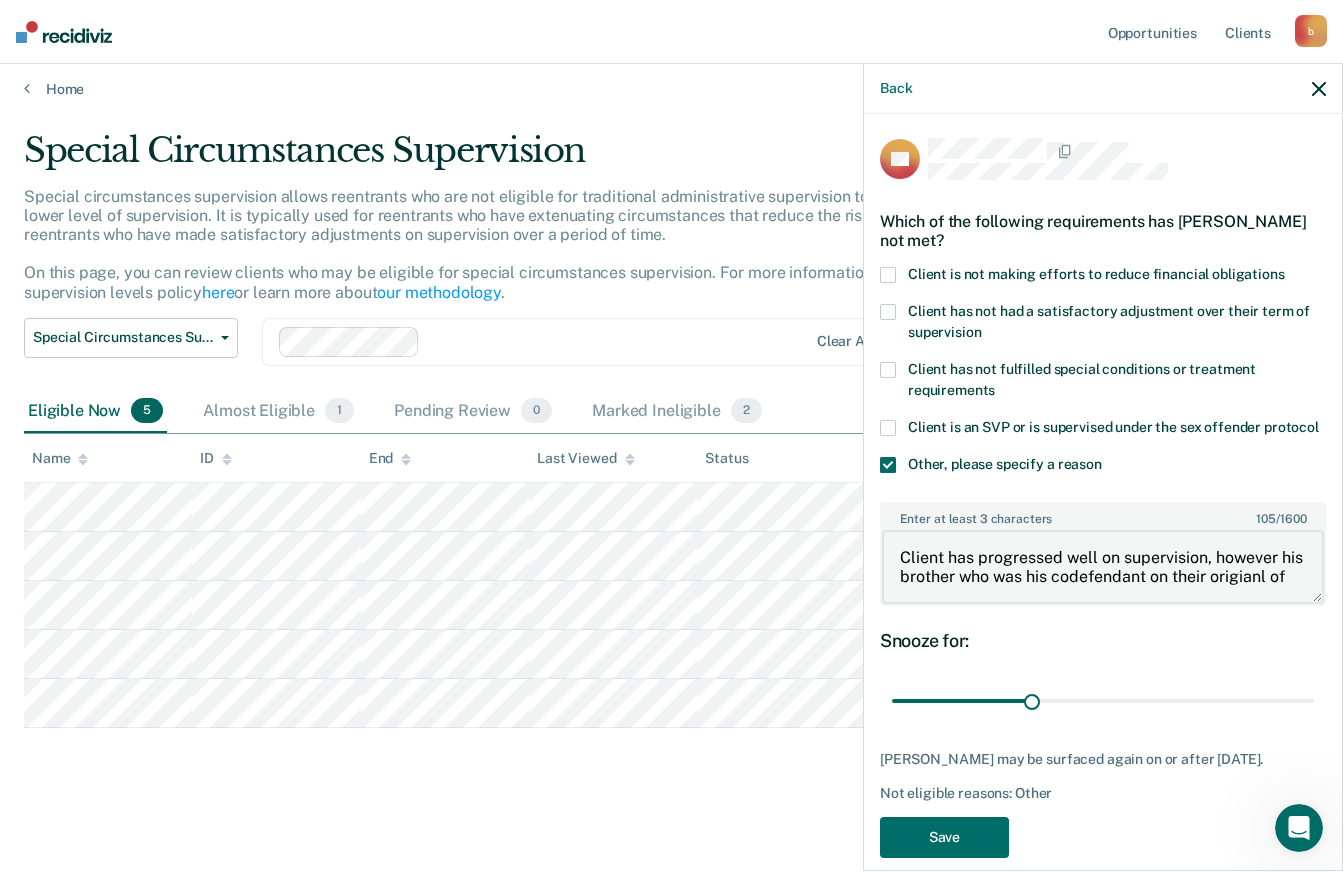 scroll, scrollTop: 3, scrollLeft: 0, axis: vertical 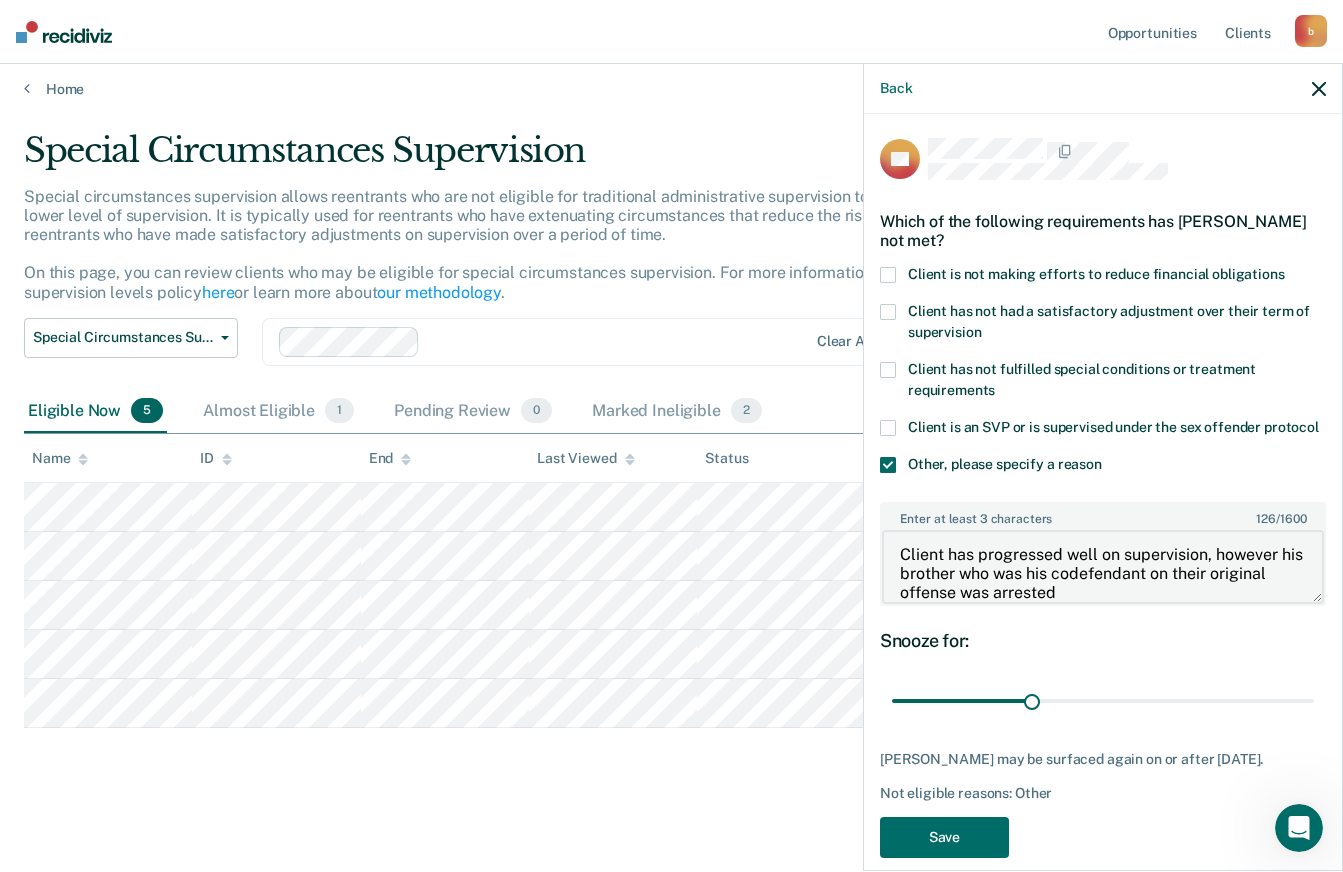click on "Client has progressed well on supervision, however his brother who was his codefendant on their original offense was arrested" at bounding box center [1103, 567] 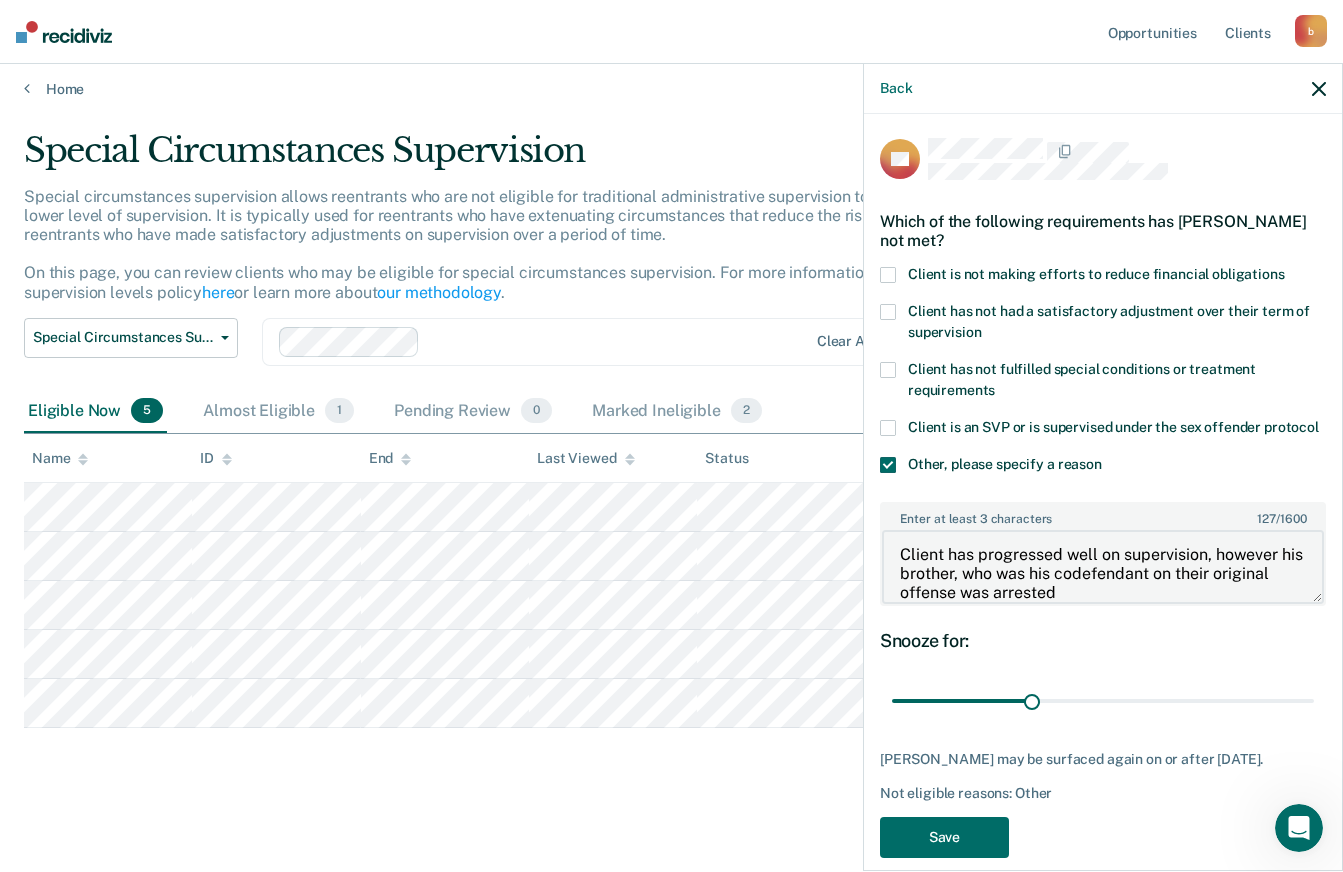 click on "Client has progressed well on supervision, however his brother, who was his codefendant on their original offense was arrested" at bounding box center (1103, 567) 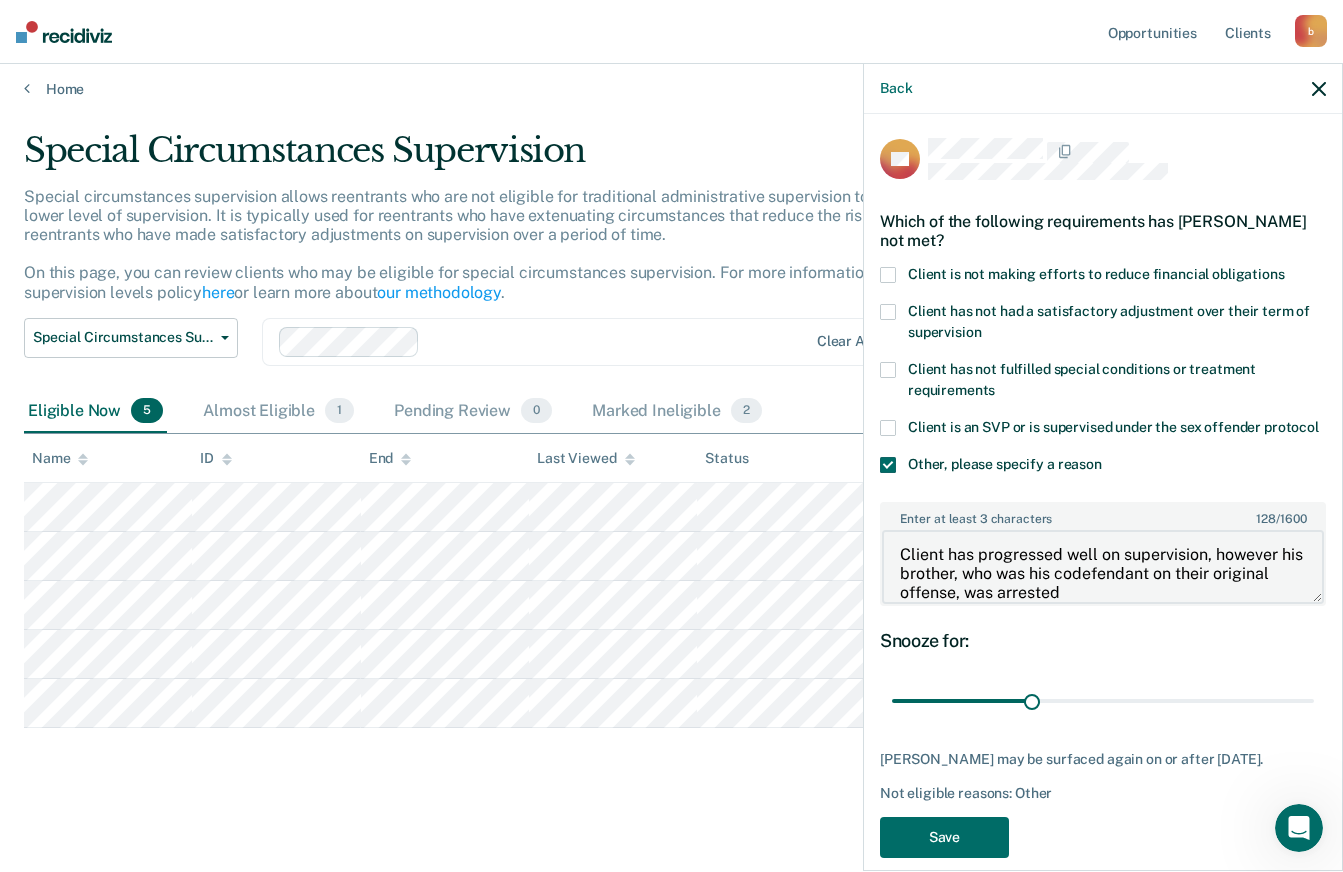 click on "Client has progressed well on supervision, however his brother, who was his codefendant on their original offense, was arrested" at bounding box center [1103, 567] 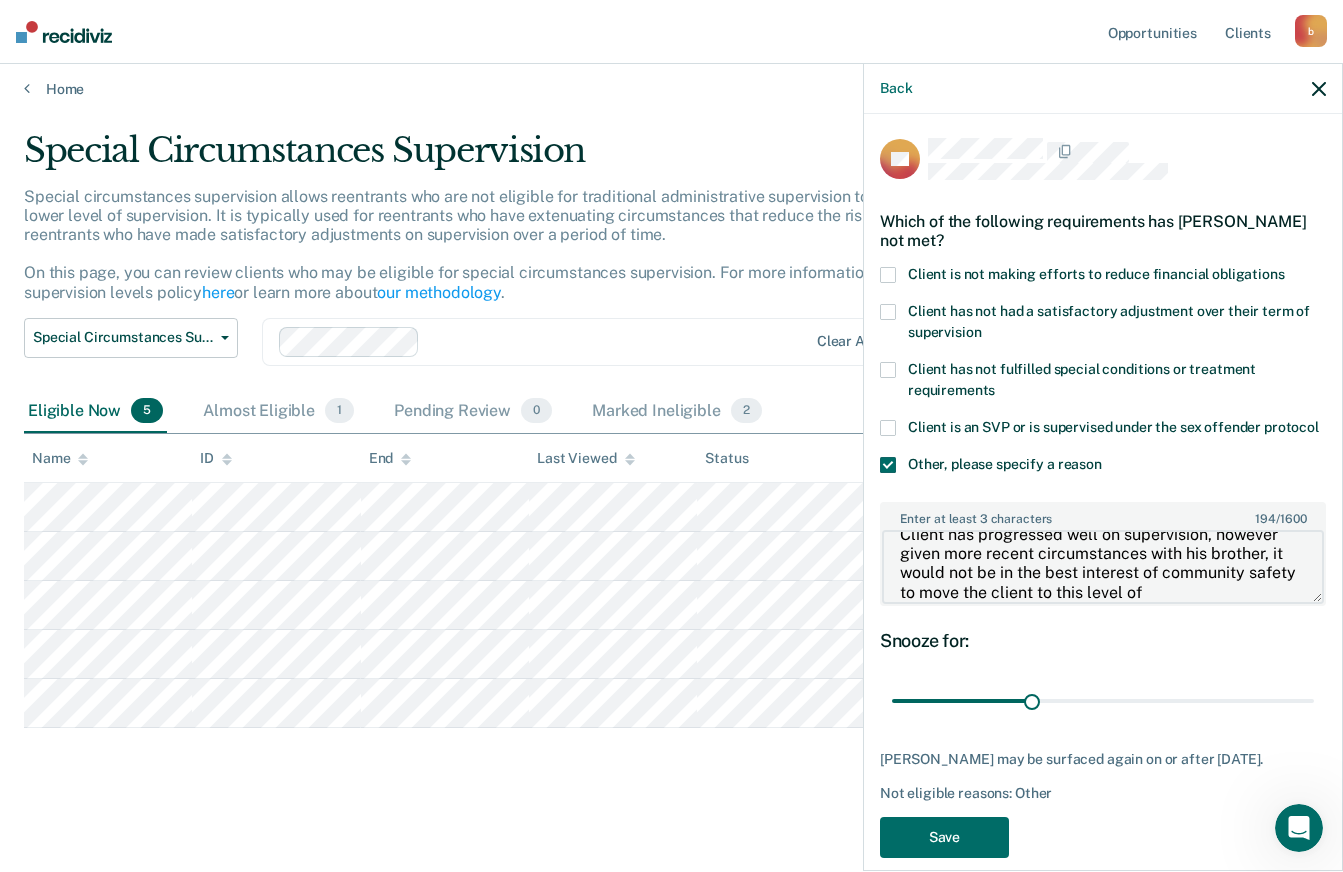 scroll, scrollTop: 42, scrollLeft: 0, axis: vertical 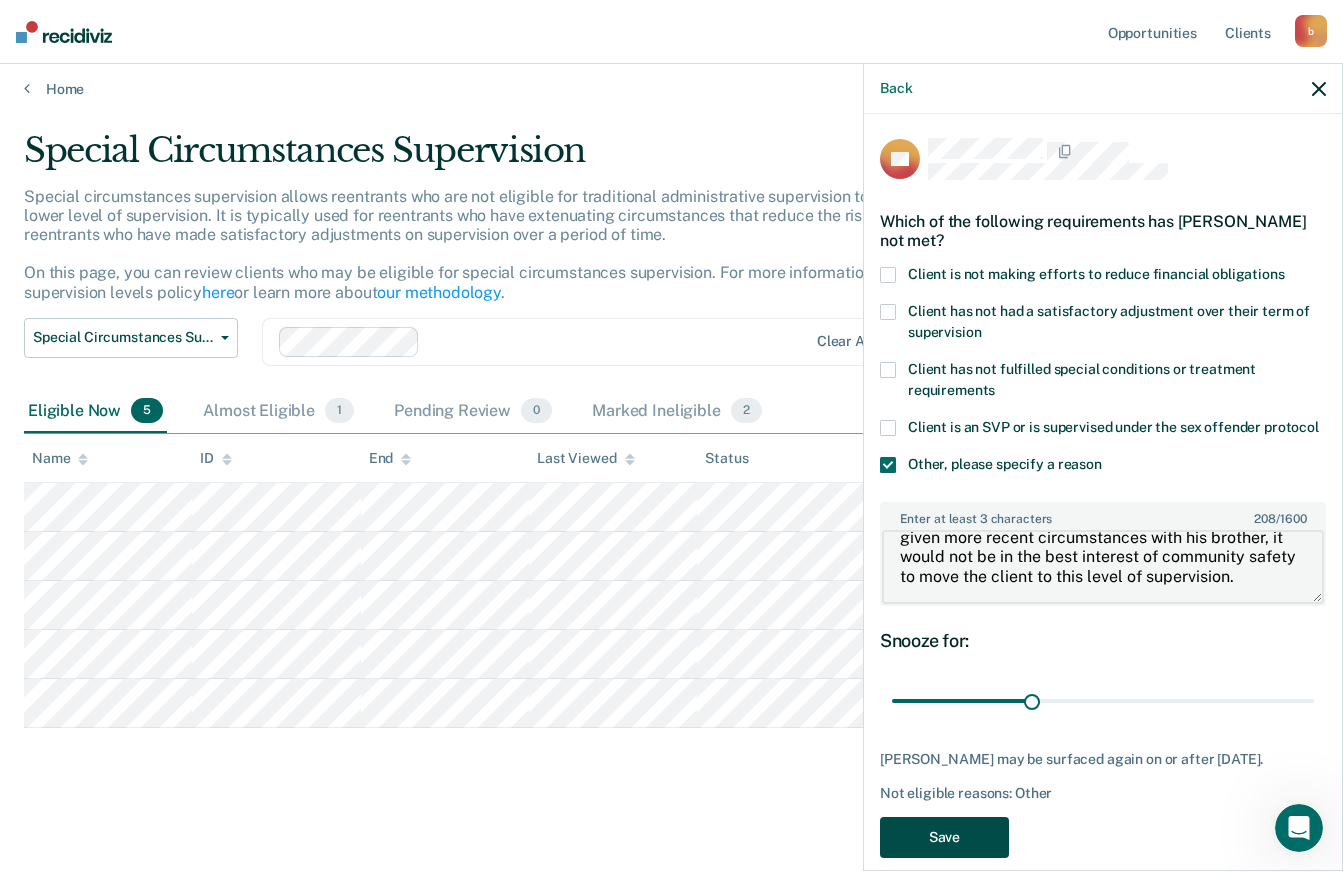 type on "Client has progressed well on supervision, however given more recent circumstances with his brother, it would not be in the best interest of community safety to move the client to this level of supervision." 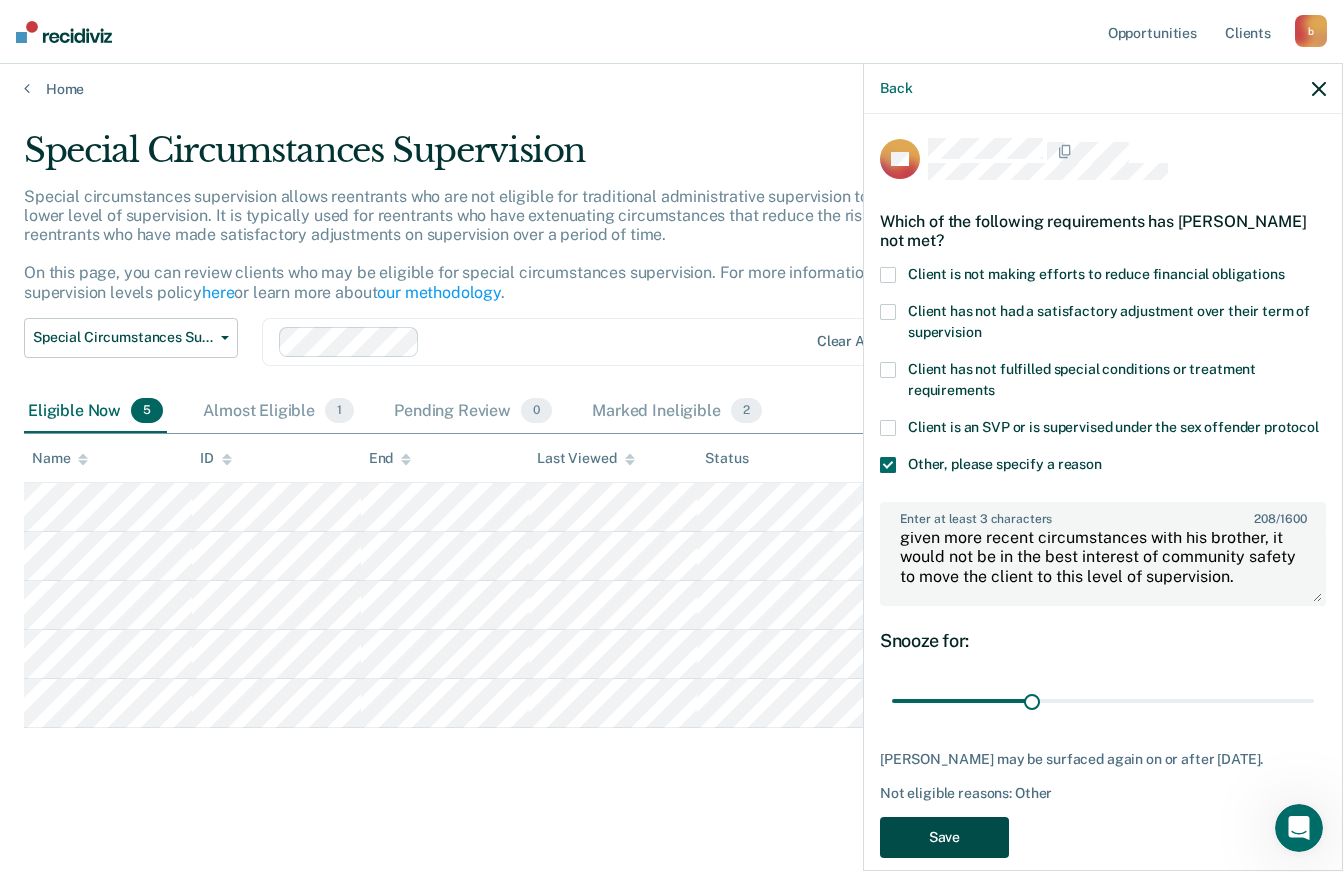 click on "Save" at bounding box center [944, 837] 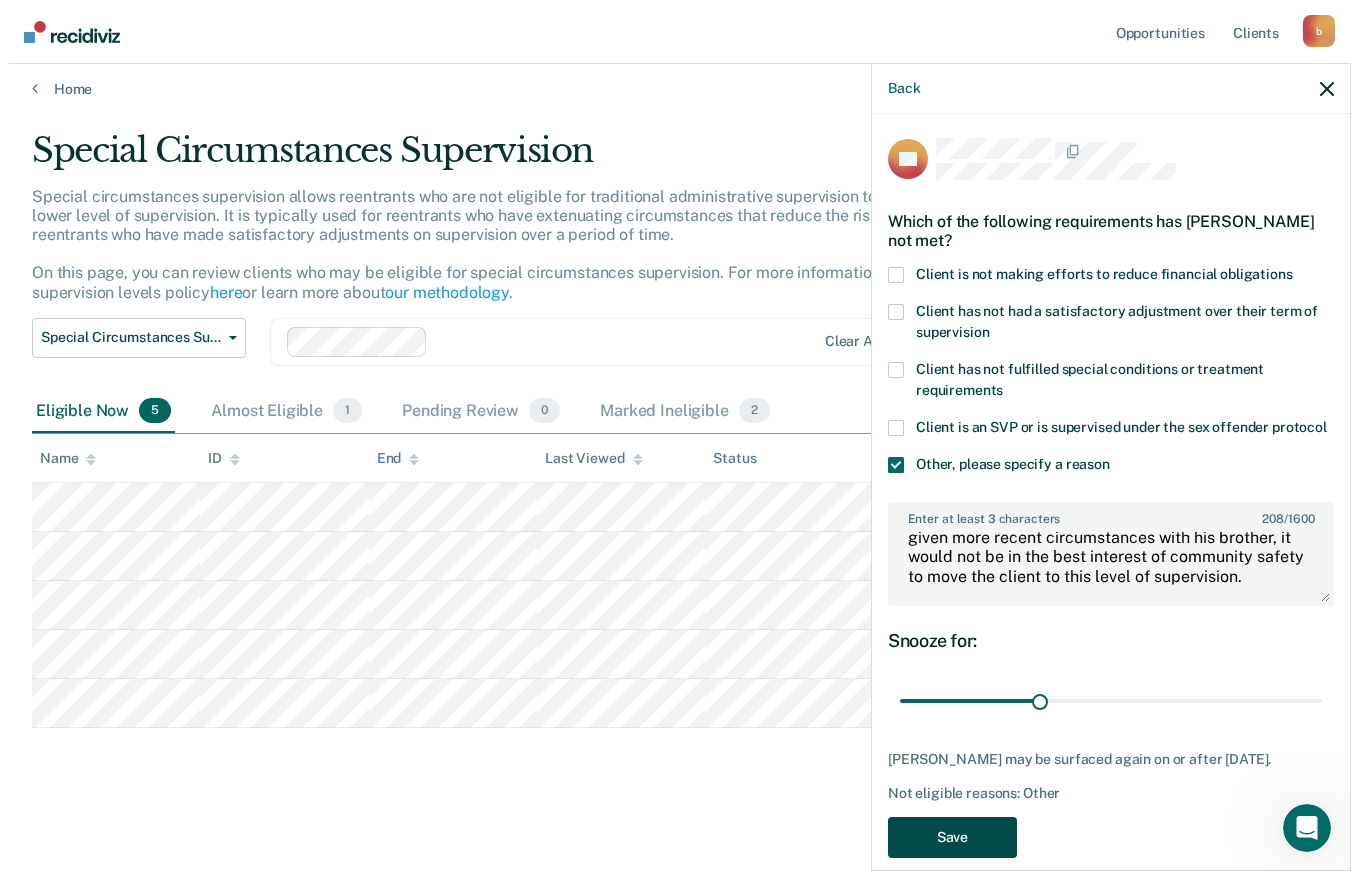 scroll, scrollTop: 0, scrollLeft: 0, axis: both 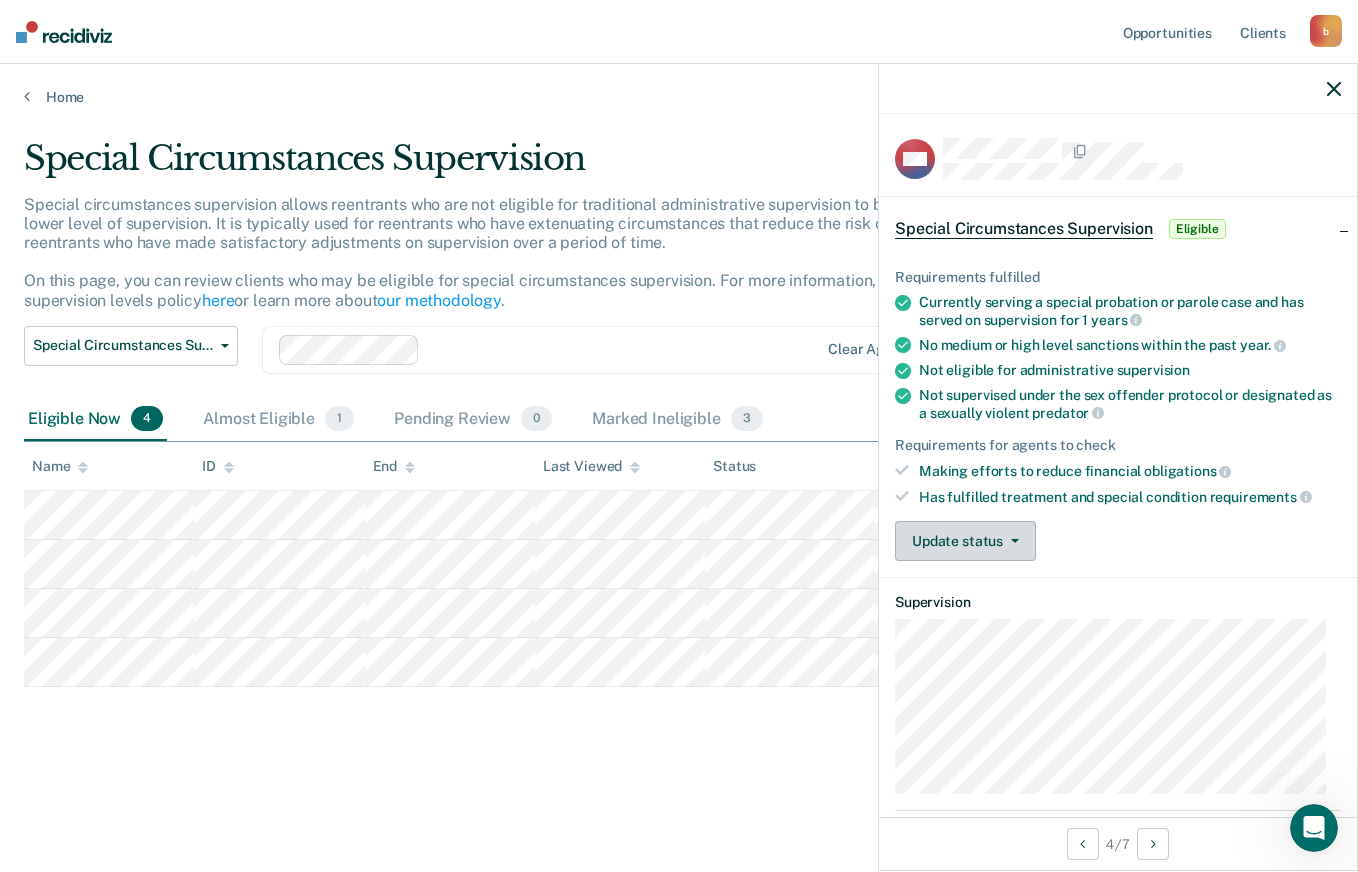 click on "Update status" at bounding box center [965, 541] 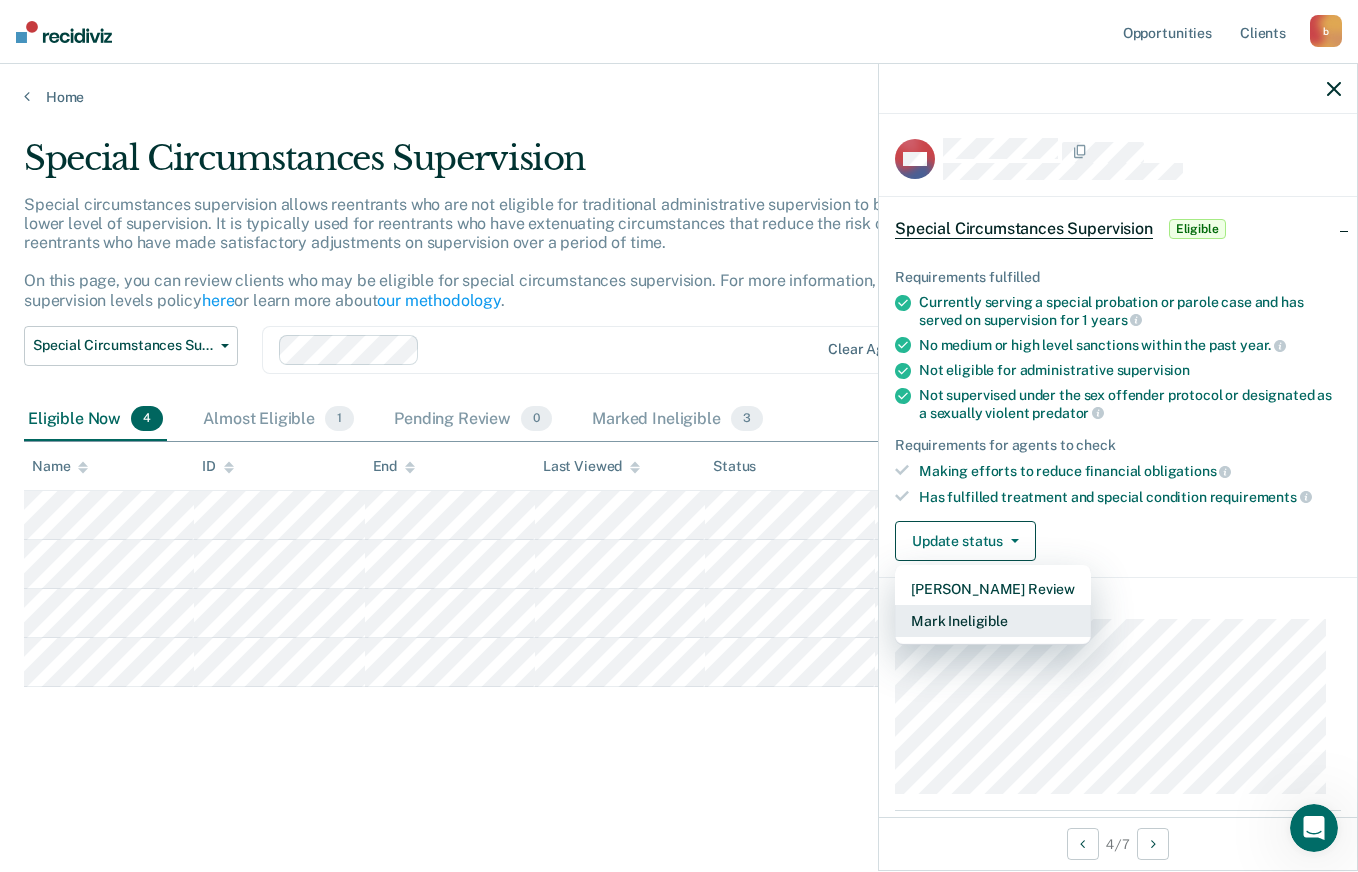 click on "Mark Ineligible" at bounding box center (993, 621) 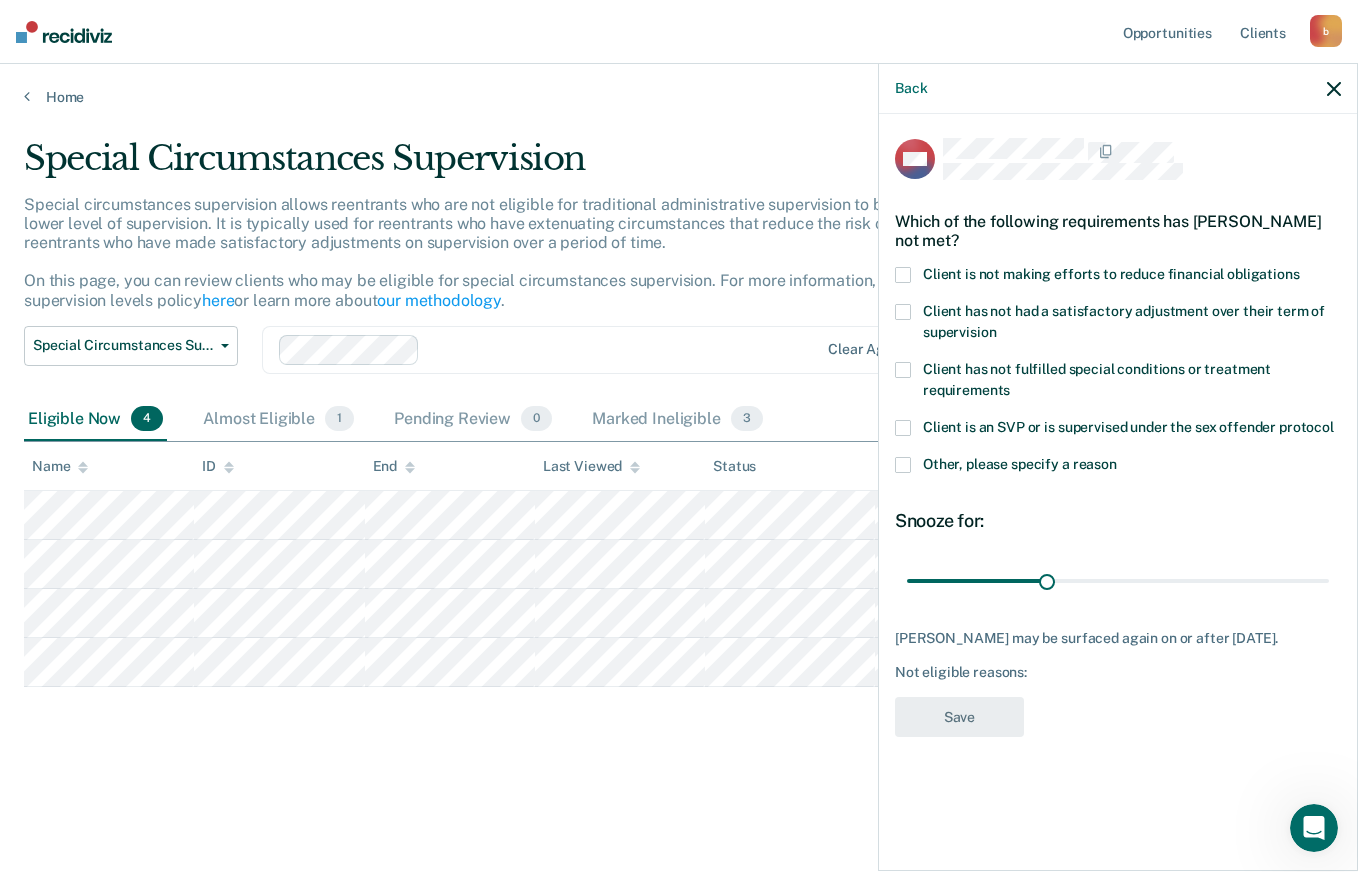 click at bounding box center [903, 275] 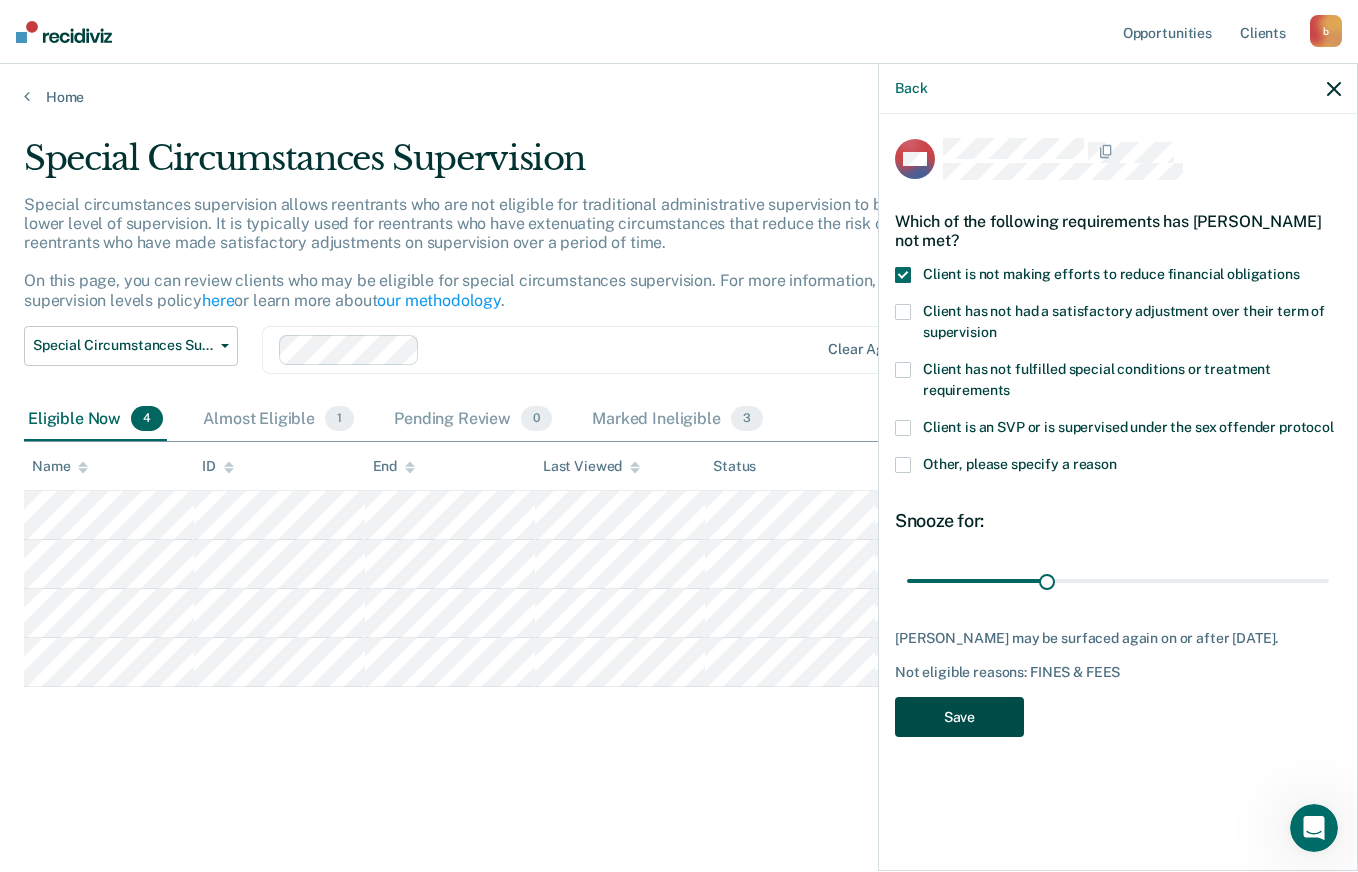 click on "Save" at bounding box center (959, 717) 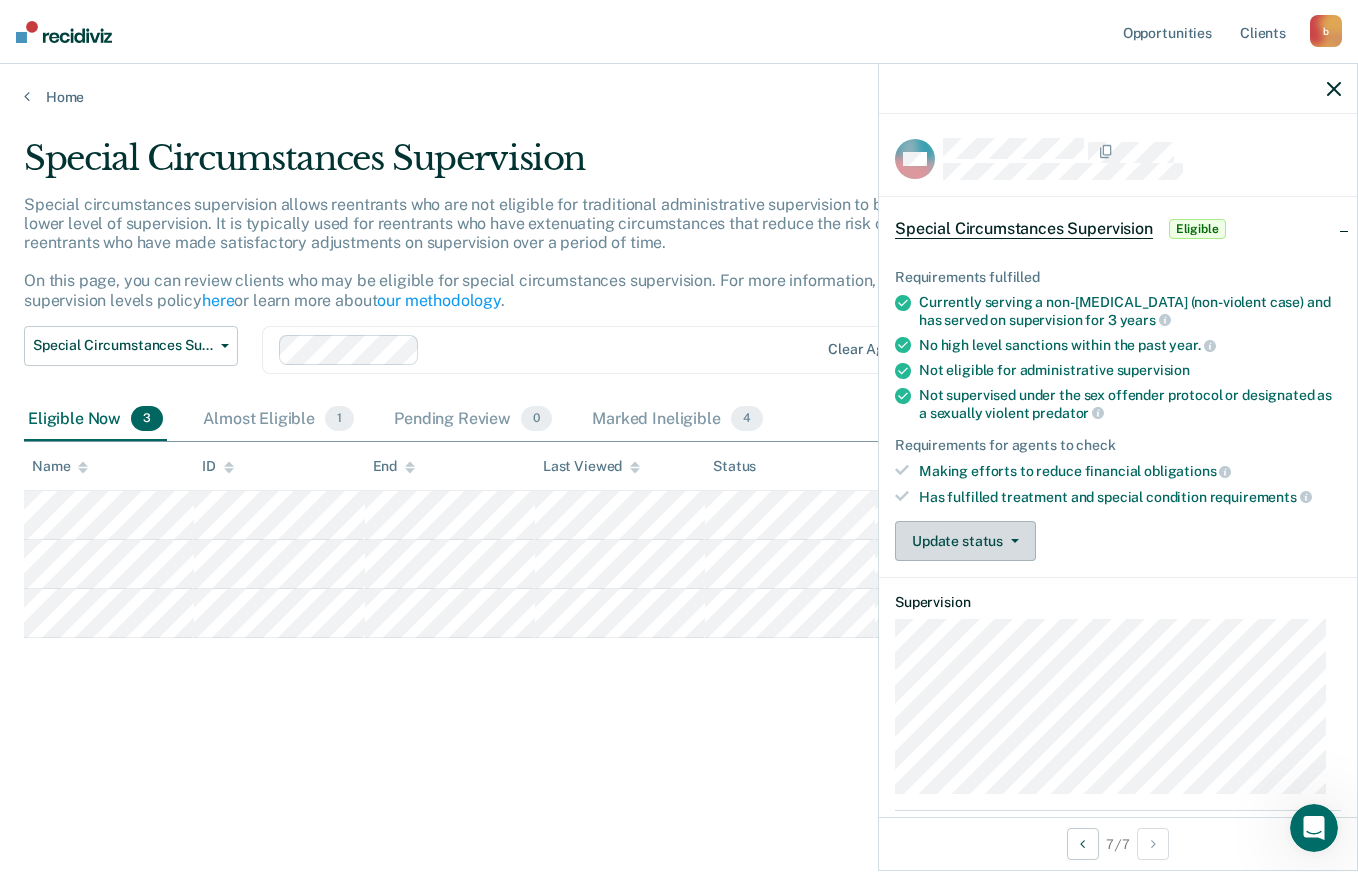 click on "Update status" at bounding box center (965, 541) 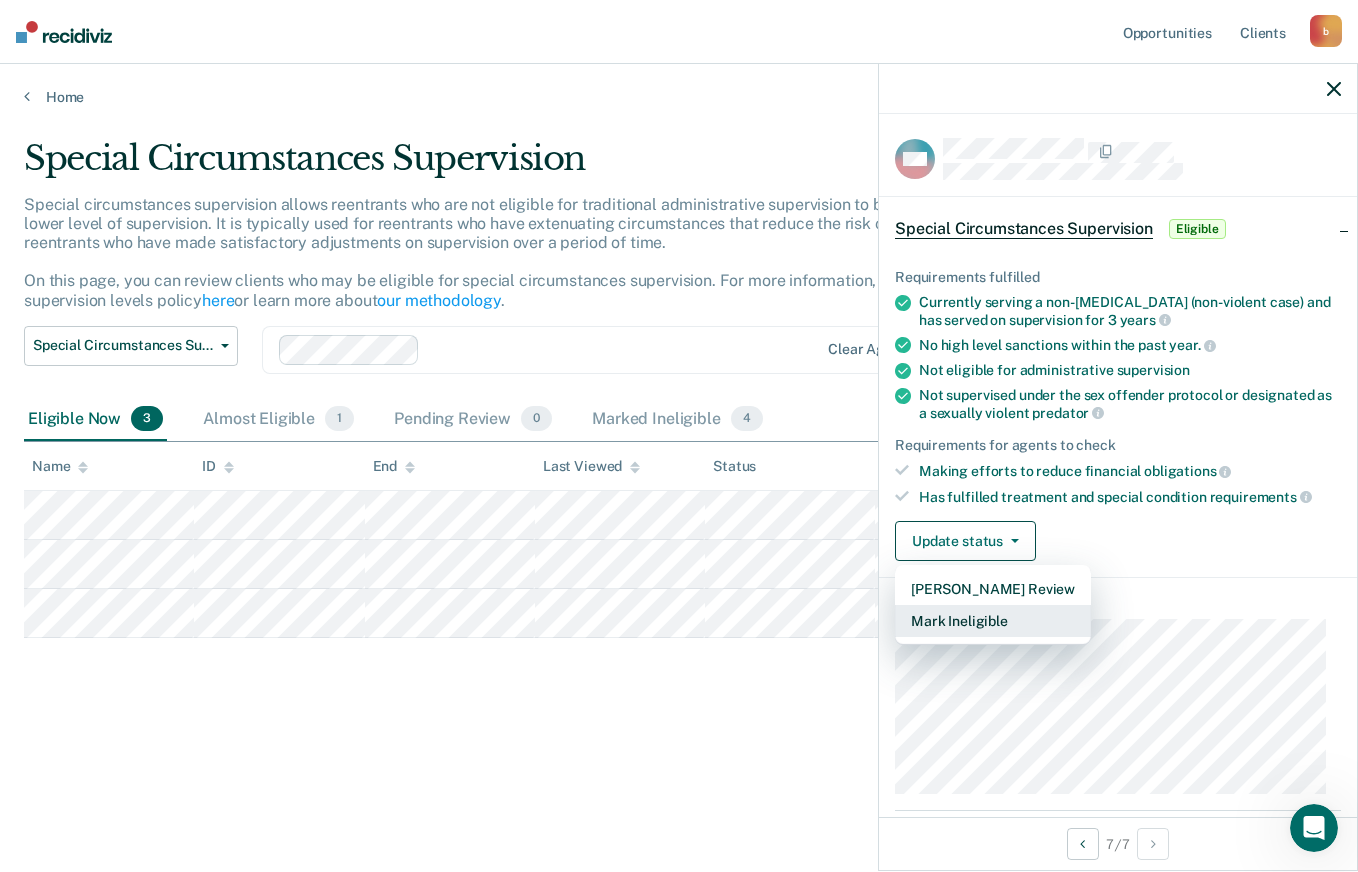 click on "Mark Ineligible" at bounding box center [993, 621] 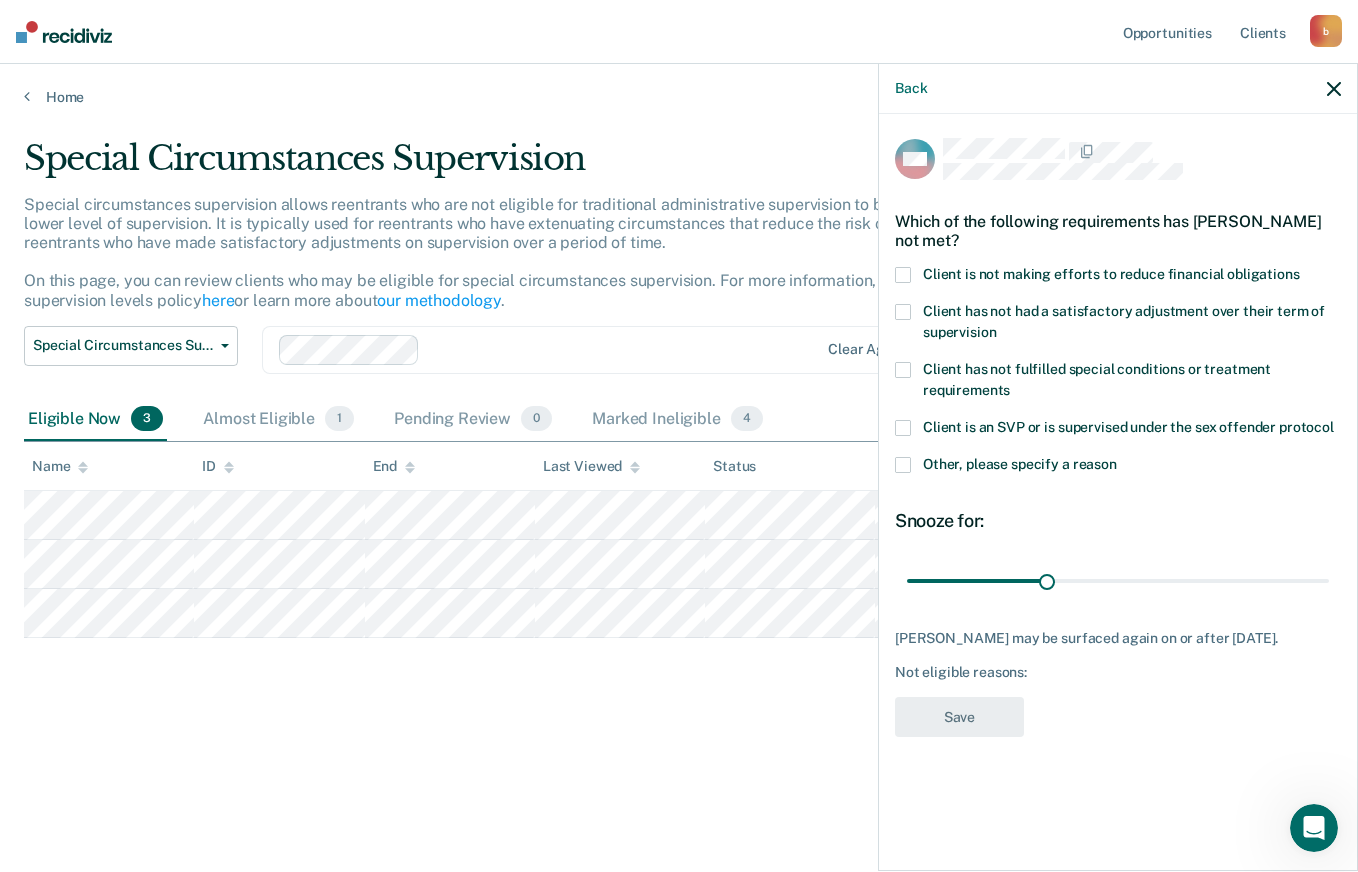 click at bounding box center (903, 275) 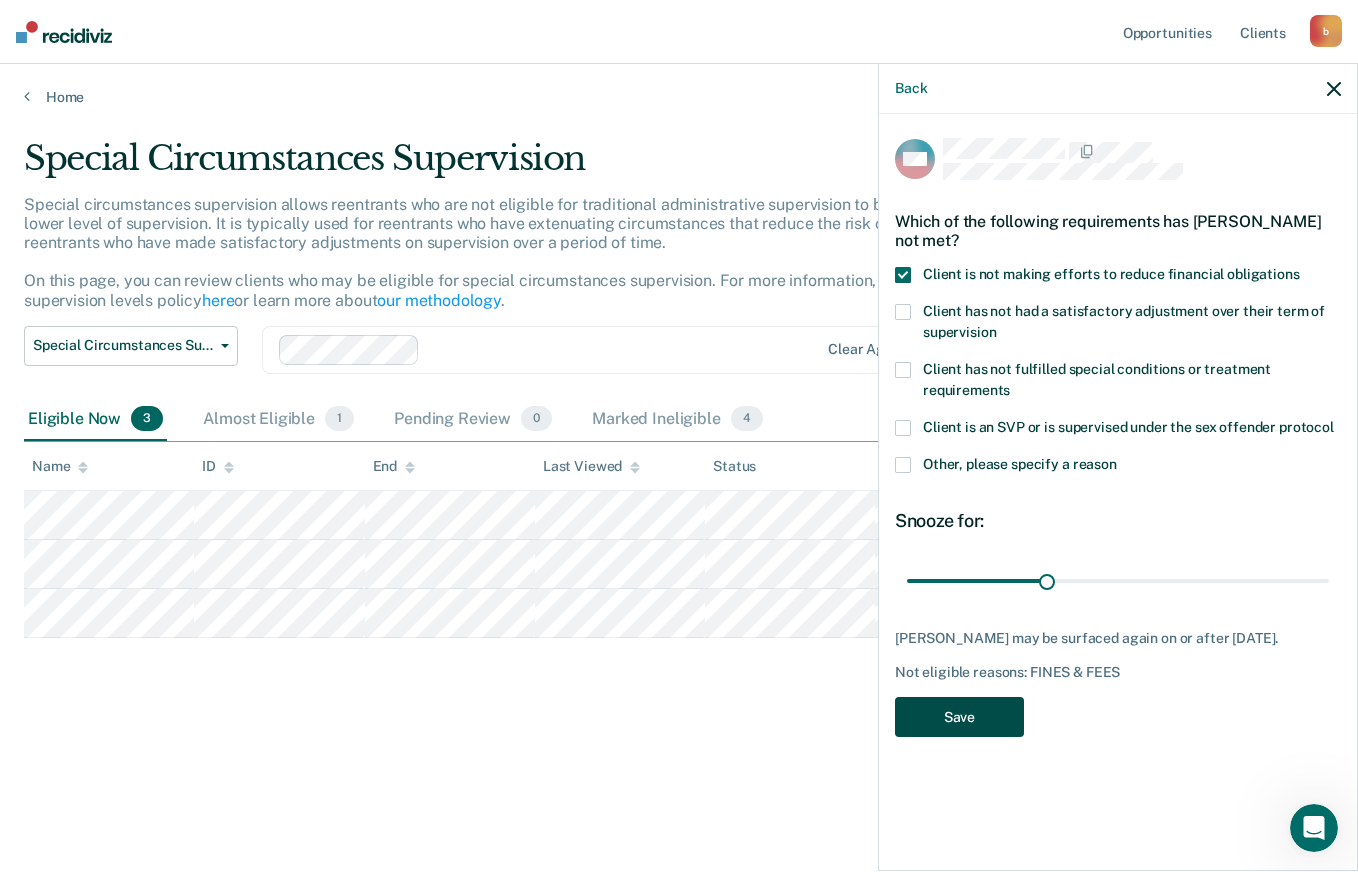 click on "Save" at bounding box center [959, 717] 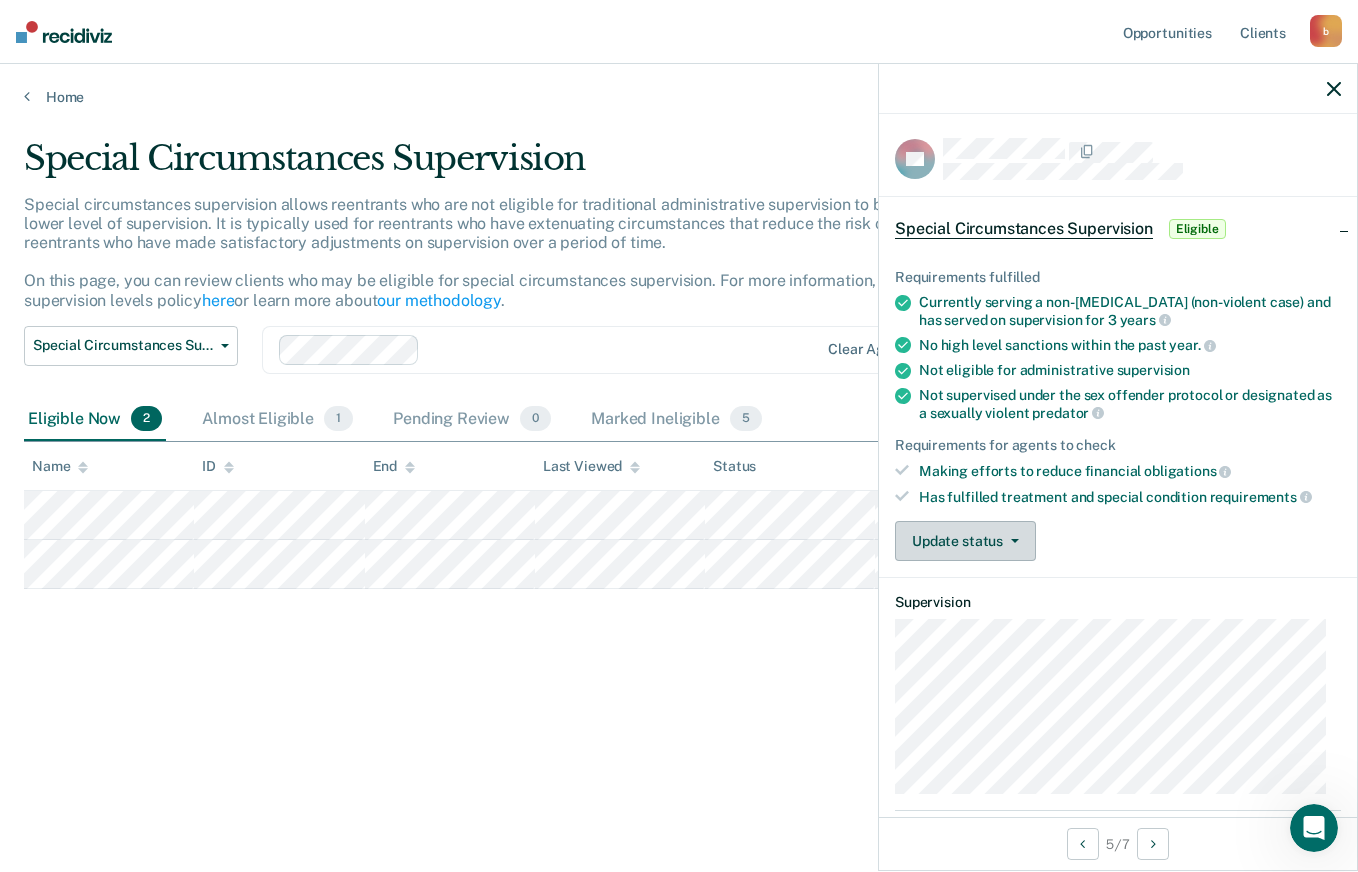 click on "Update status" at bounding box center (965, 541) 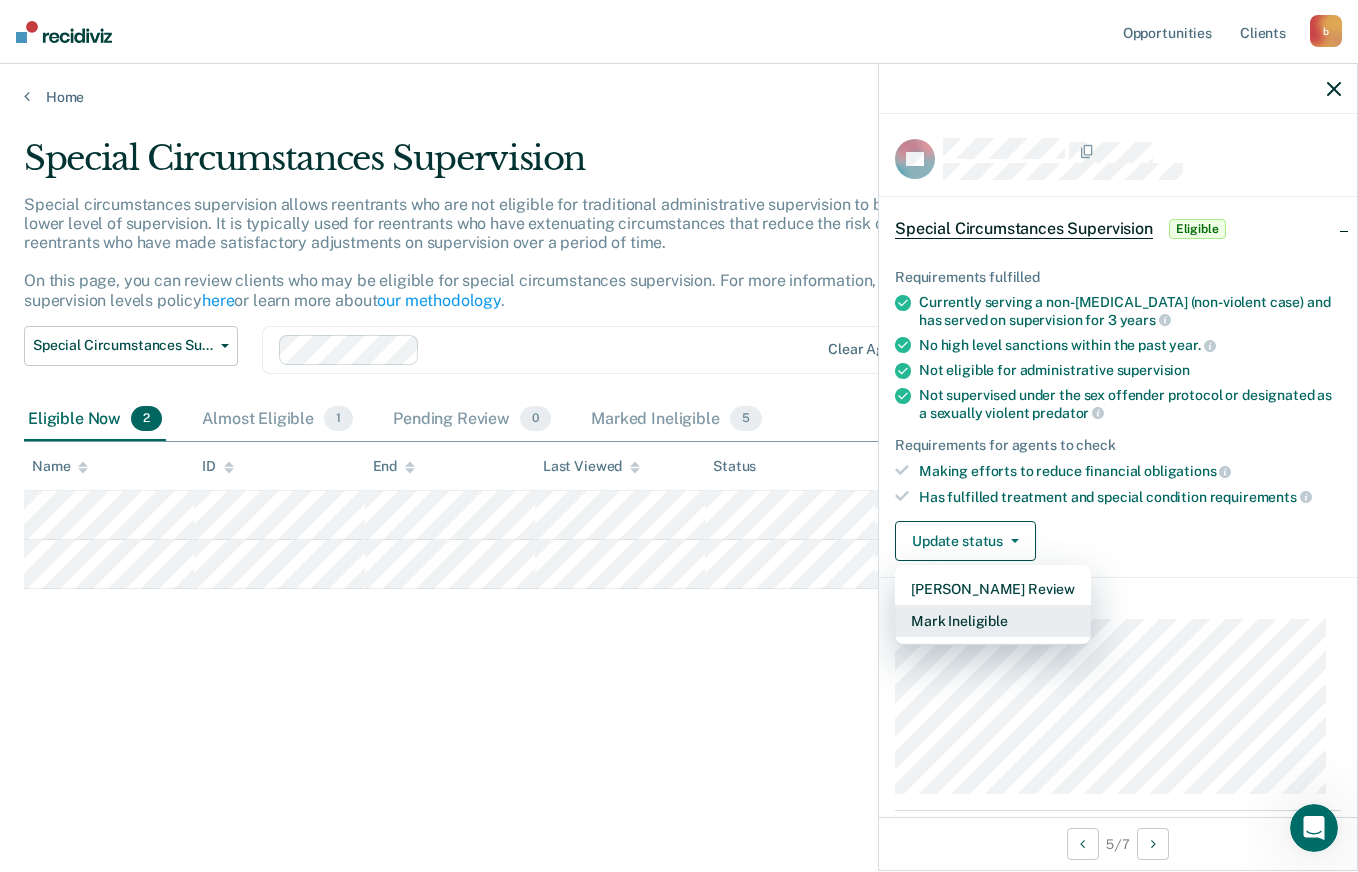 click on "Mark Ineligible" at bounding box center (993, 621) 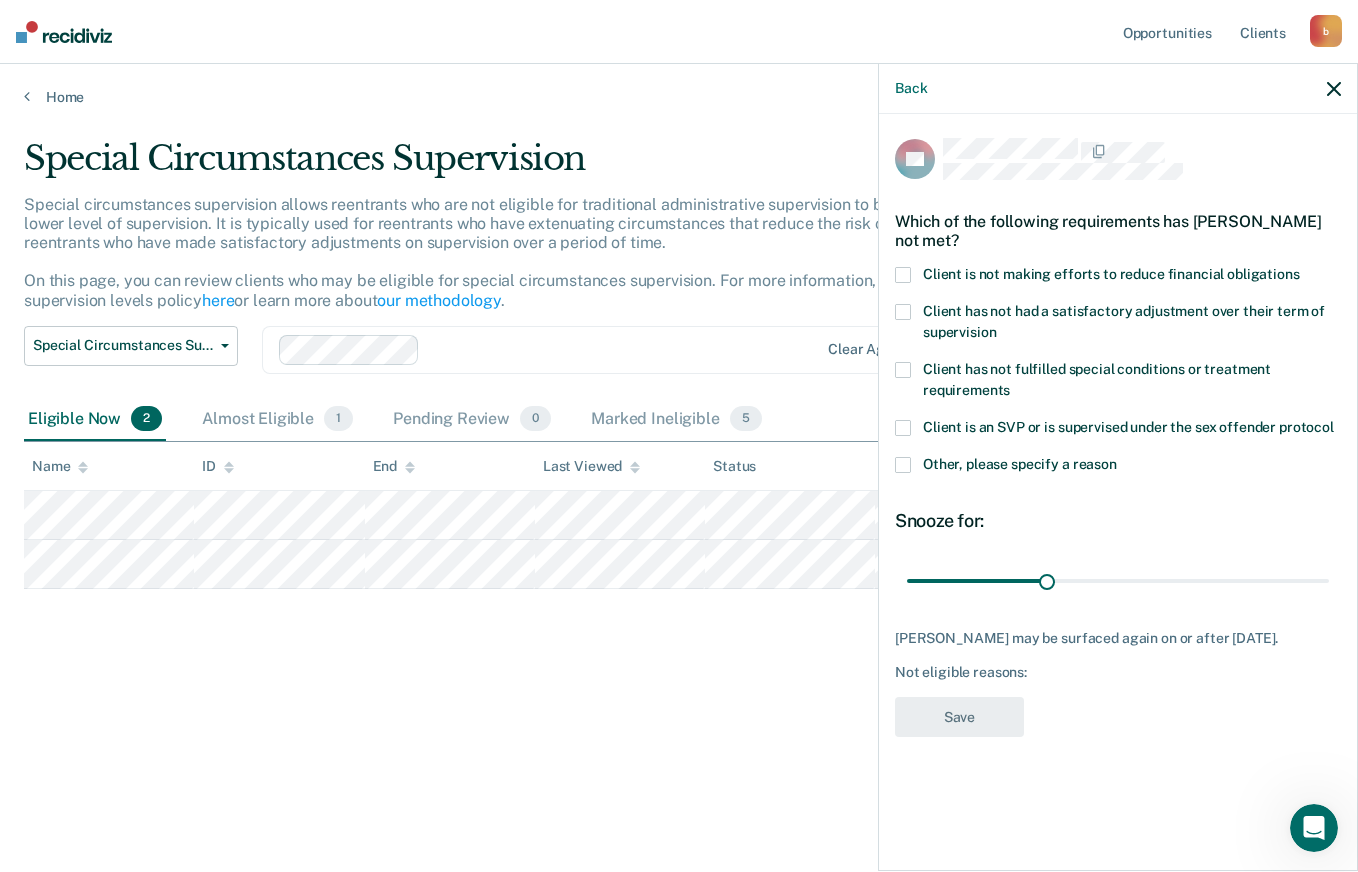 click at bounding box center [903, 275] 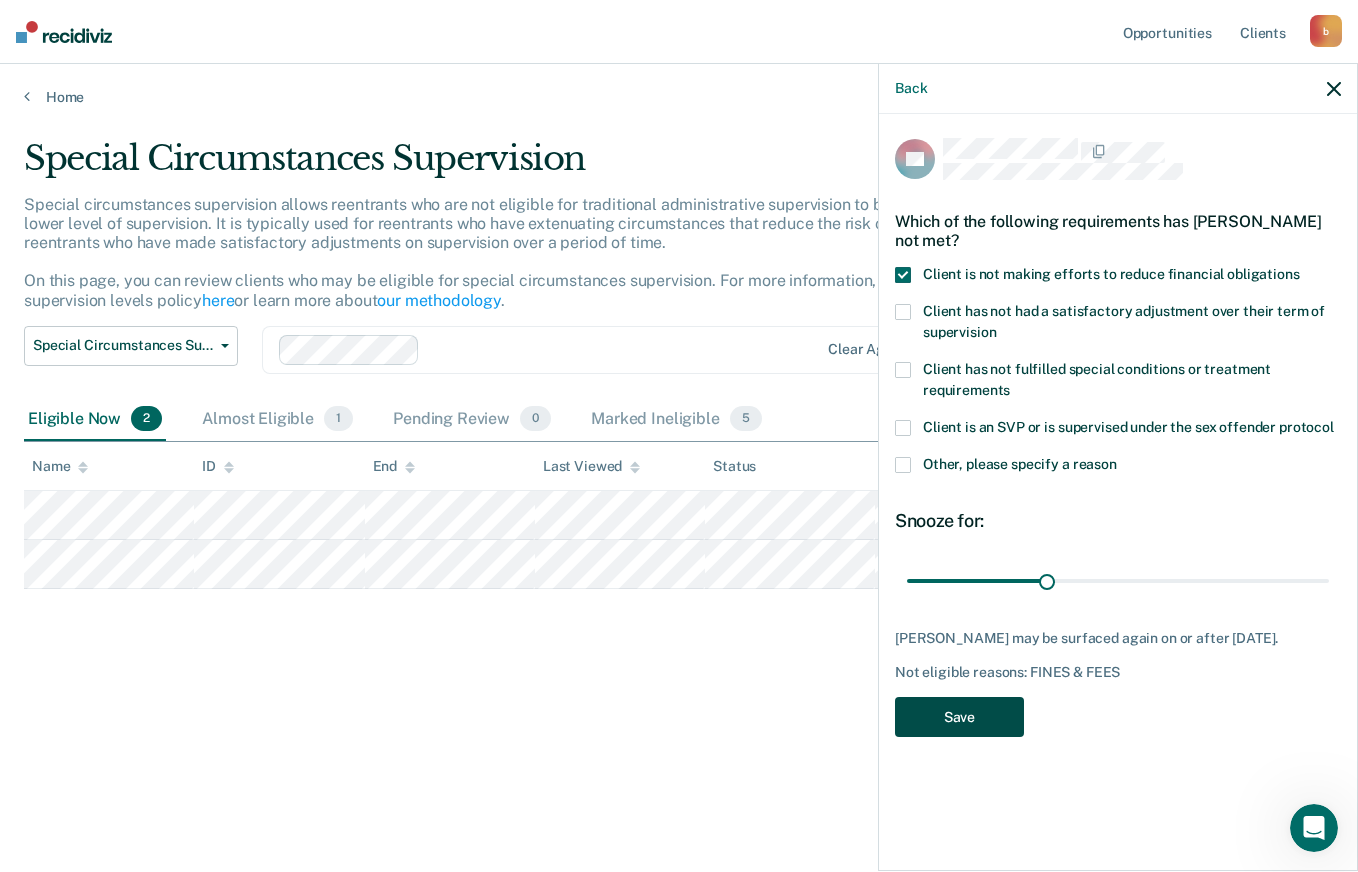 click on "Save" at bounding box center (959, 717) 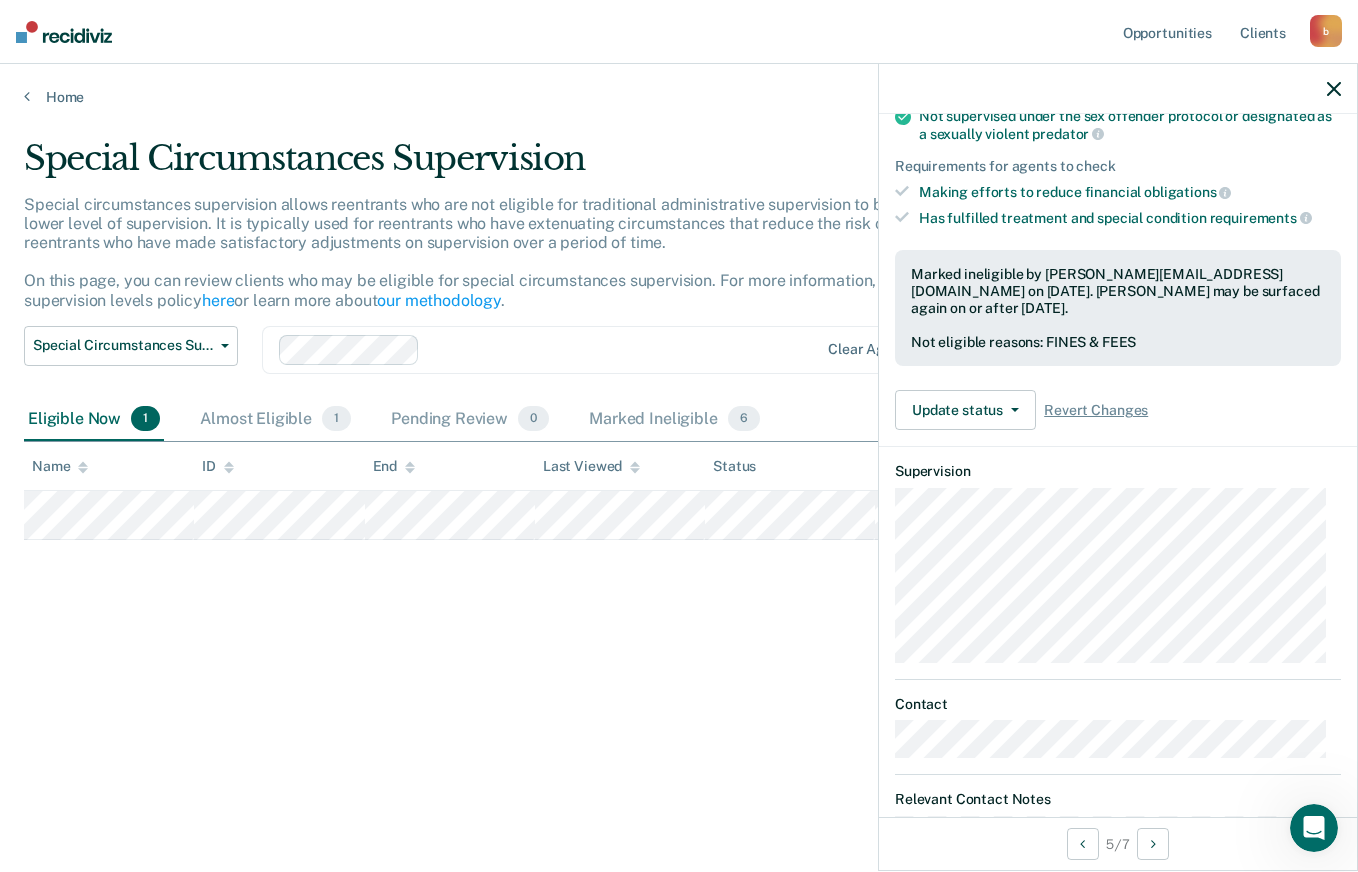 scroll, scrollTop: 273, scrollLeft: 0, axis: vertical 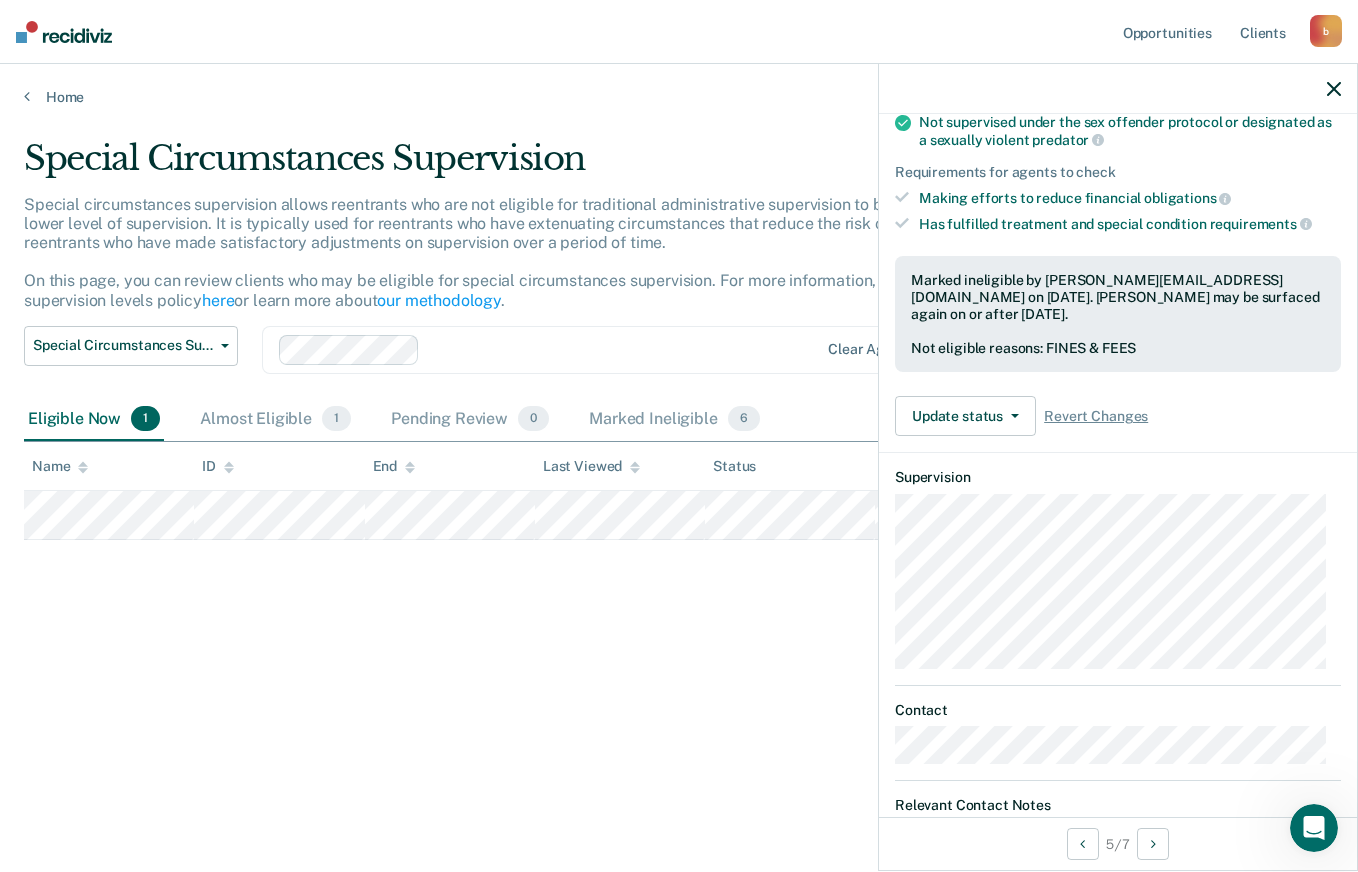 drag, startPoint x: 1331, startPoint y: 516, endPoint x: 1344, endPoint y: 511, distance: 13.928389 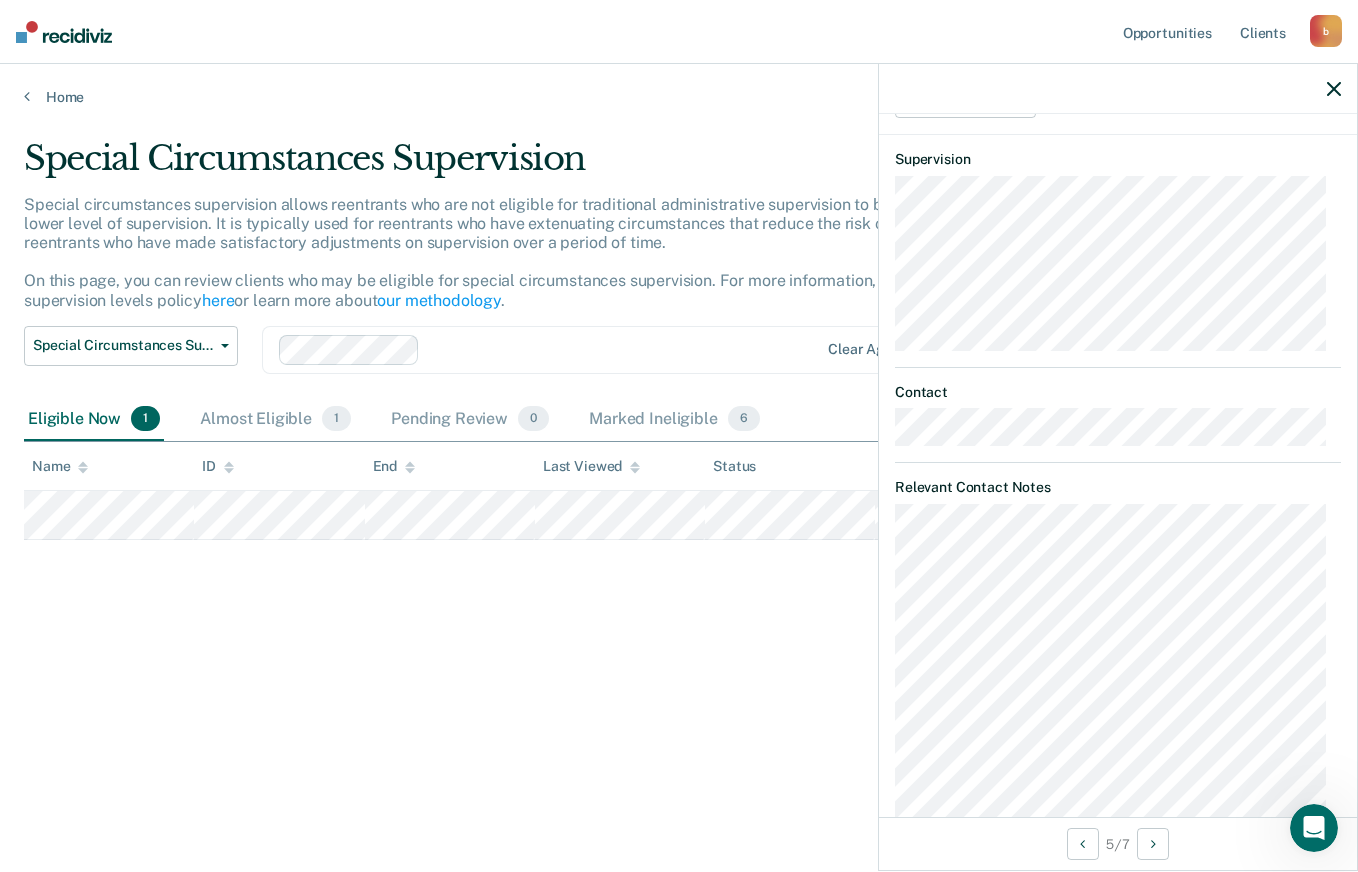 scroll, scrollTop: 593, scrollLeft: 0, axis: vertical 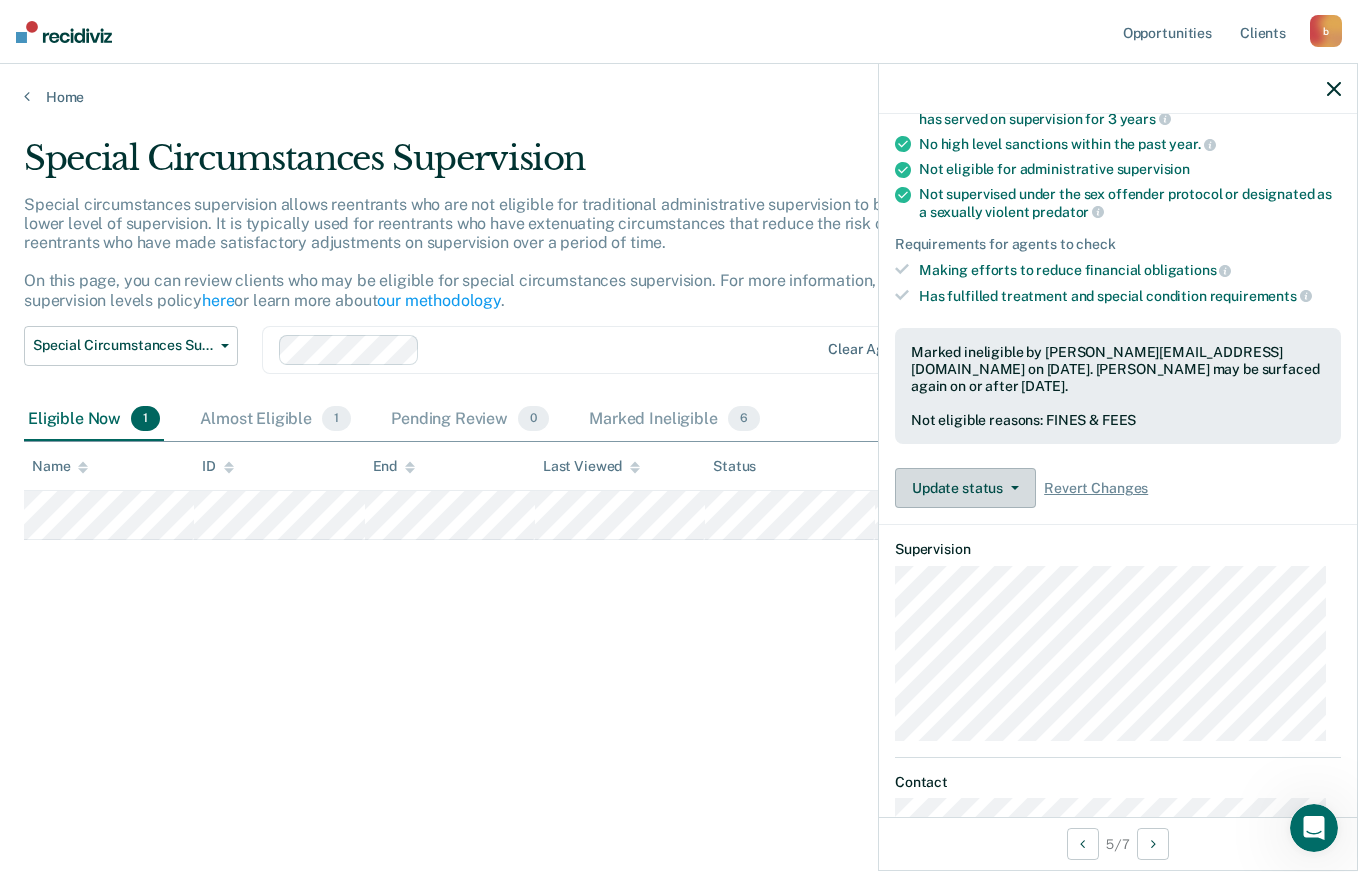 click on "Update status" at bounding box center [965, 488] 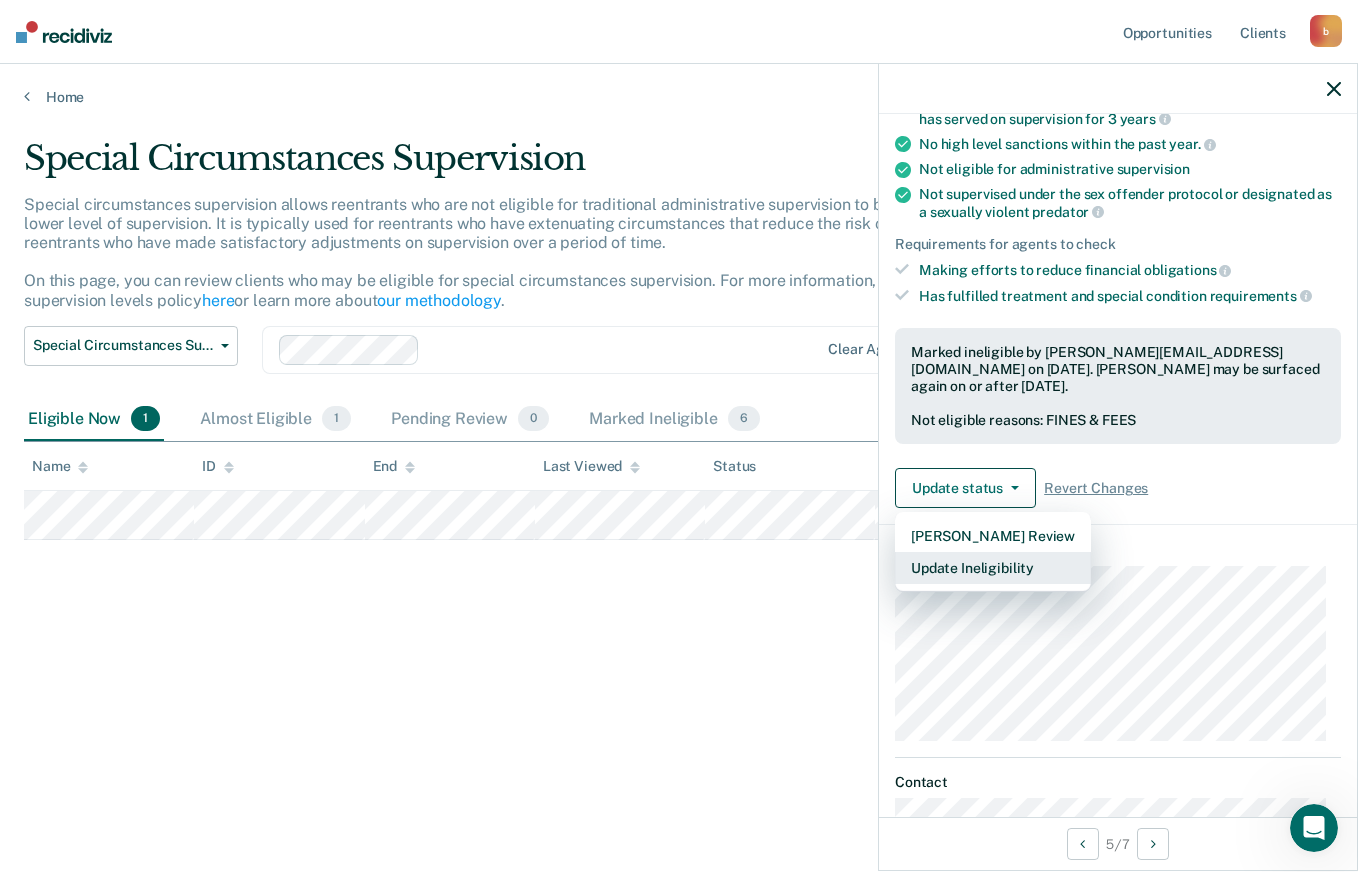 click on "Update Ineligibility" at bounding box center (993, 568) 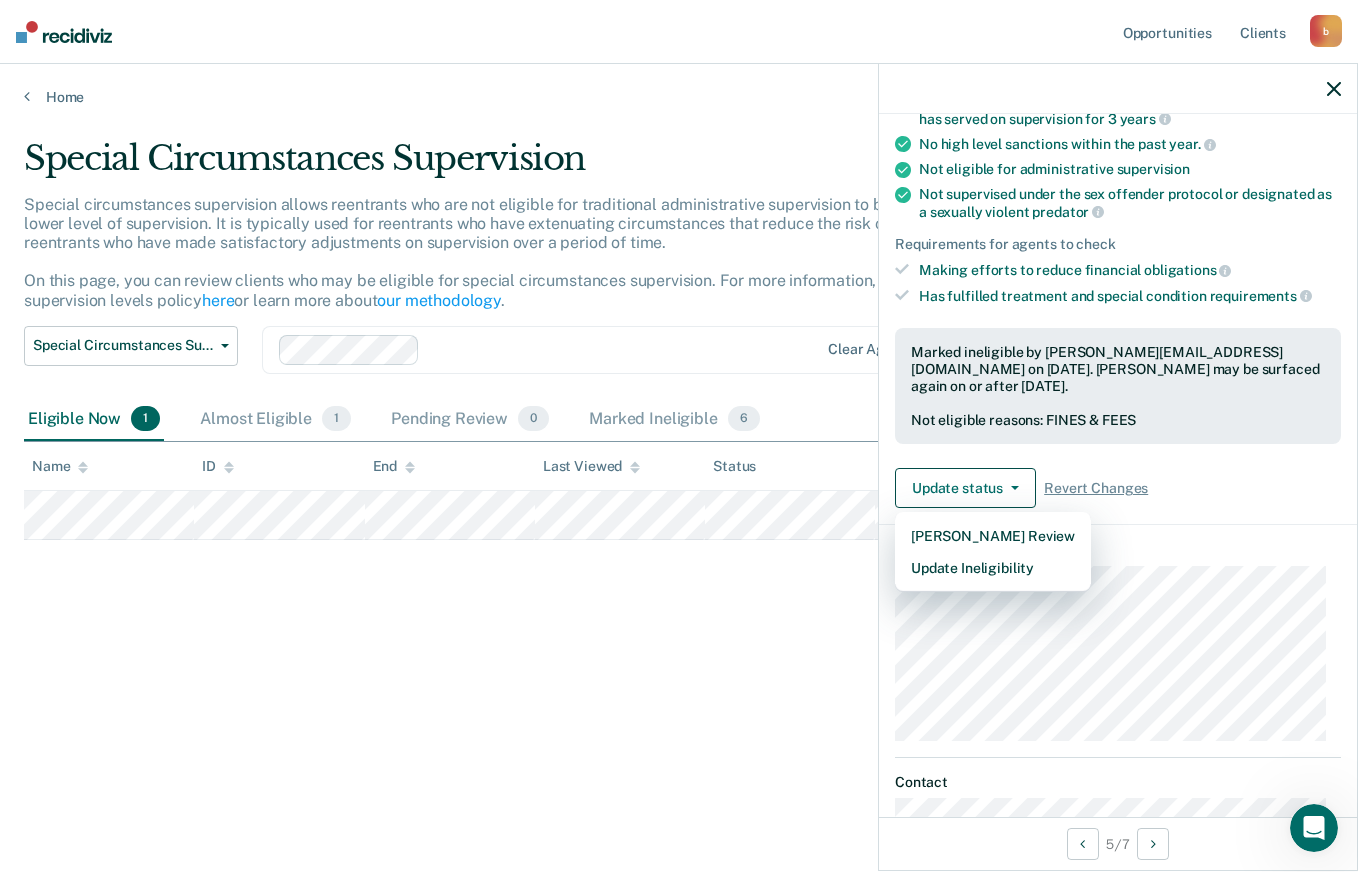scroll, scrollTop: 0, scrollLeft: 0, axis: both 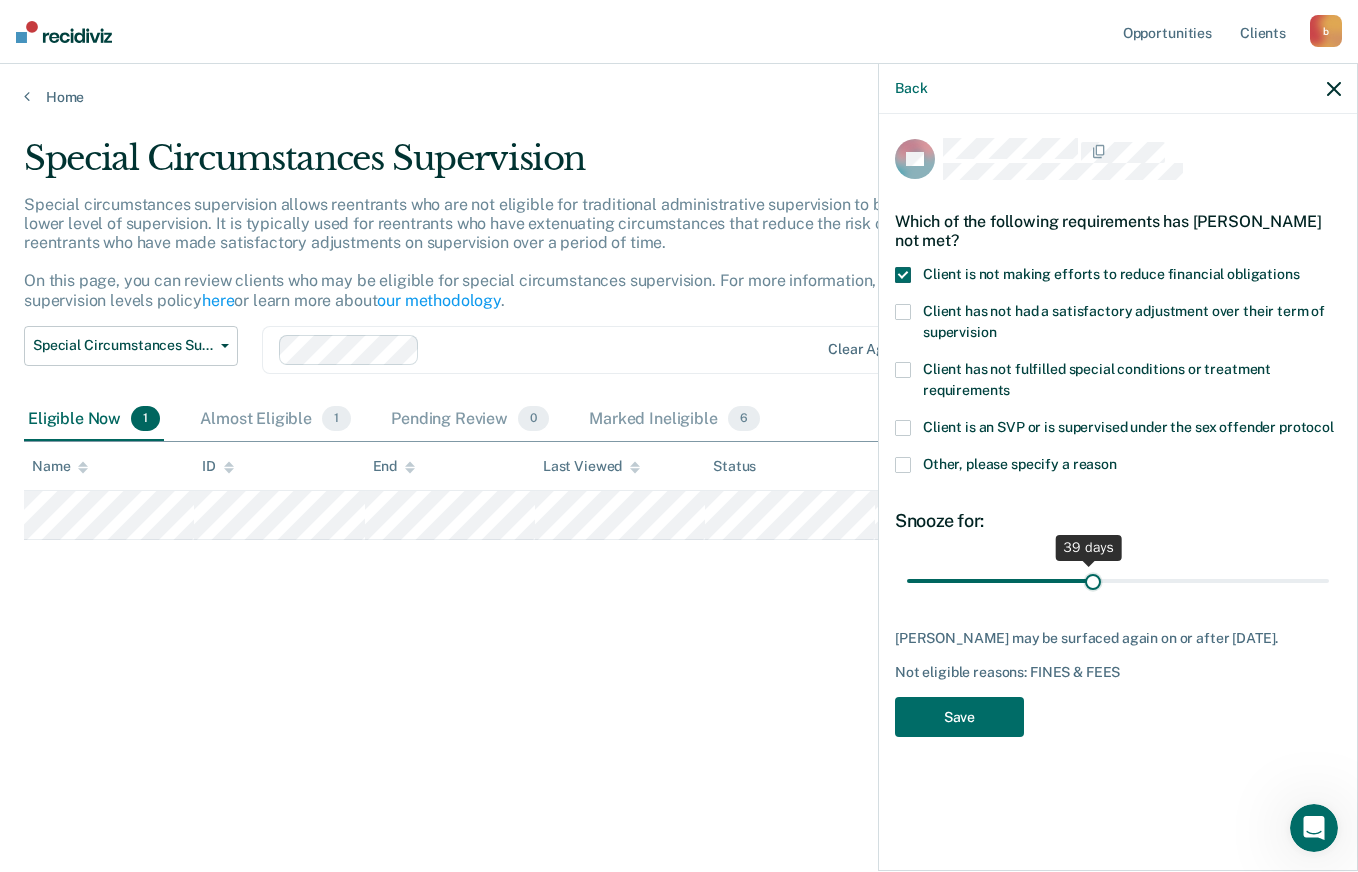 drag, startPoint x: 1056, startPoint y: 575, endPoint x: 1095, endPoint y: 573, distance: 39.051247 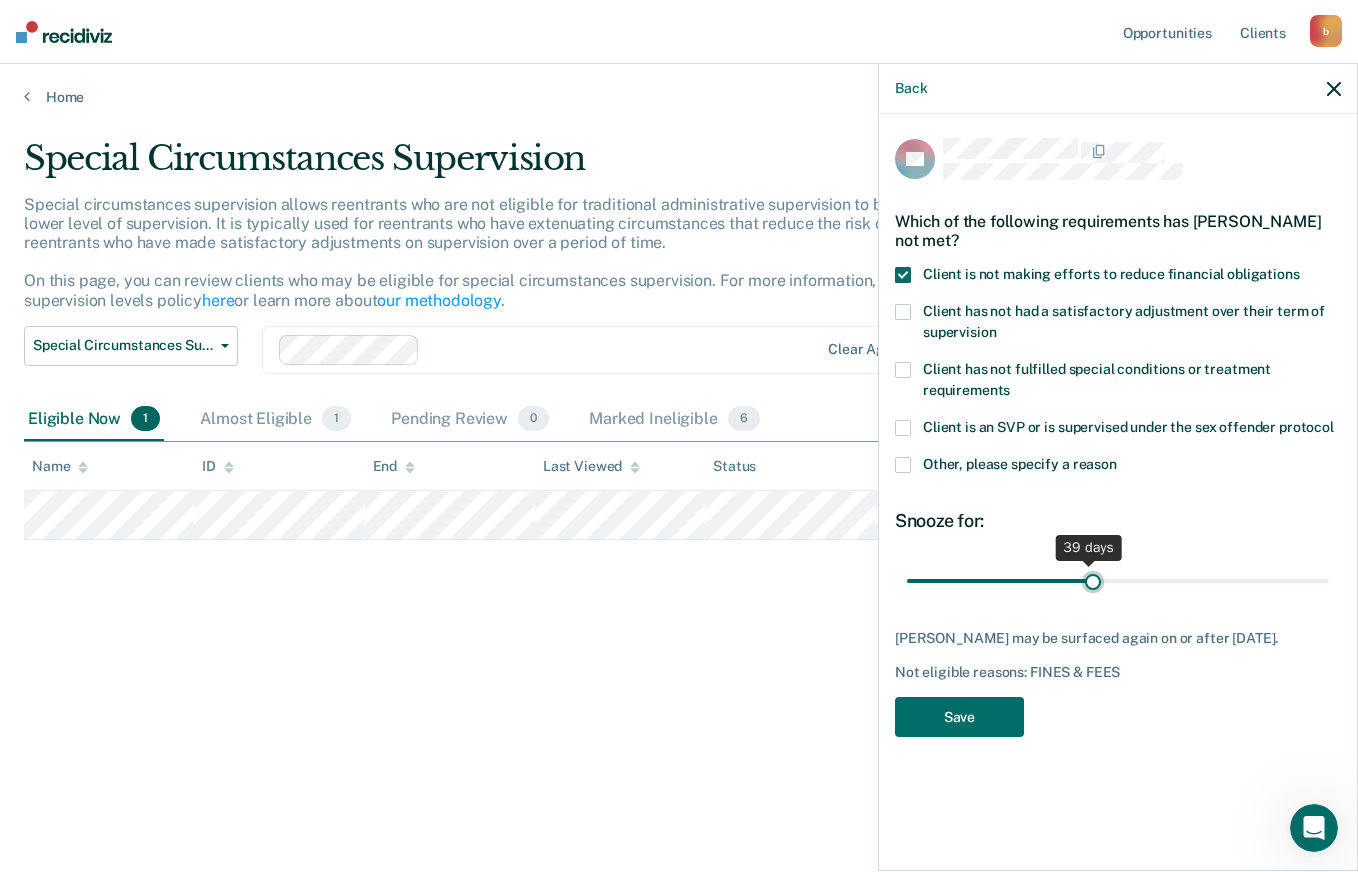 click at bounding box center (1118, 580) 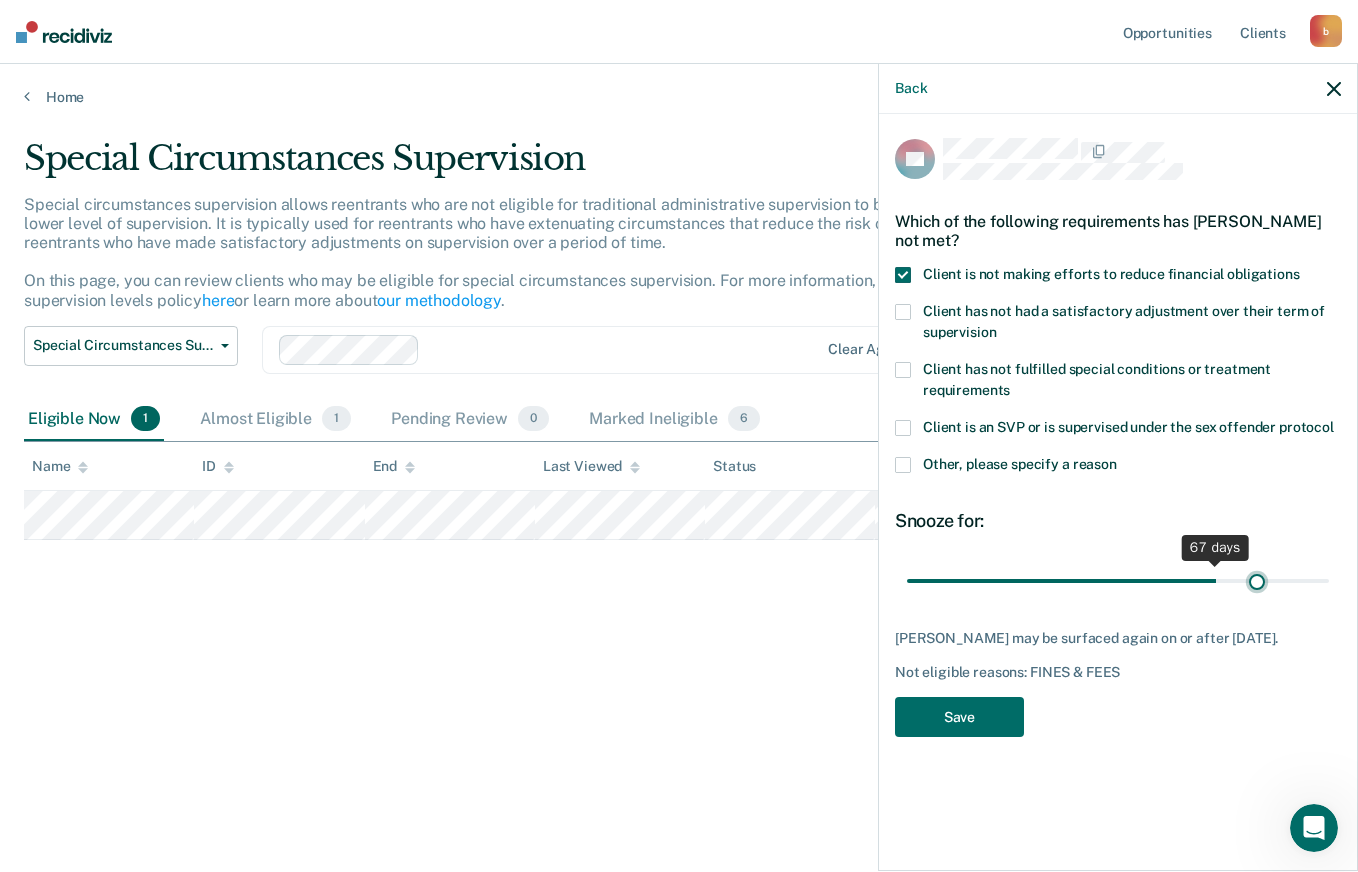 drag, startPoint x: 1111, startPoint y: 572, endPoint x: 1257, endPoint y: 572, distance: 146 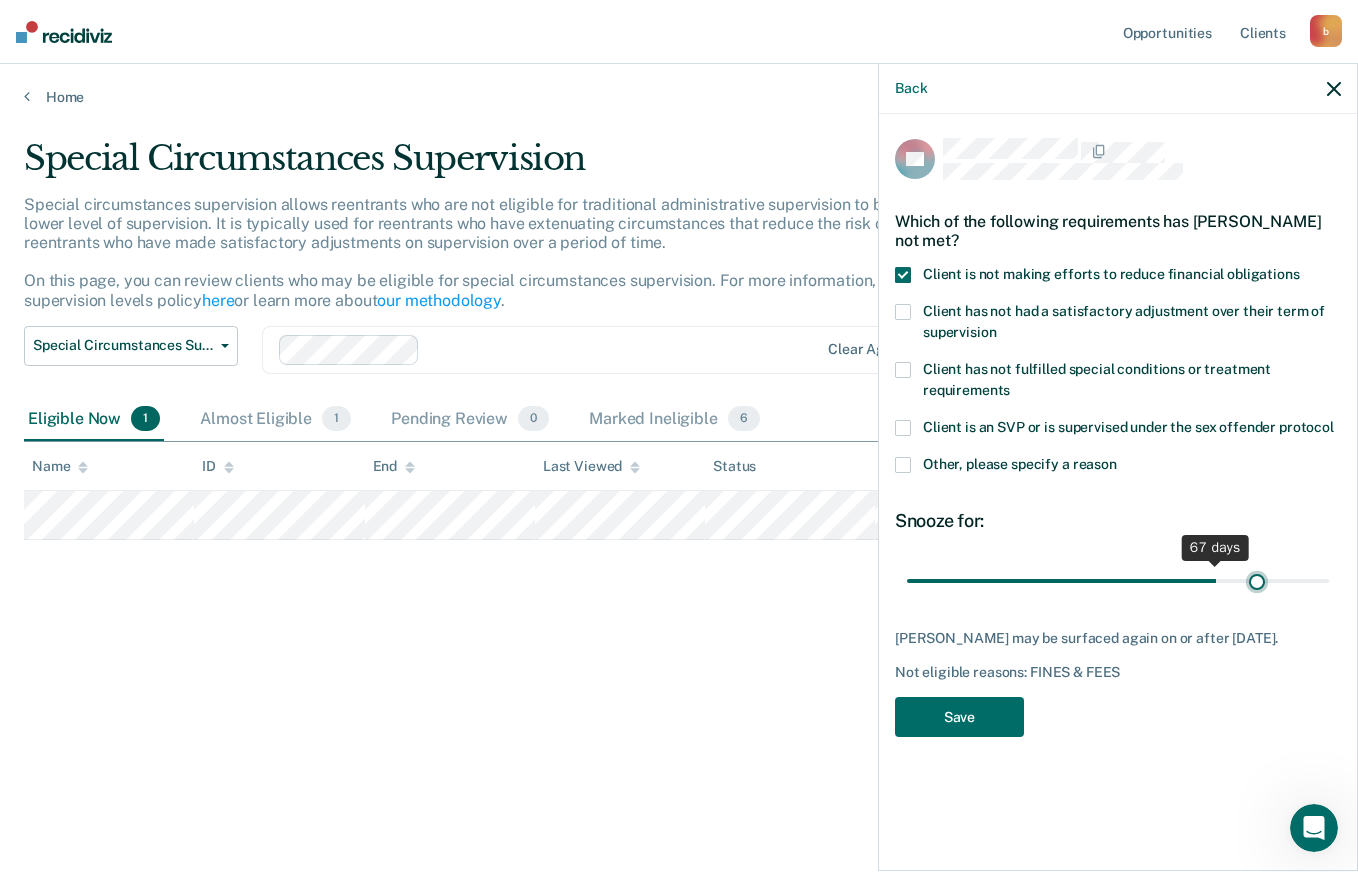 click at bounding box center (1118, 580) 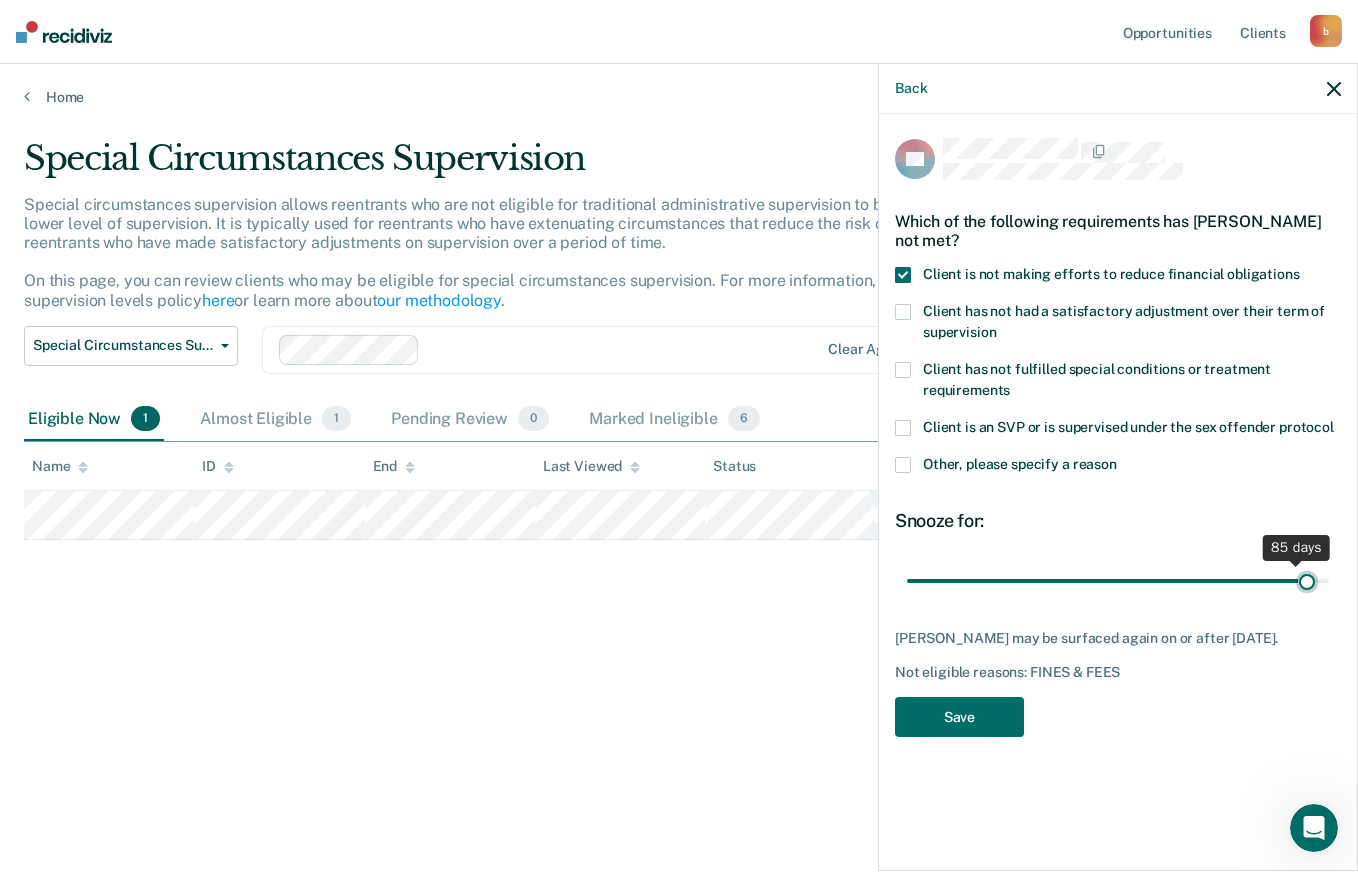 drag, startPoint x: 1257, startPoint y: 572, endPoint x: 1308, endPoint y: 577, distance: 51.24451 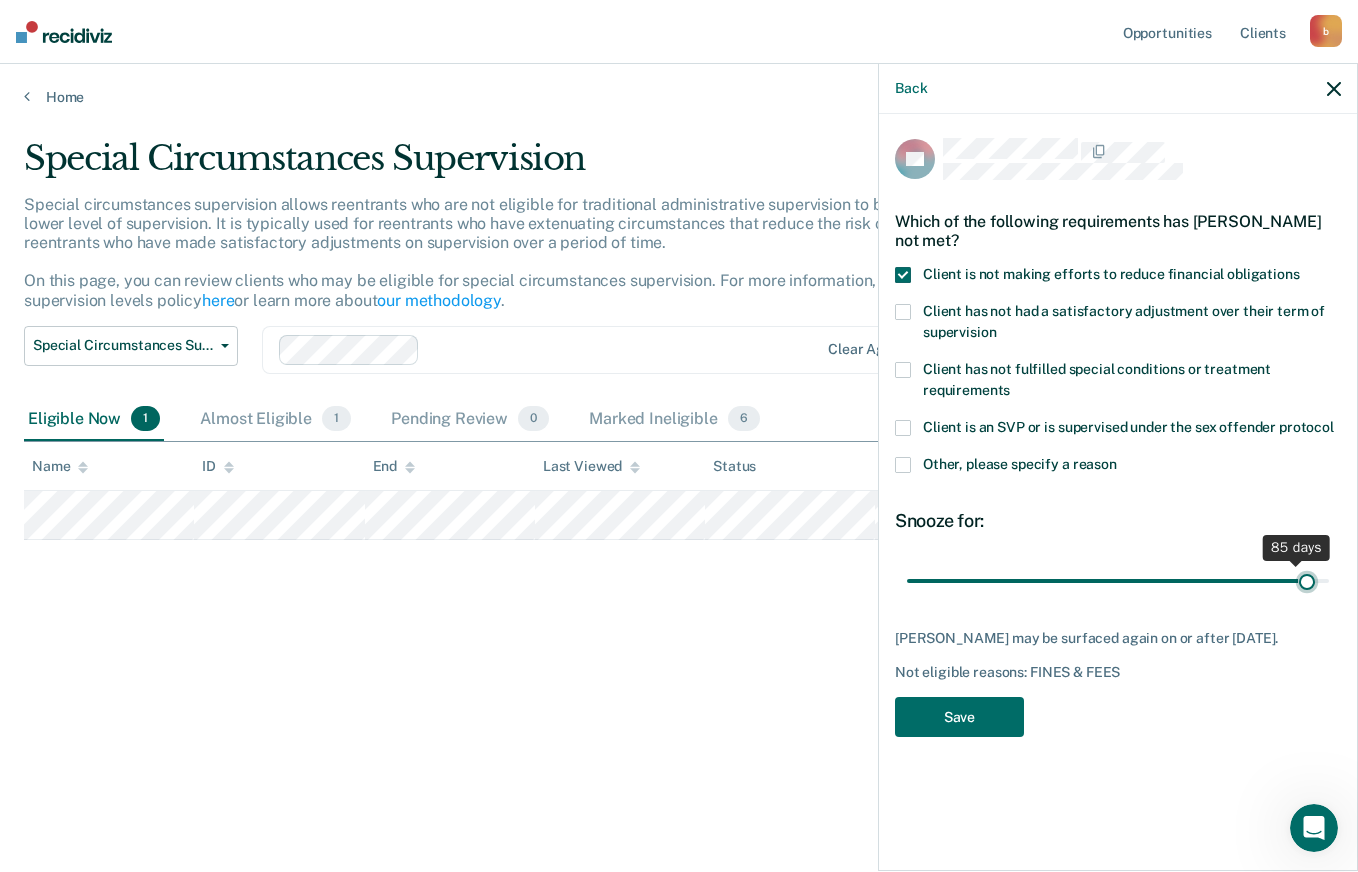 click at bounding box center (1118, 580) 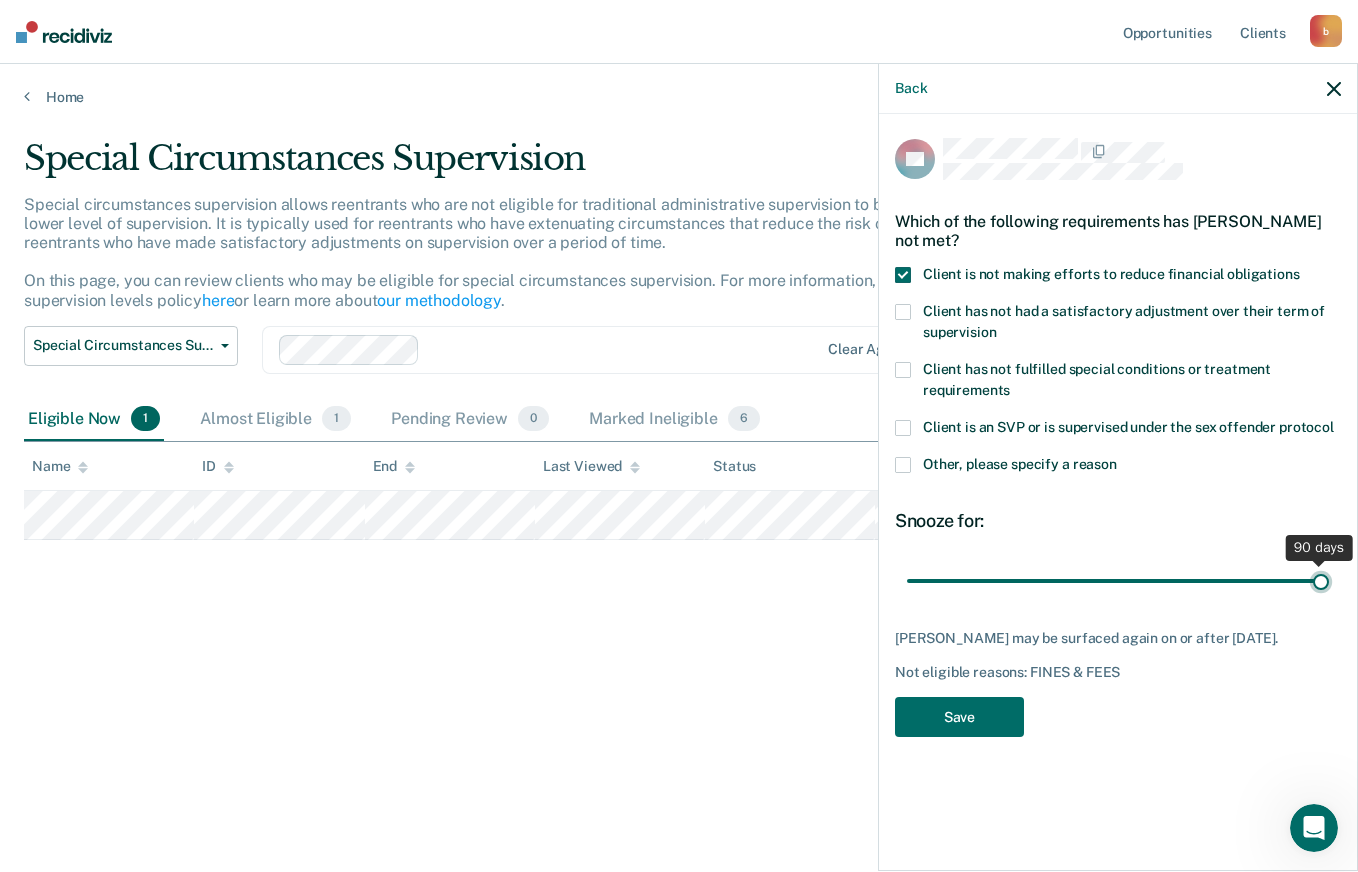 drag, startPoint x: 1312, startPoint y: 576, endPoint x: 1332, endPoint y: 577, distance: 20.024984 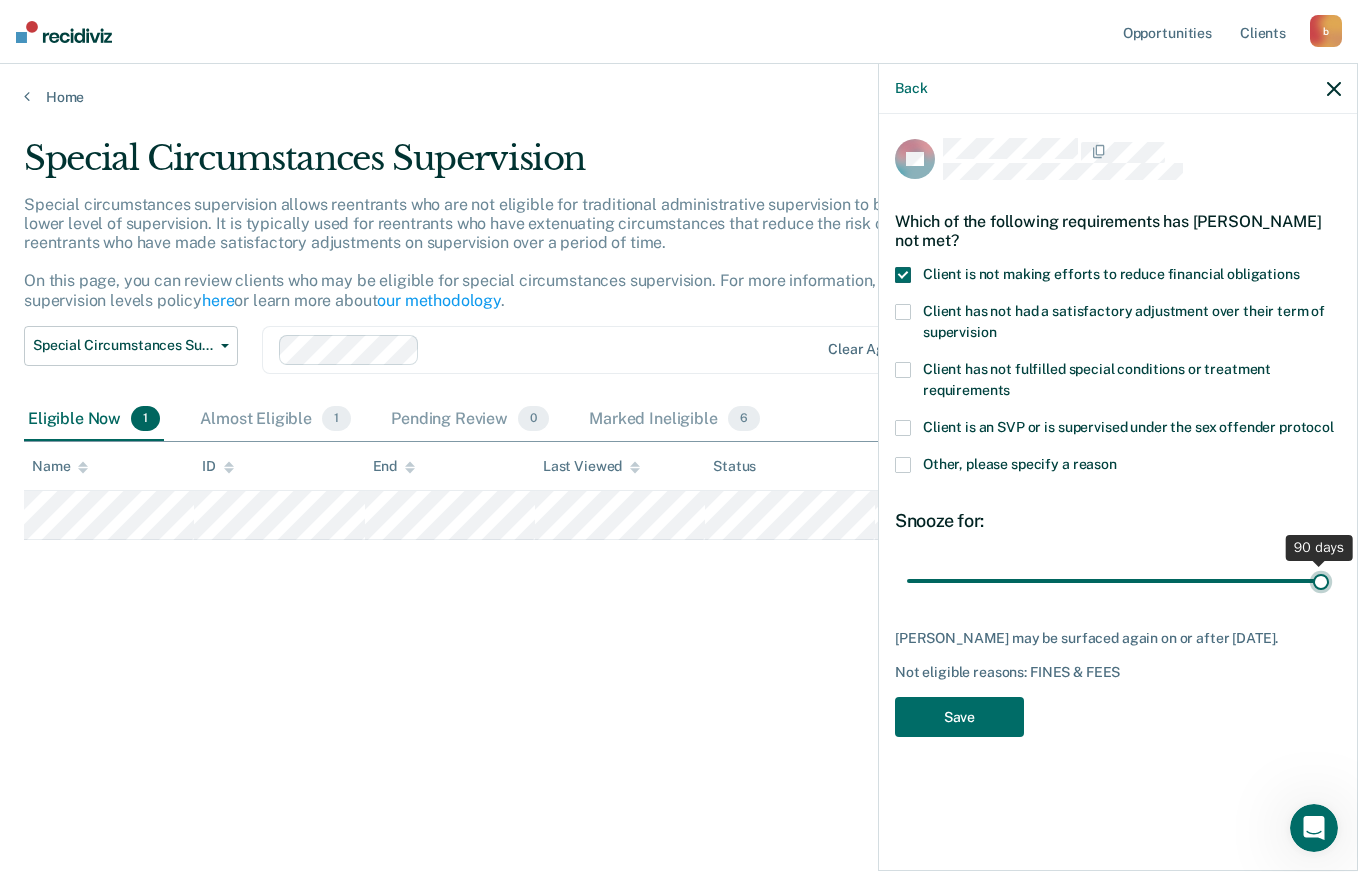 type on "90" 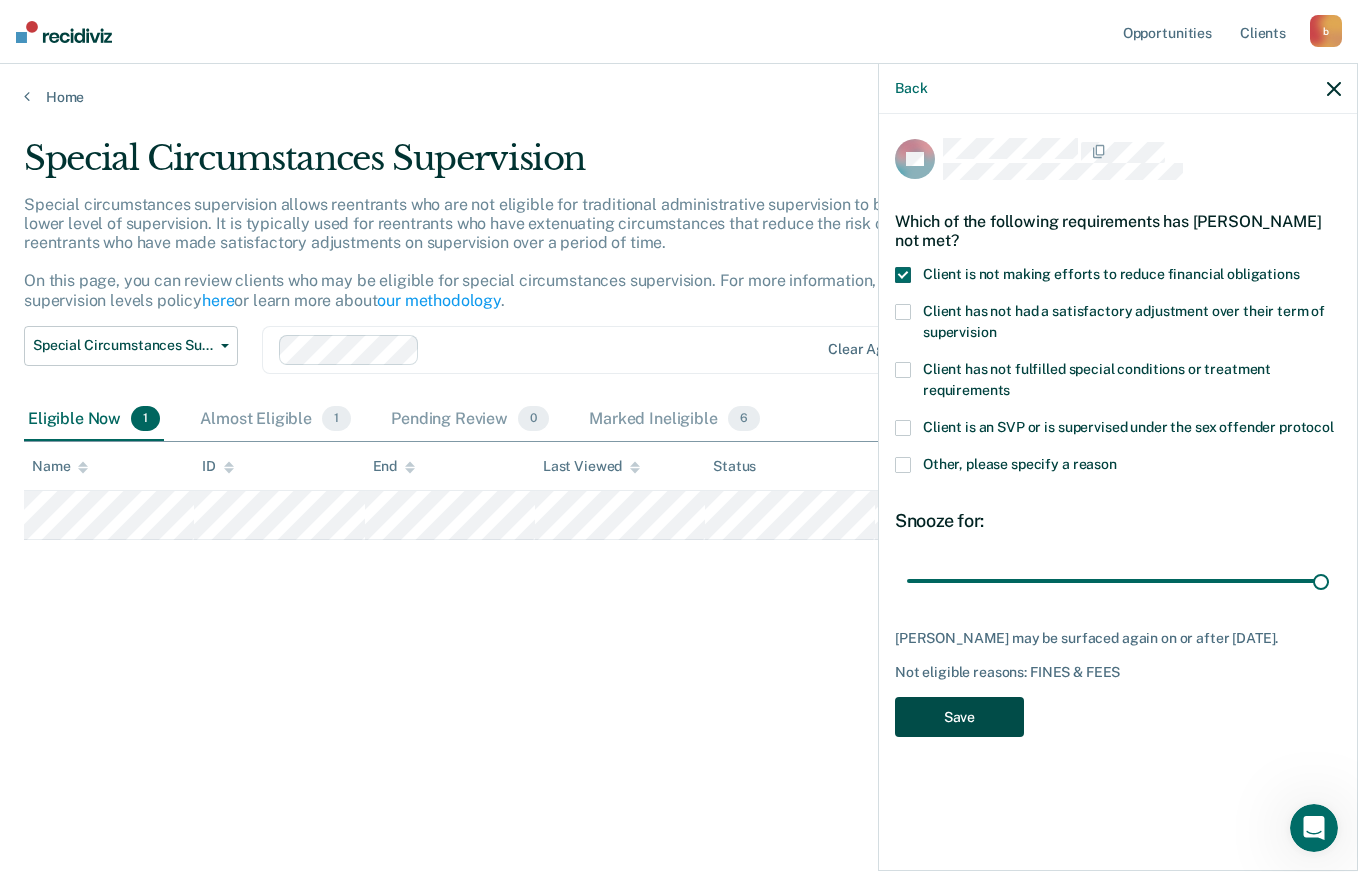 click on "Save" at bounding box center (959, 717) 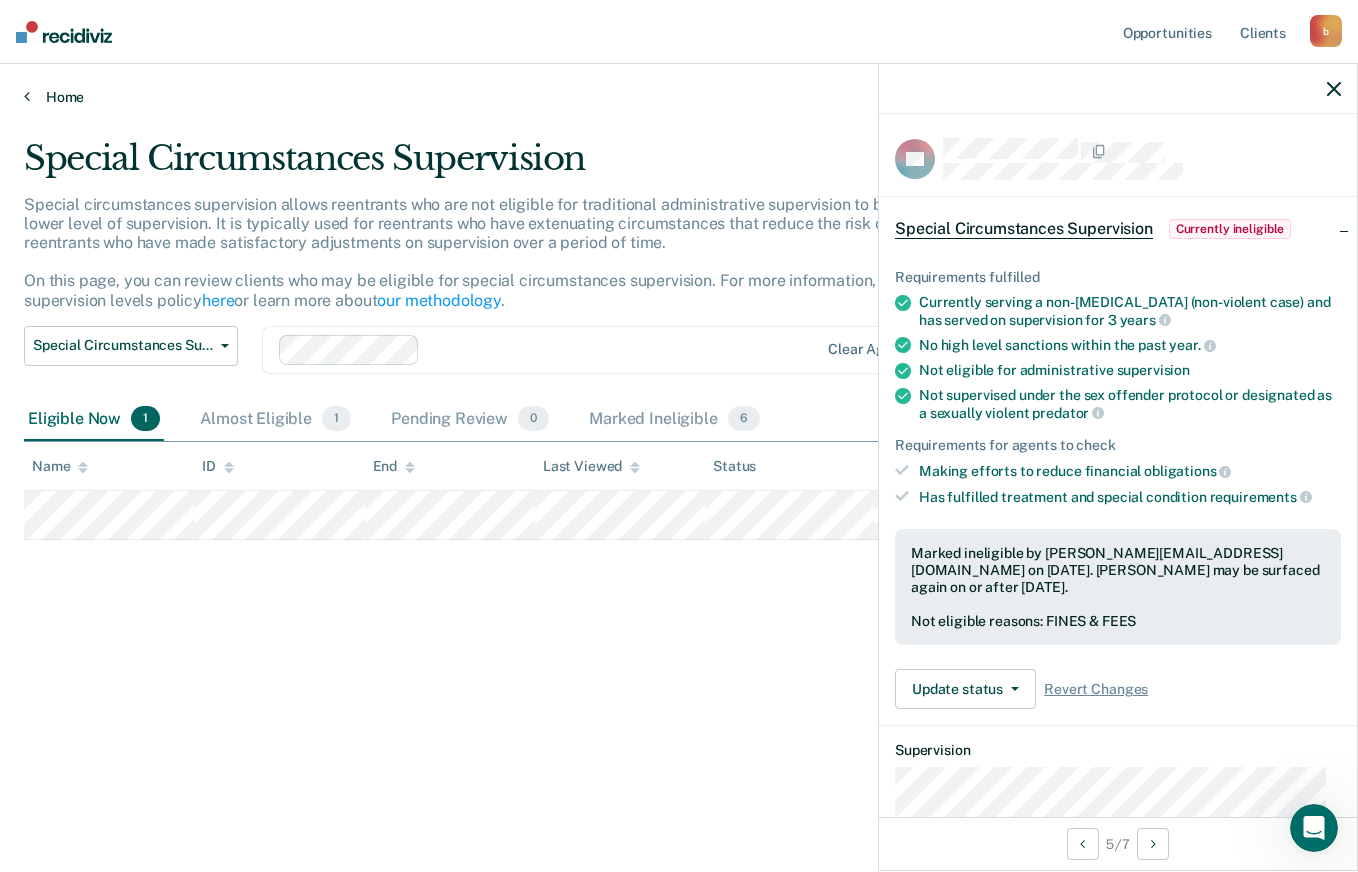 click on "Home" at bounding box center (679, 97) 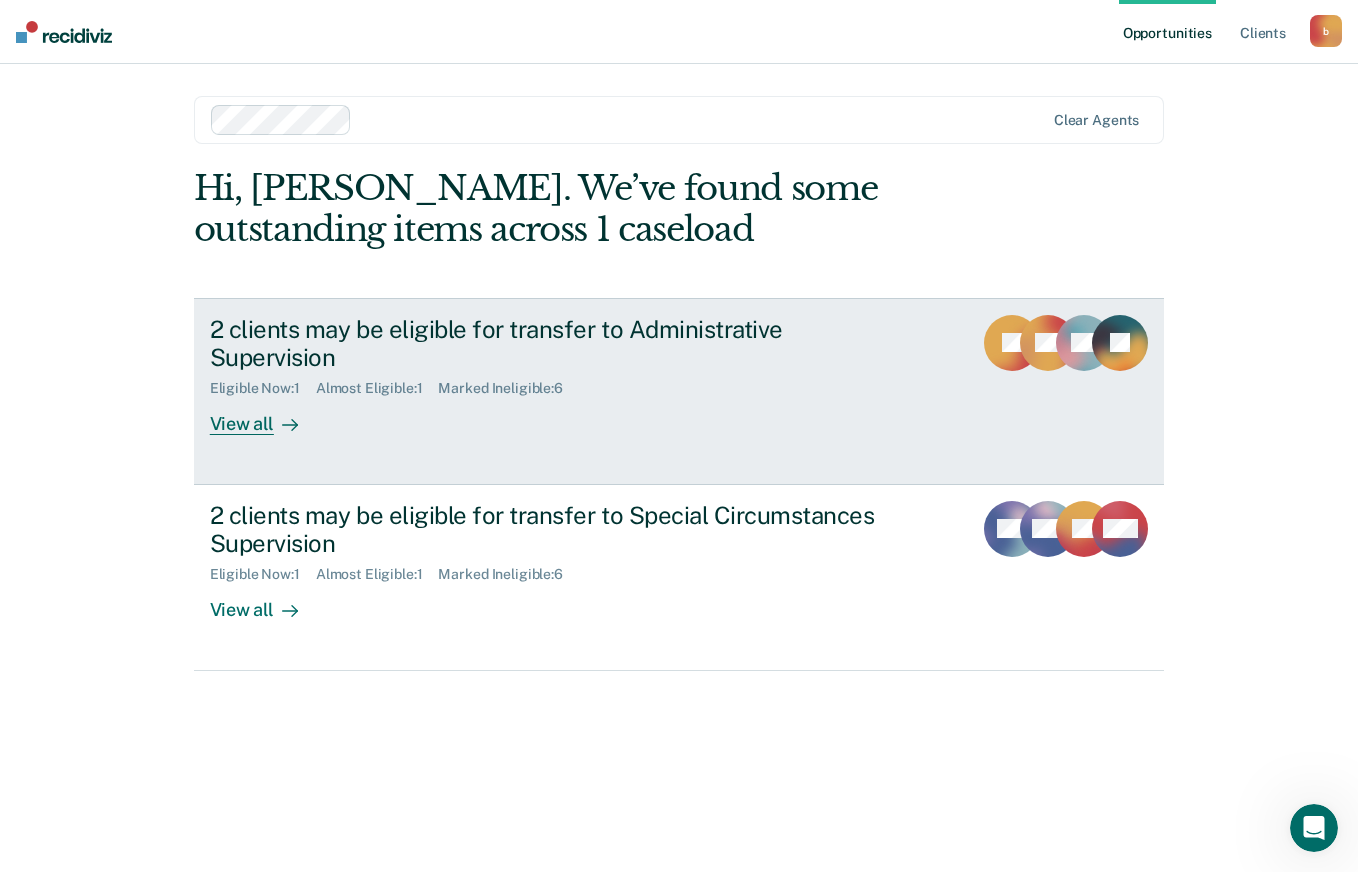 click on "View all" at bounding box center (266, 416) 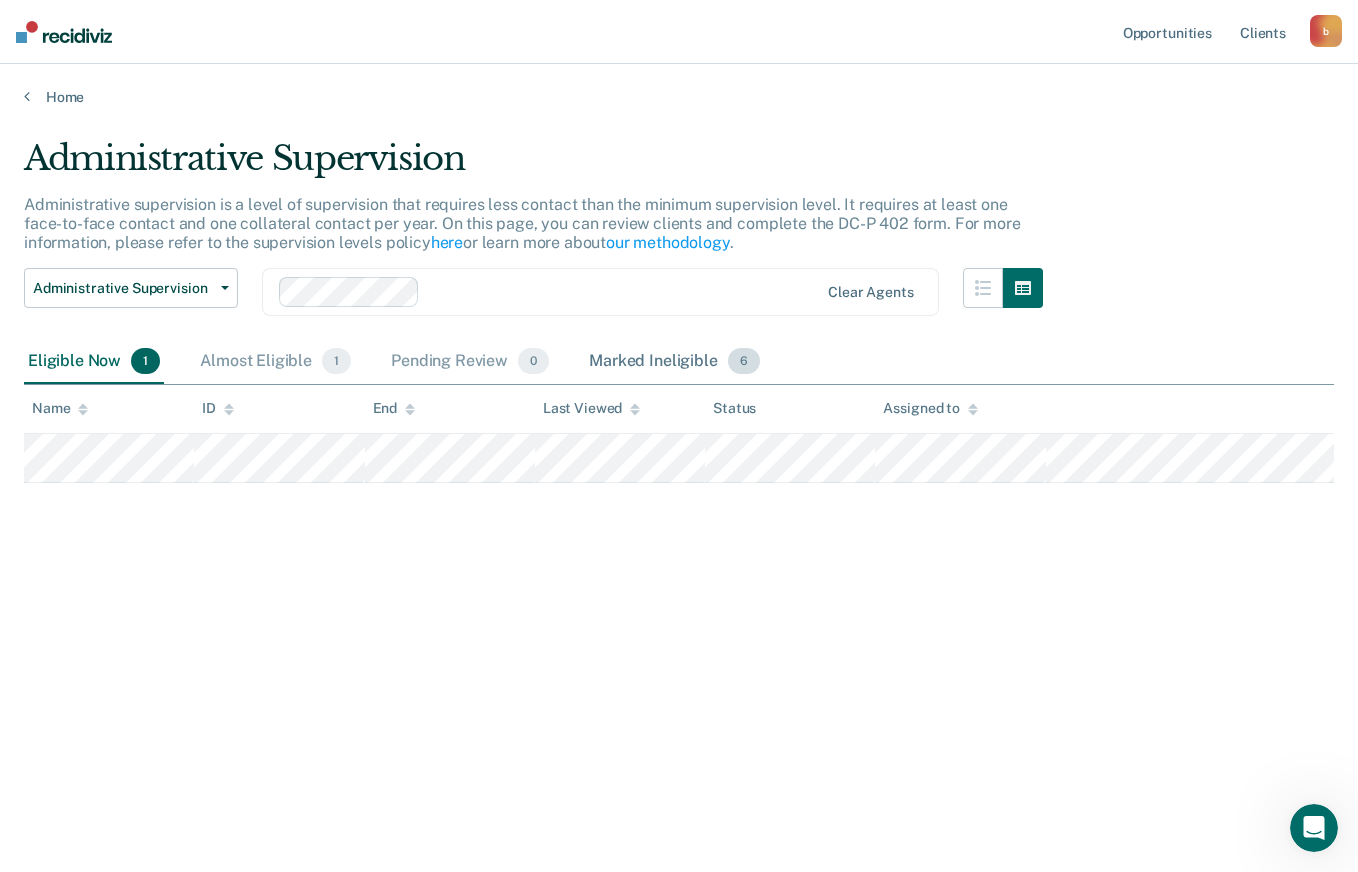 click on "Marked Ineligible 6" at bounding box center [674, 362] 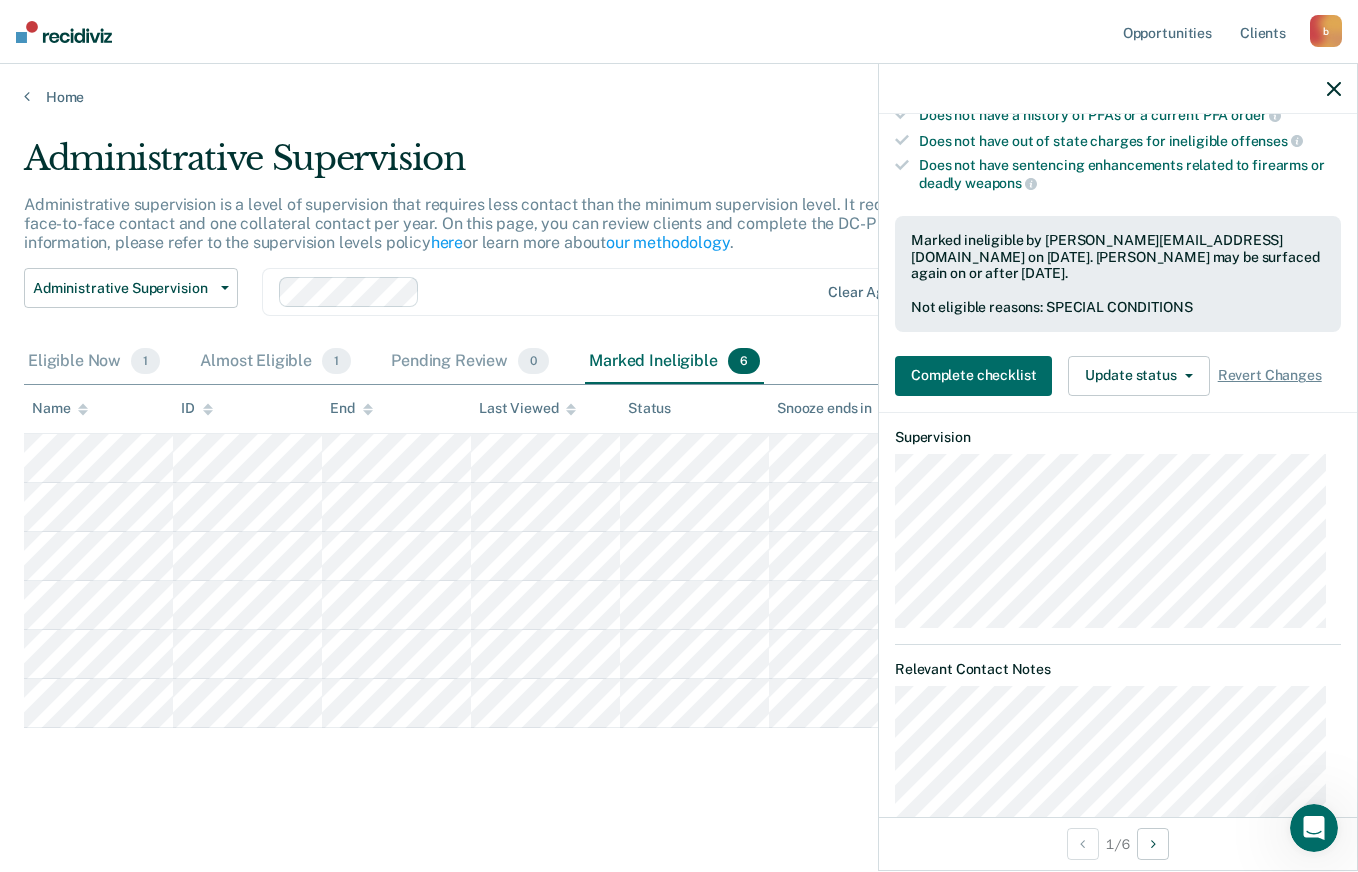 scroll, scrollTop: 442, scrollLeft: 0, axis: vertical 